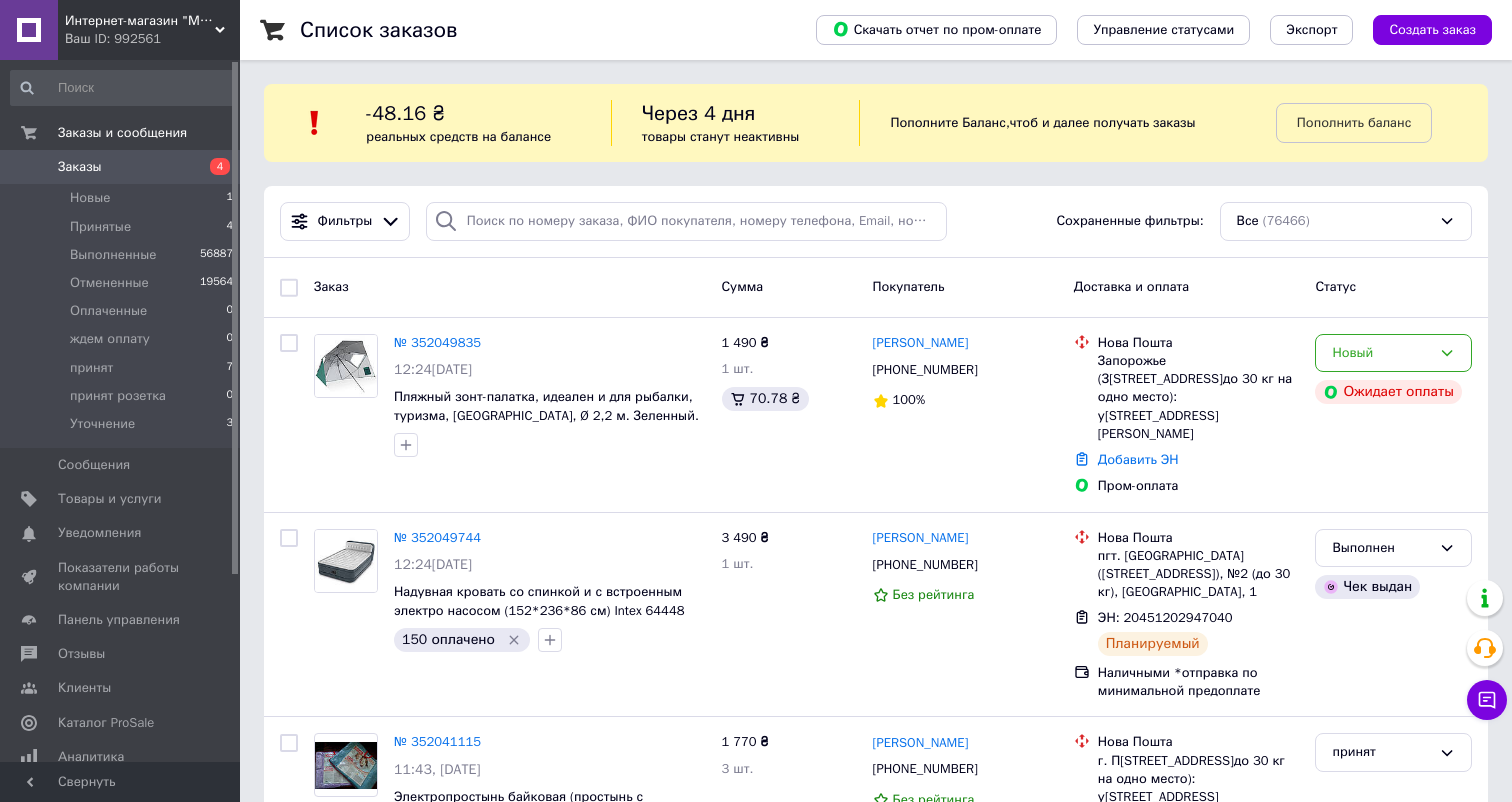 click on "Принятые" at bounding box center (100, 227) 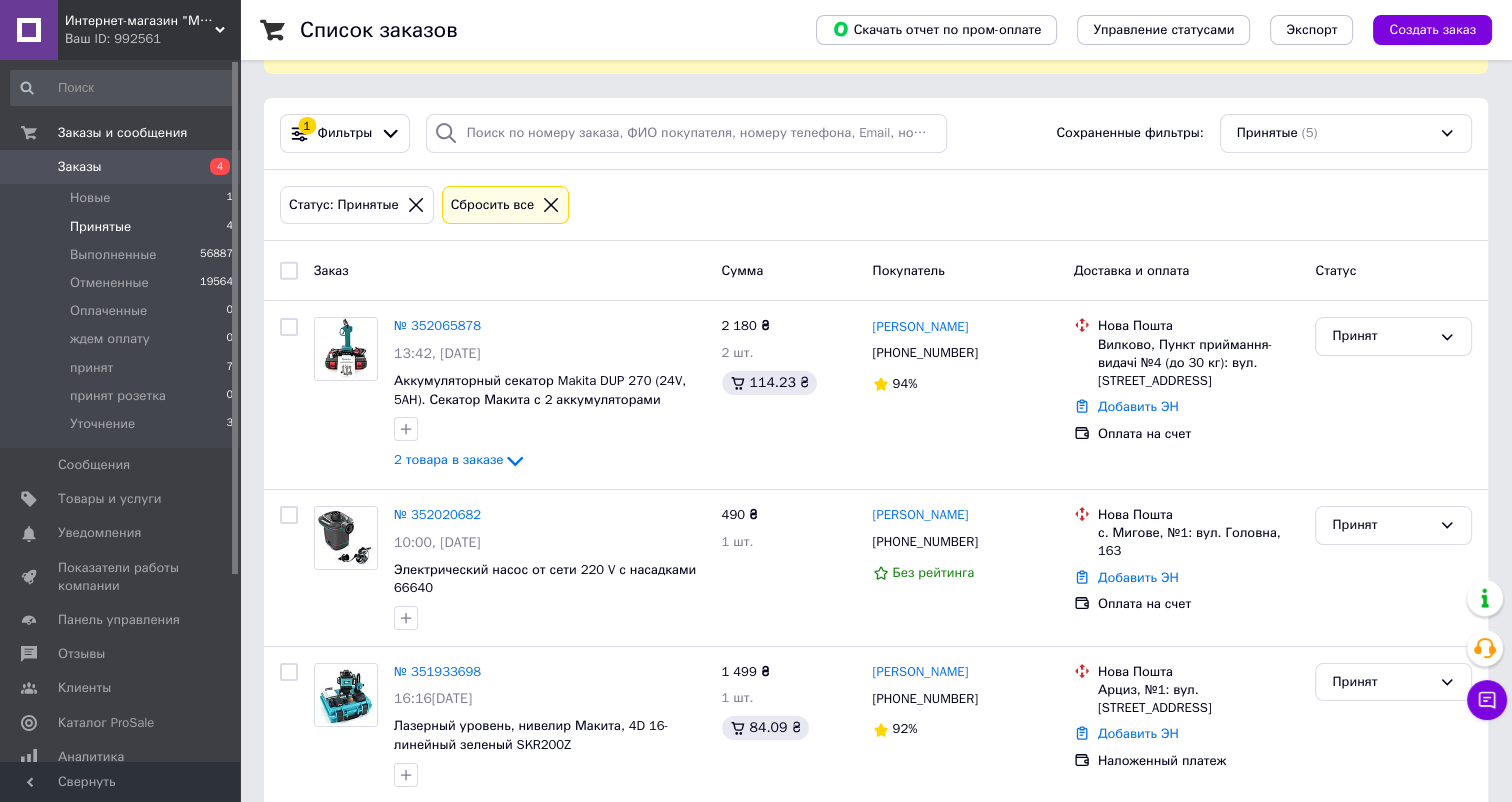 scroll, scrollTop: 454, scrollLeft: 0, axis: vertical 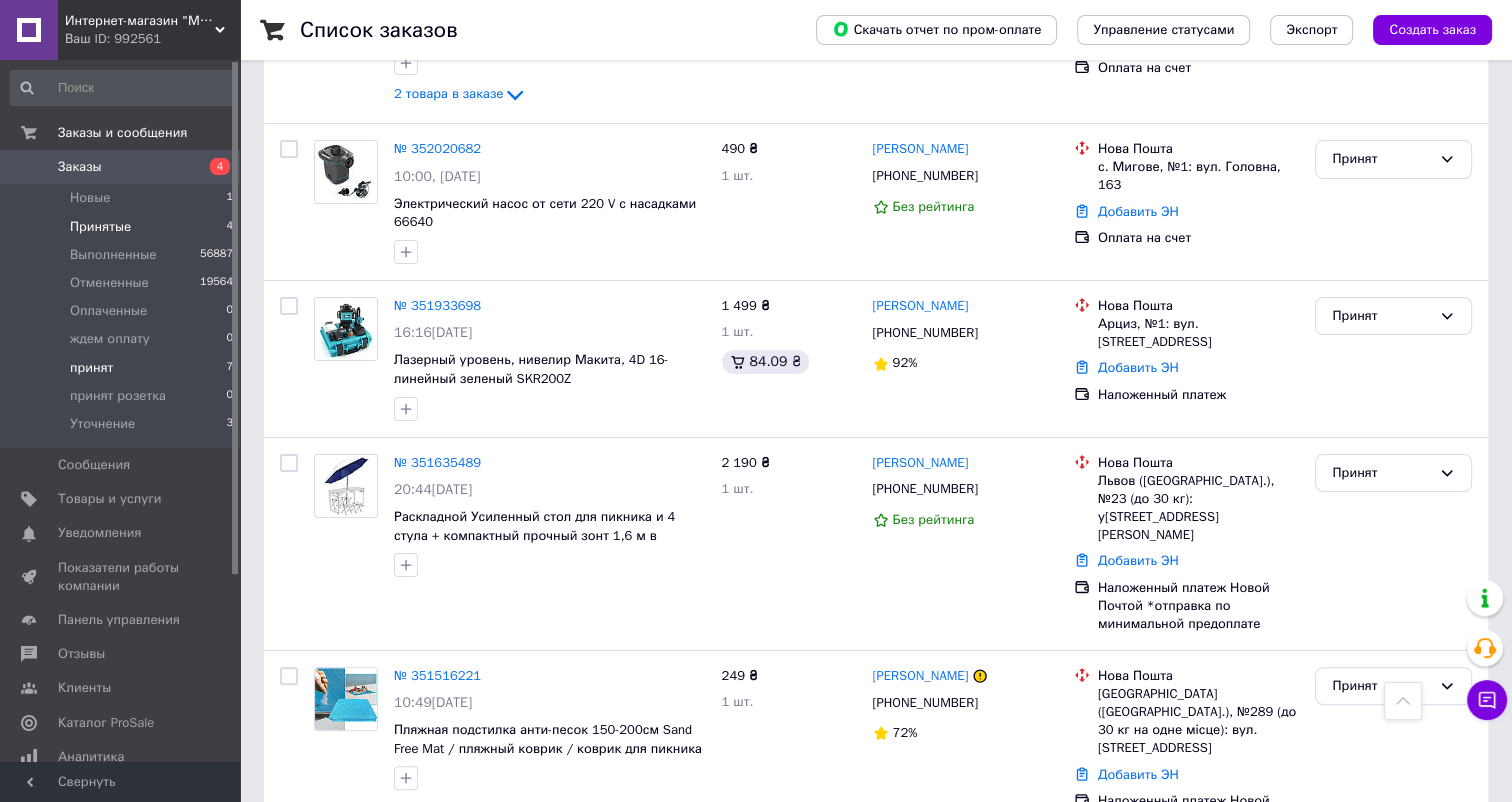 click on "принят" at bounding box center [91, 368] 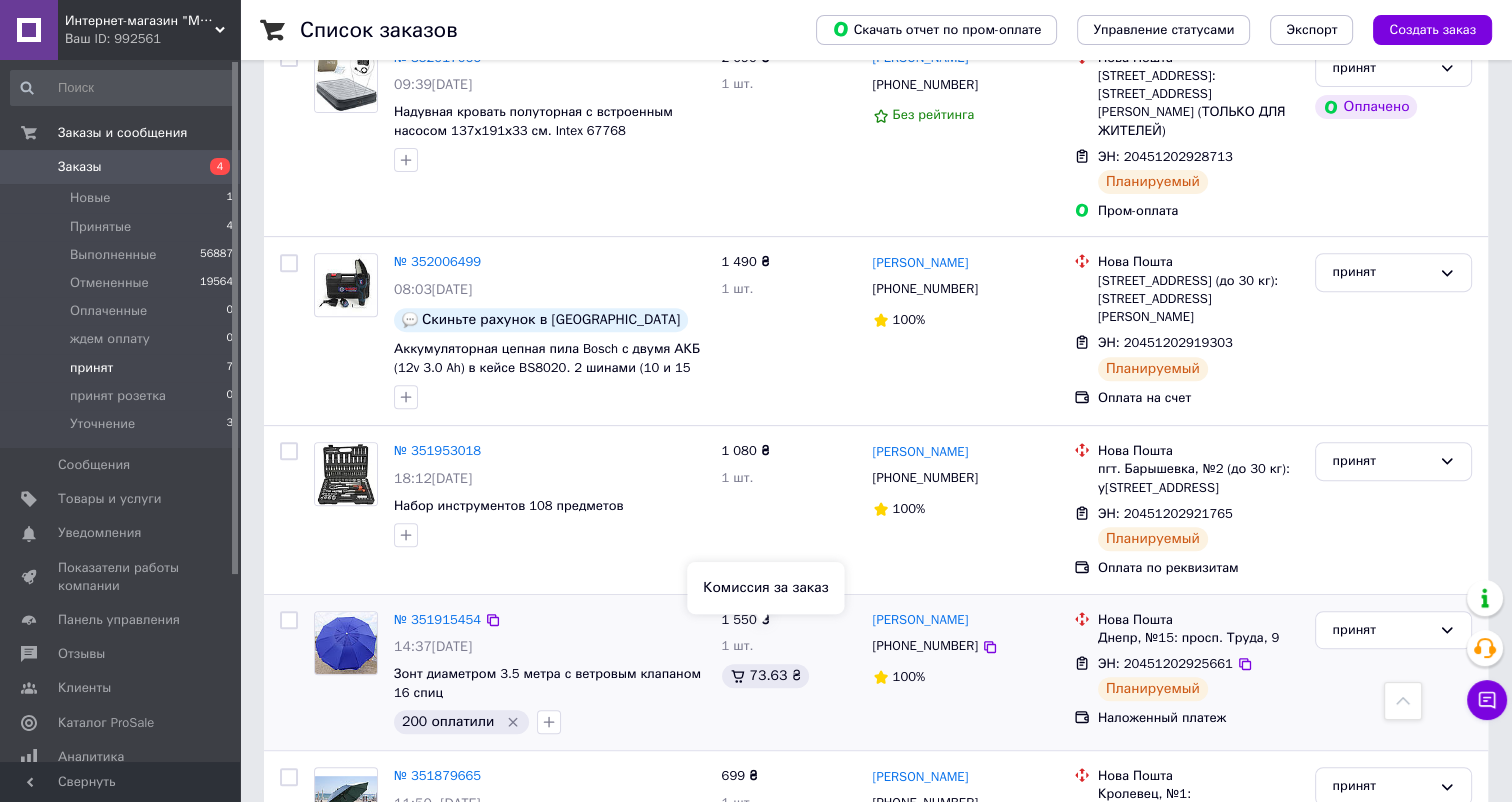 scroll, scrollTop: 920, scrollLeft: 0, axis: vertical 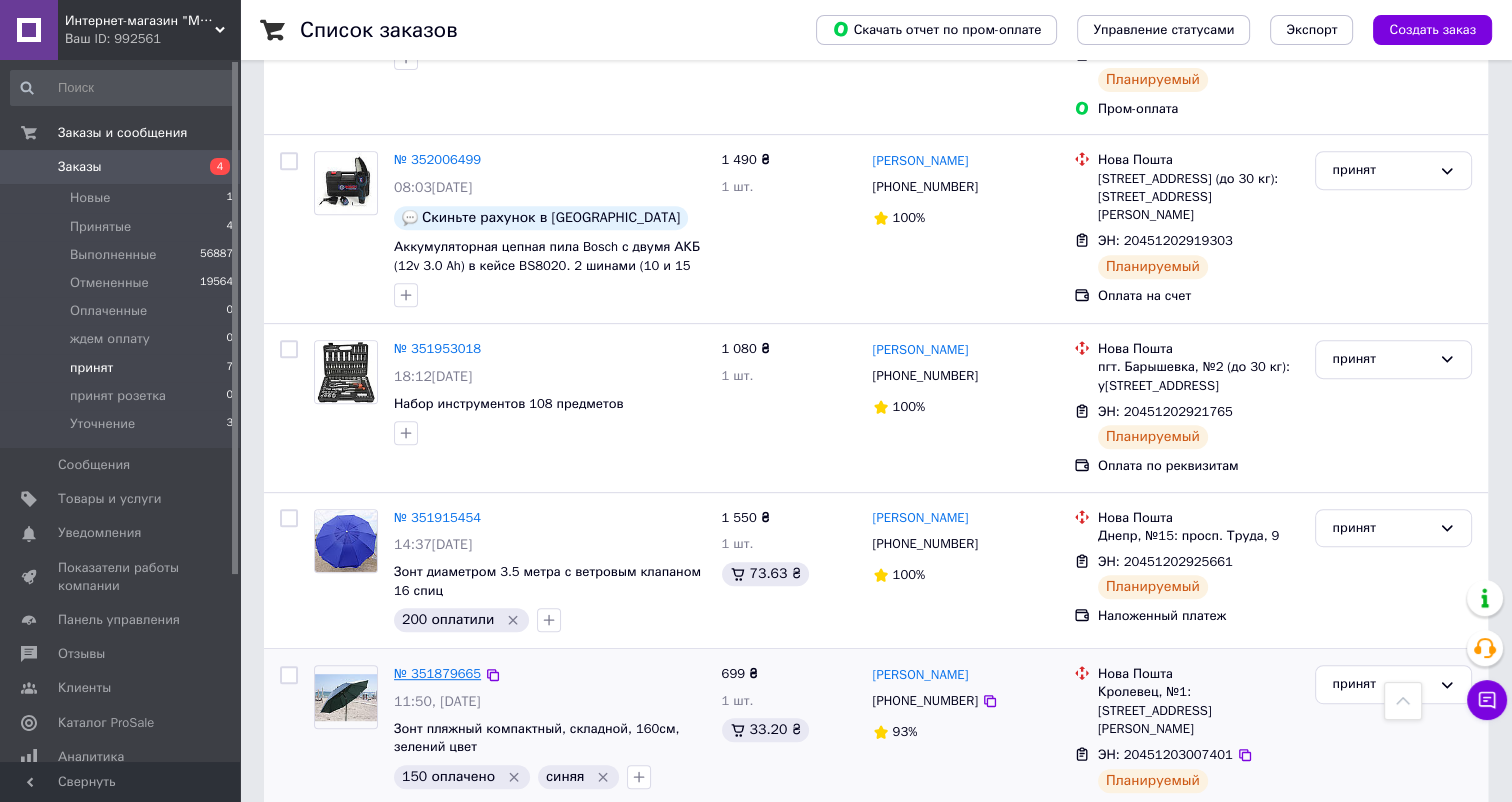 click on "№ 351879665" at bounding box center (437, 673) 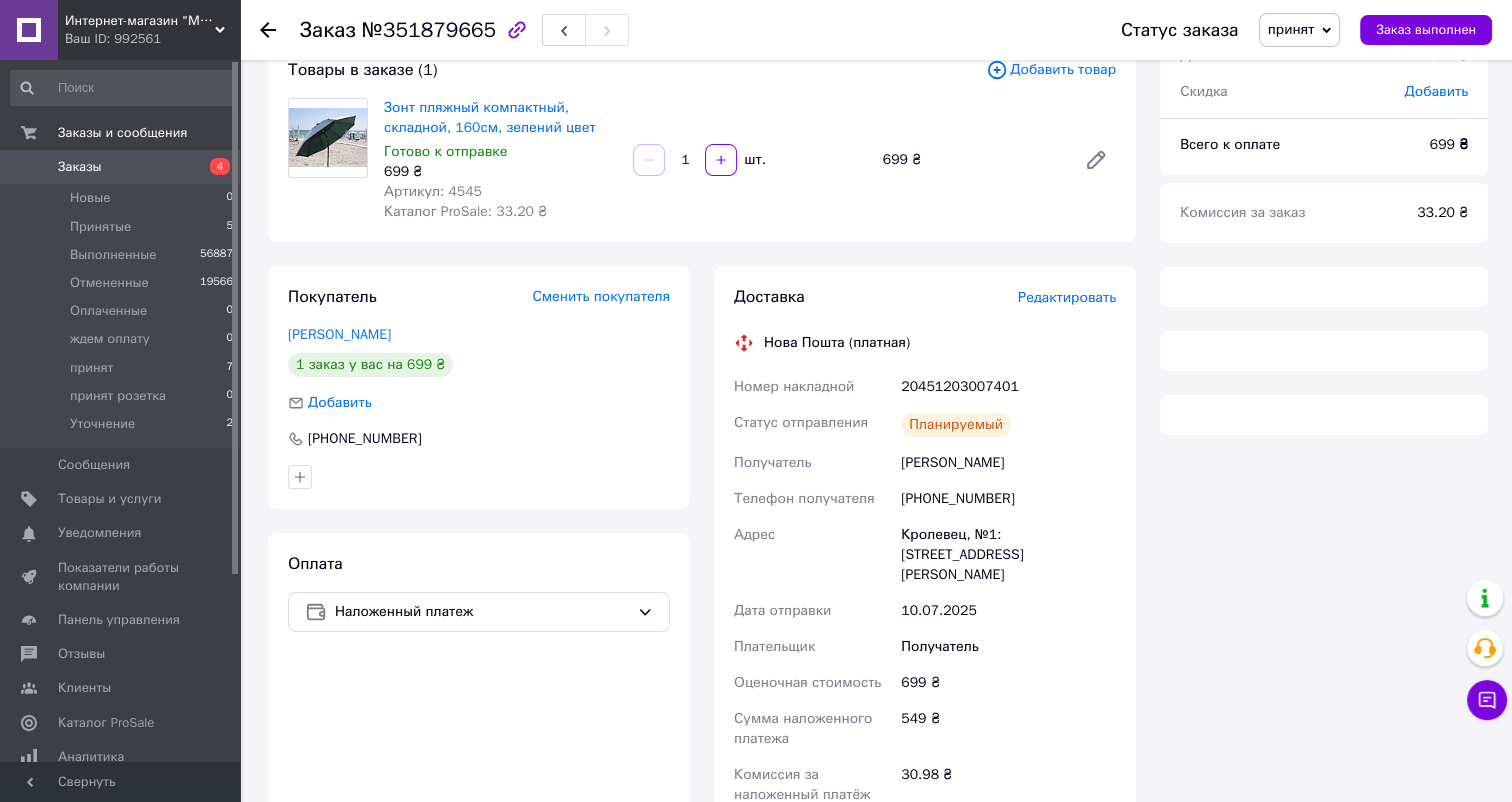 scroll, scrollTop: 0, scrollLeft: 0, axis: both 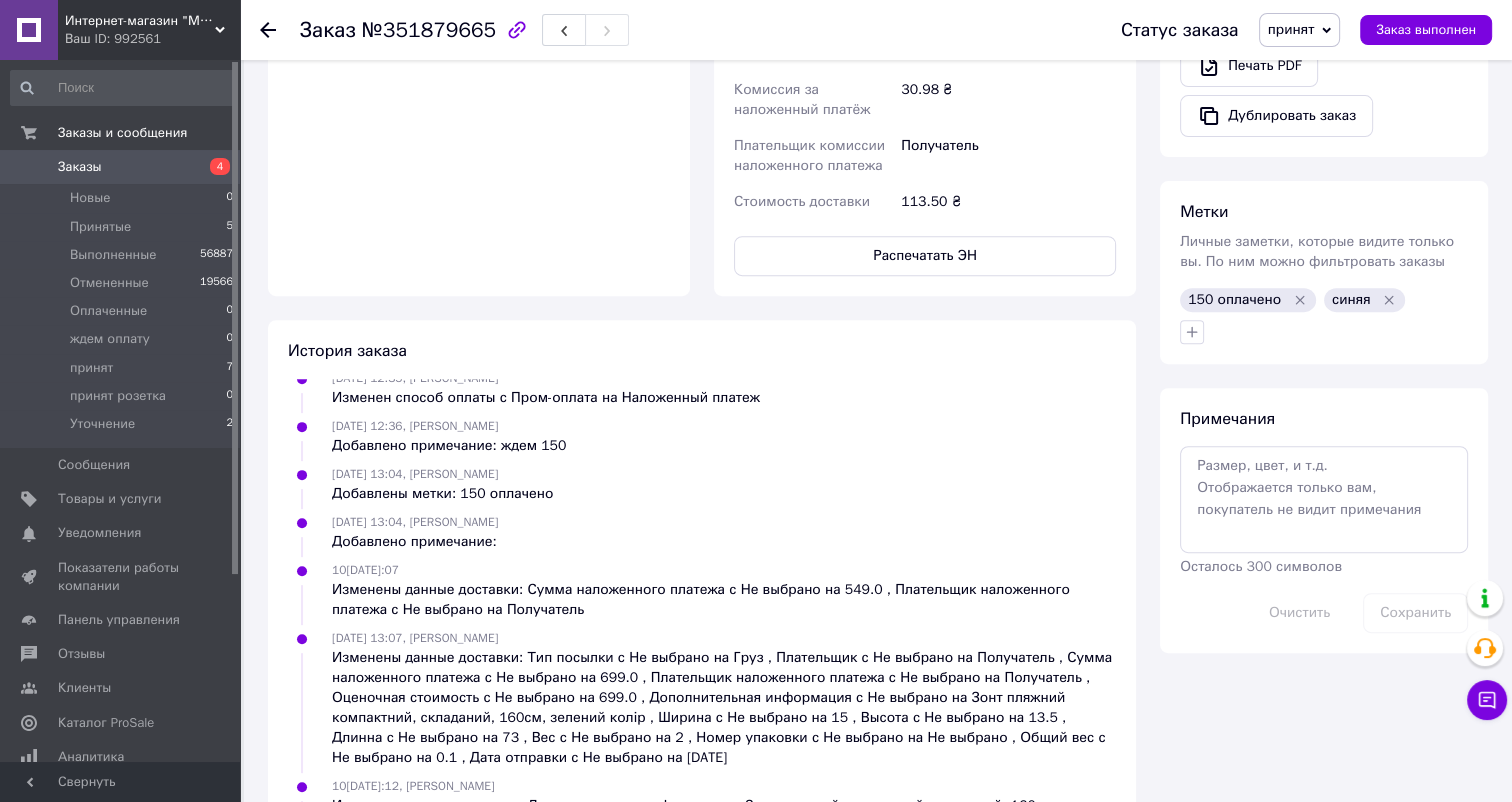 click 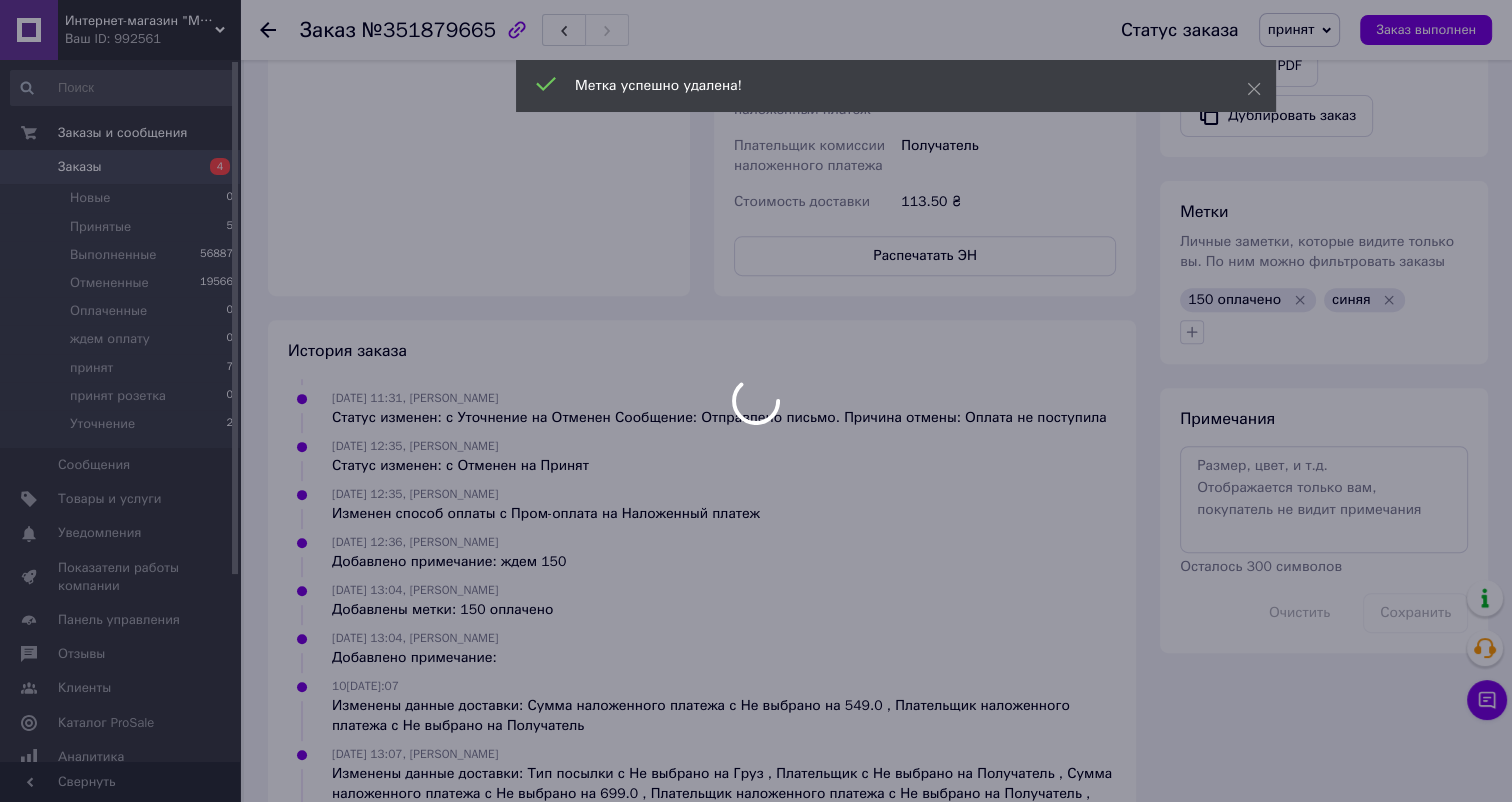 scroll, scrollTop: 0, scrollLeft: 0, axis: both 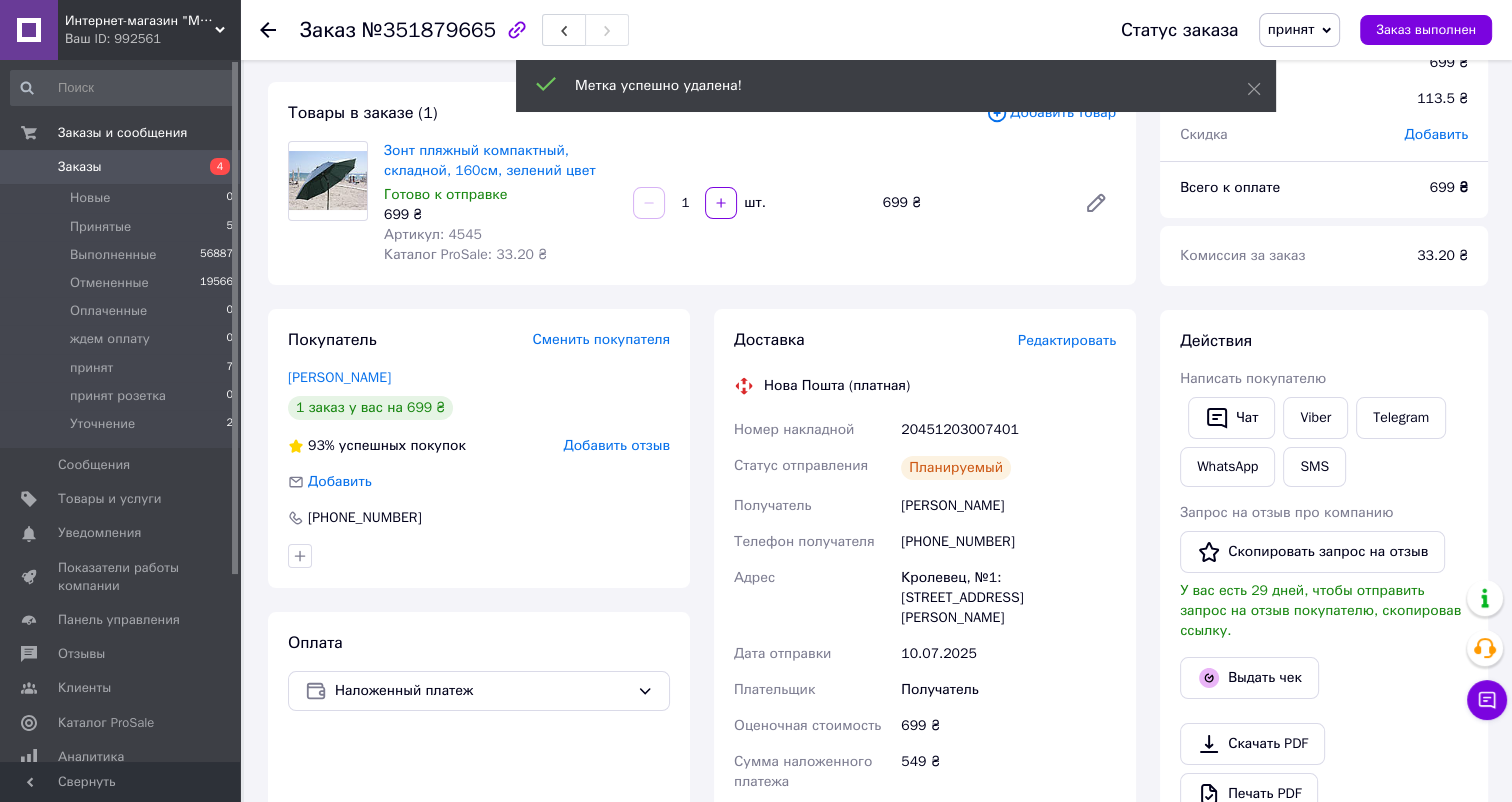 click on "Редактировать" at bounding box center (1067, 341) 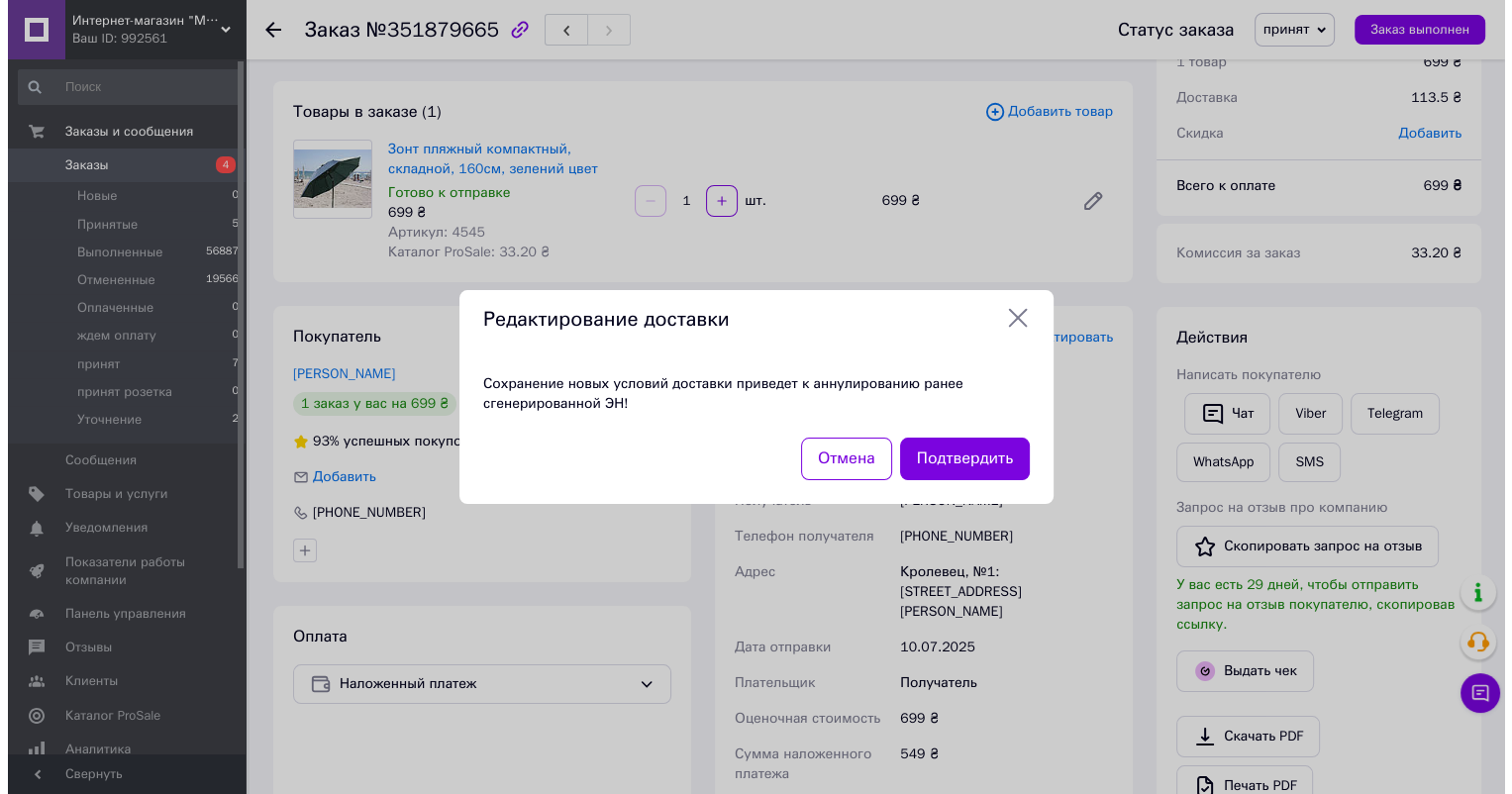 scroll, scrollTop: 810, scrollLeft: 0, axis: vertical 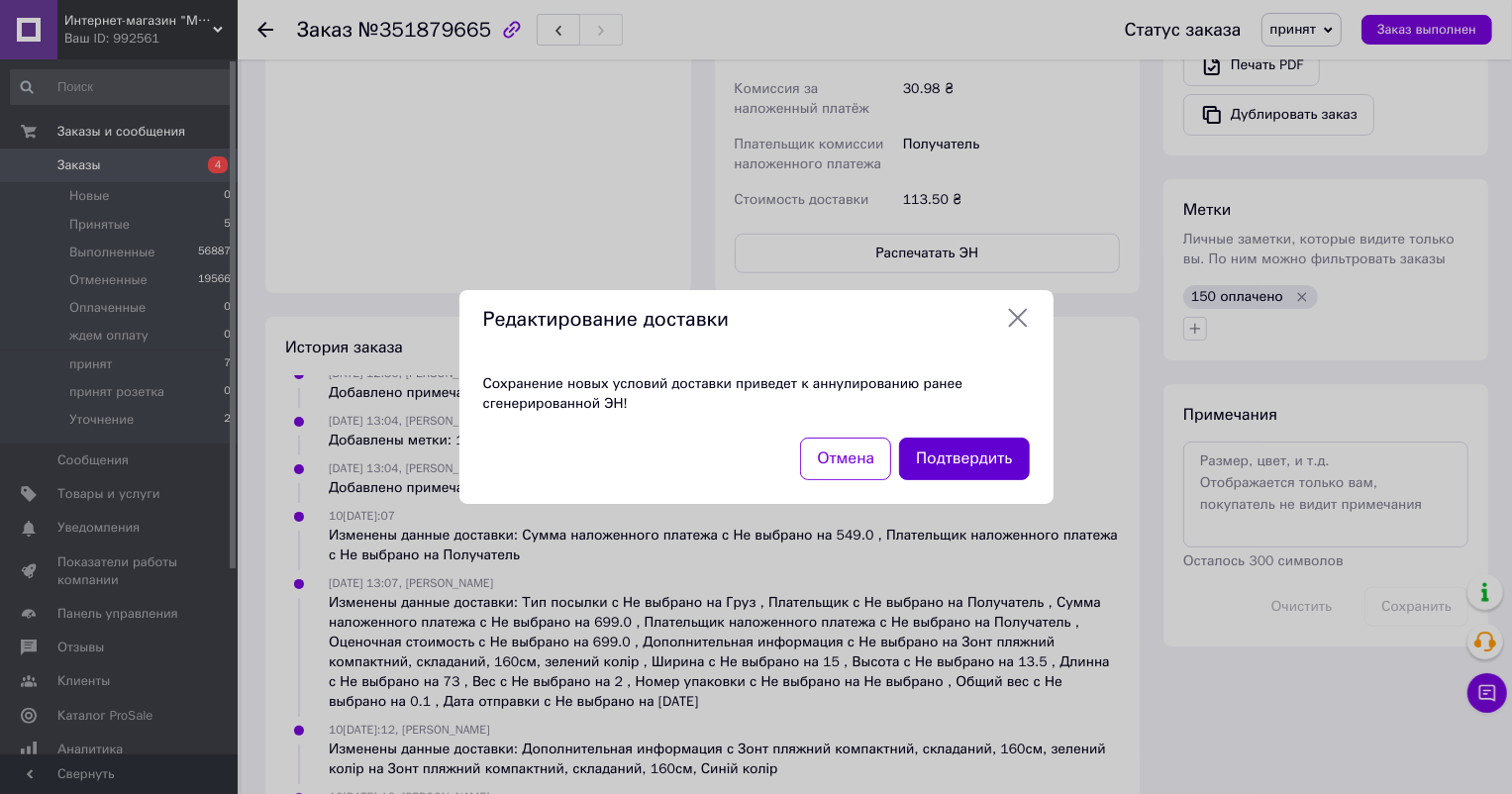 click on "Подтвердить" at bounding box center [963, 458] 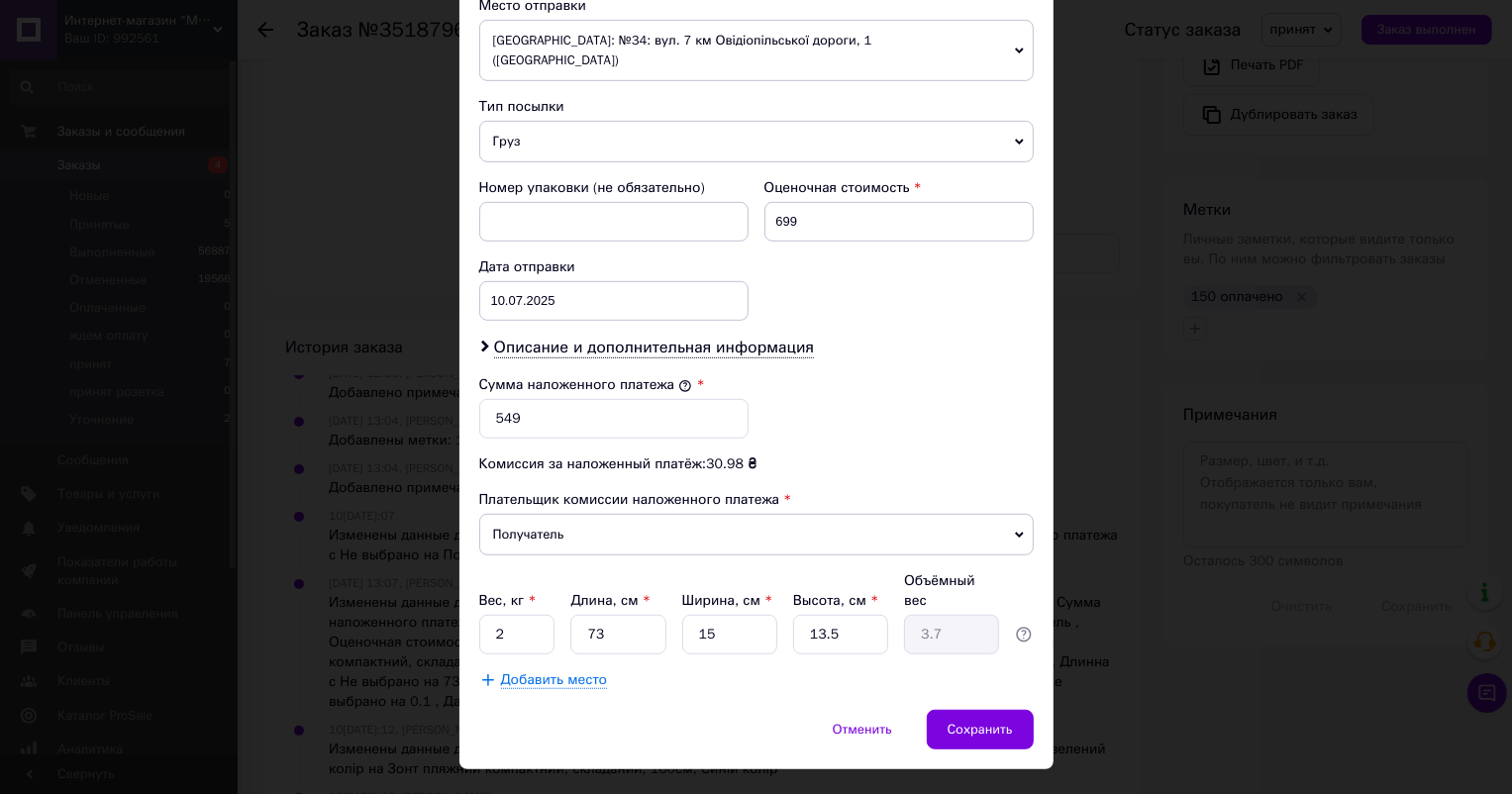 scroll, scrollTop: 713, scrollLeft: 0, axis: vertical 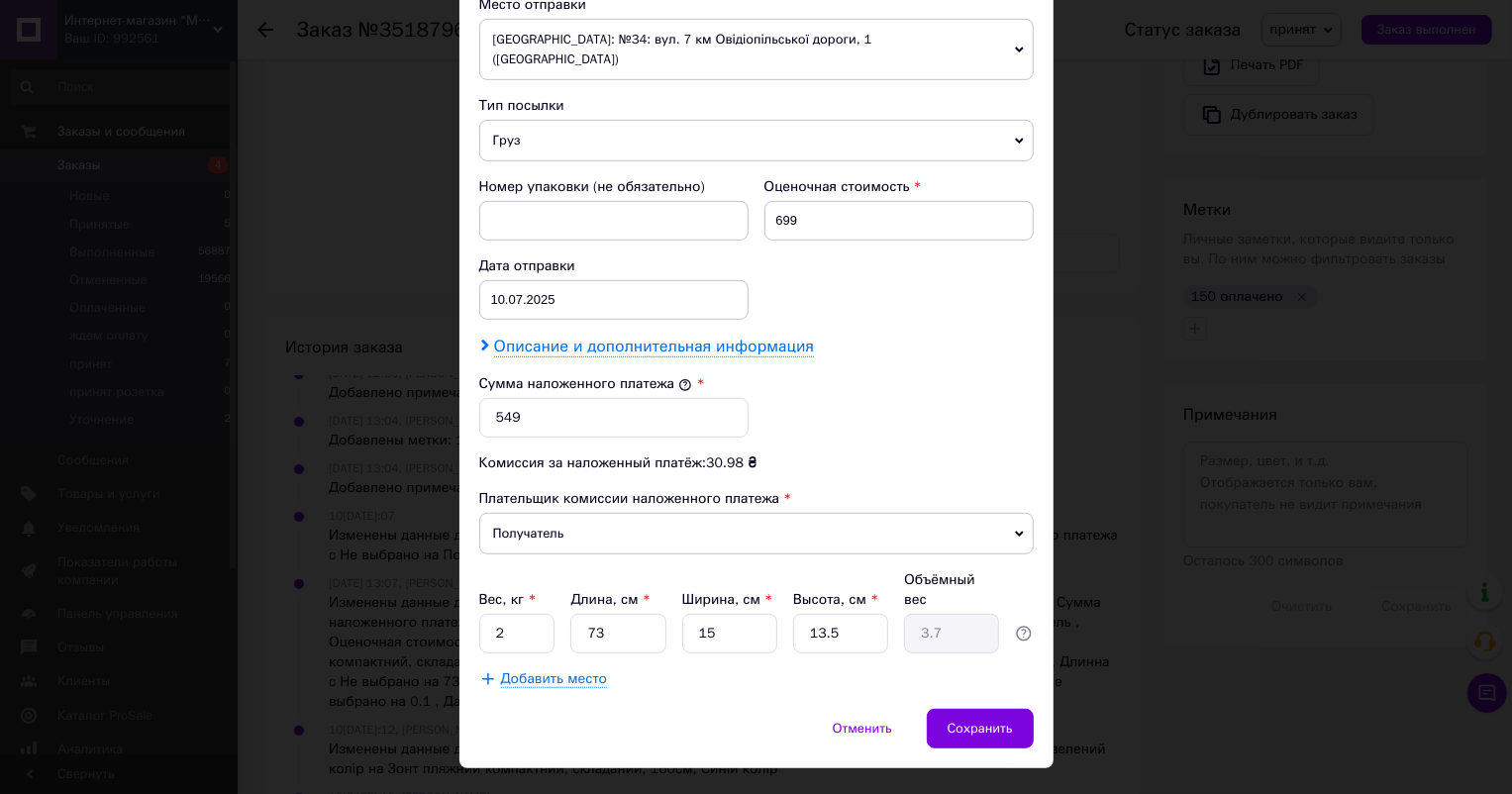click on "Описание и дополнительная информация" at bounding box center [654, 347] 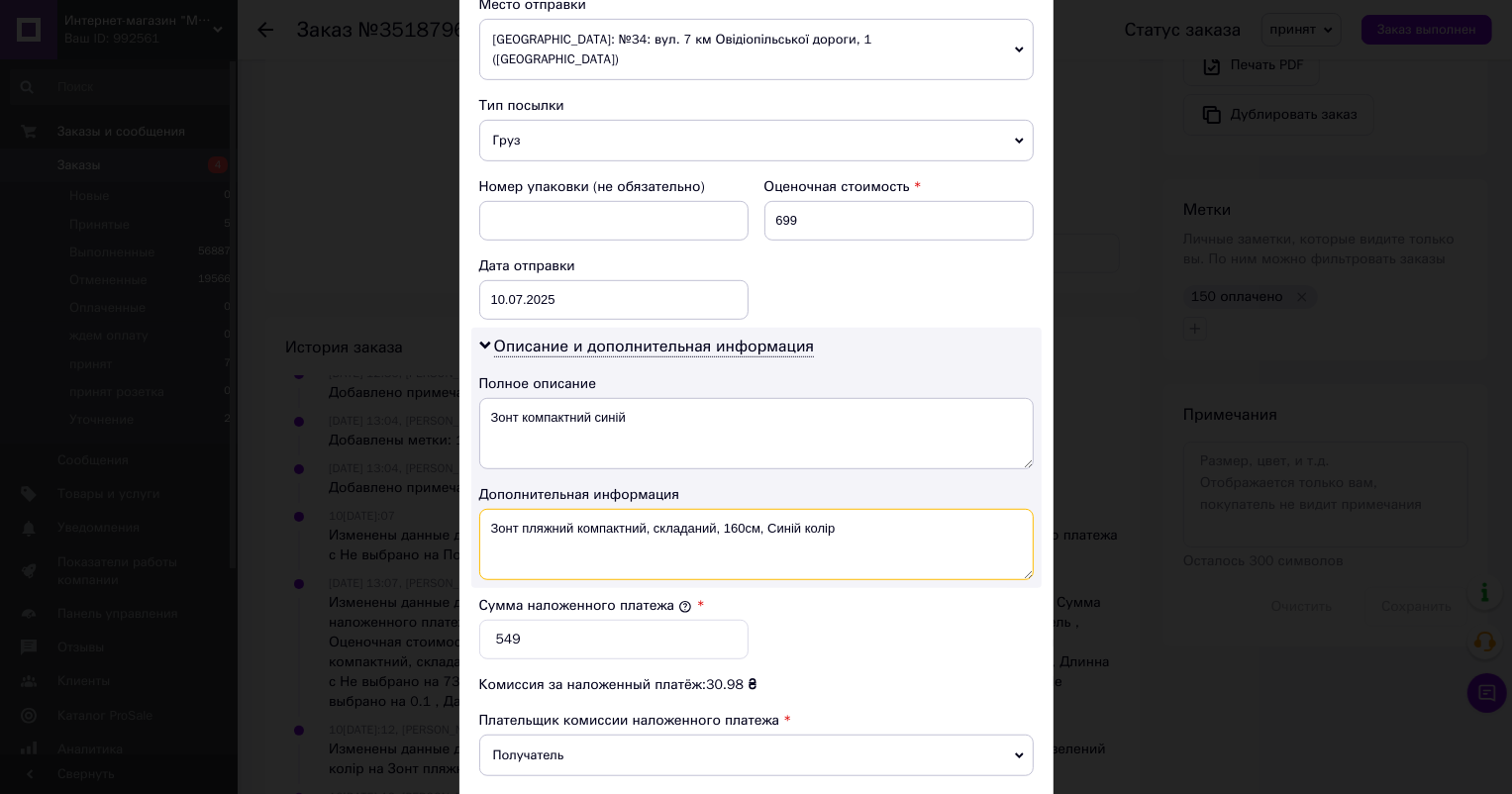 drag, startPoint x: 765, startPoint y: 504, endPoint x: 791, endPoint y: 502, distance: 26.07681 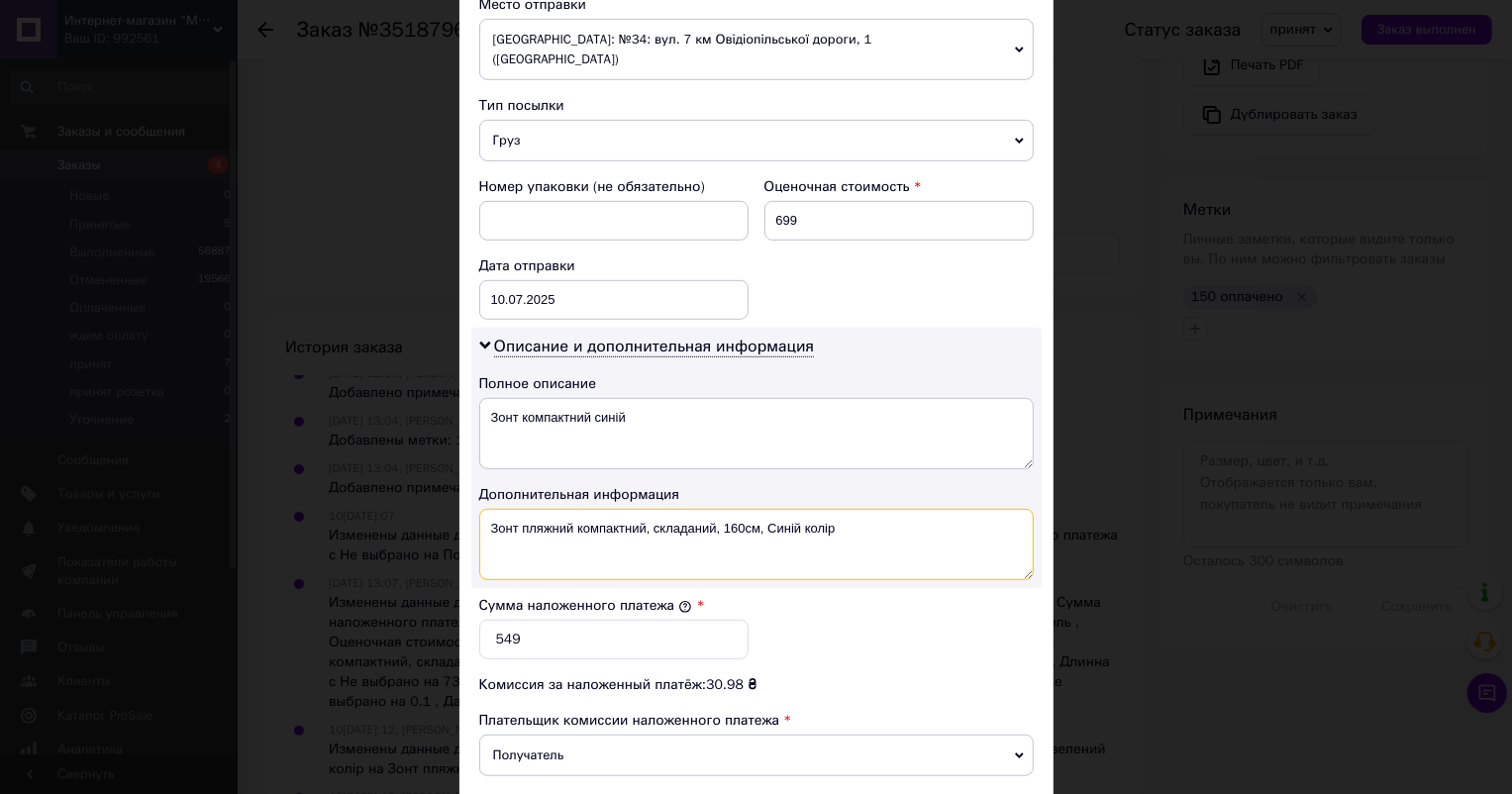 click on "Зонт пляжний компактний, складаний, 160см, Синій колір" at bounding box center (756, 545) 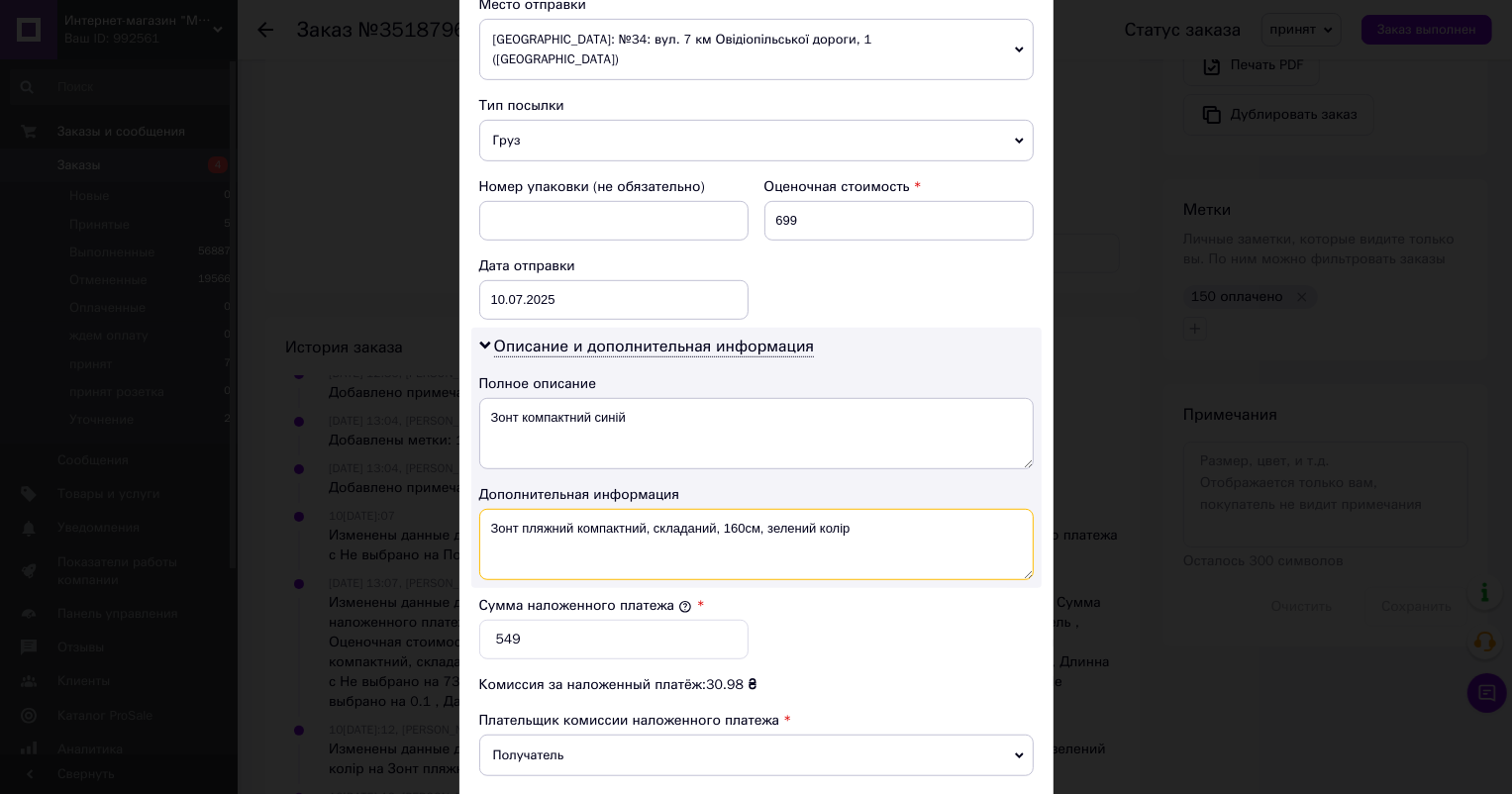 drag, startPoint x: 763, startPoint y: 507, endPoint x: 810, endPoint y: 501, distance: 47.38143 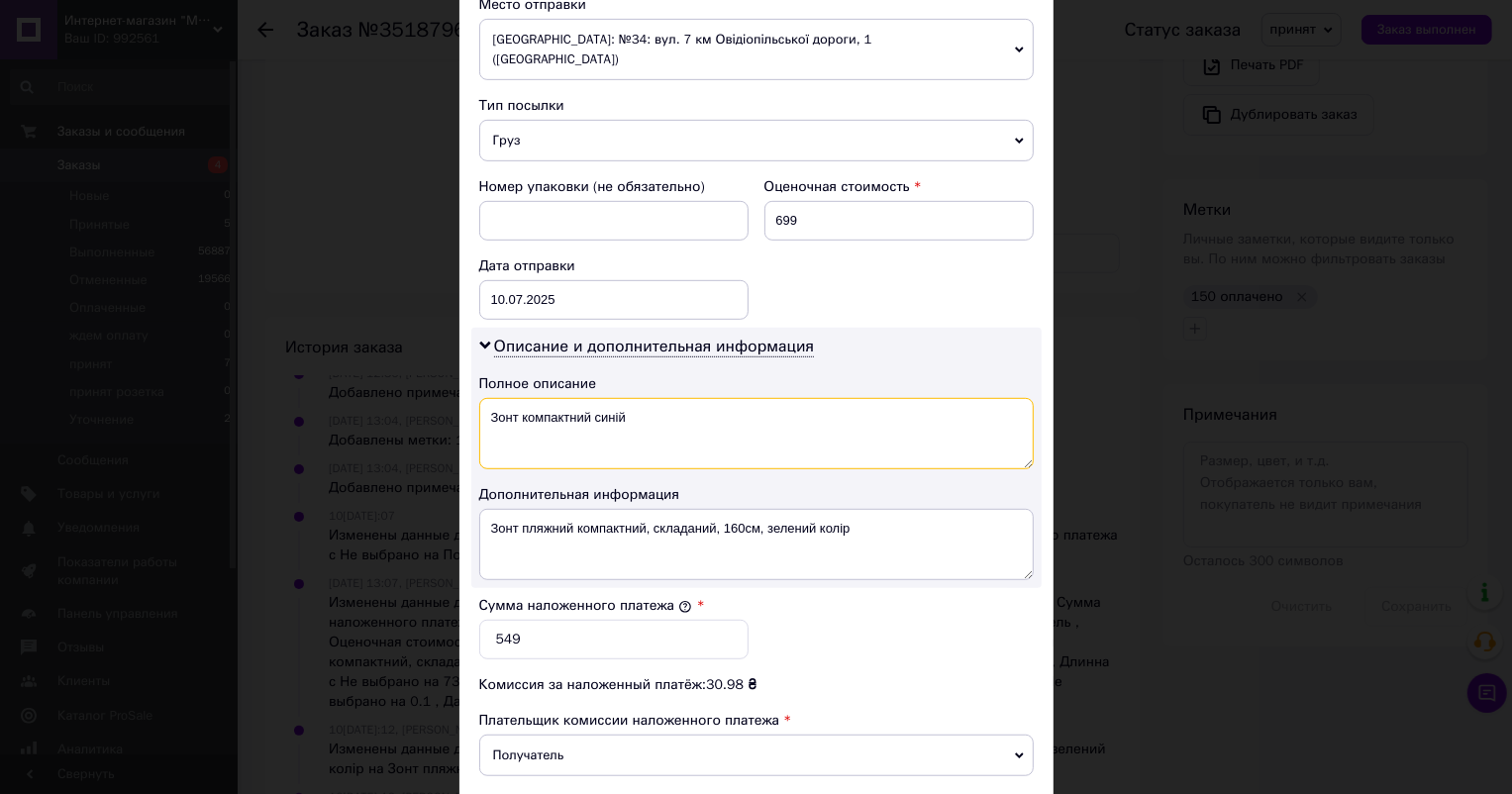 drag, startPoint x: 592, startPoint y: 396, endPoint x: 702, endPoint y: 391, distance: 110.11358 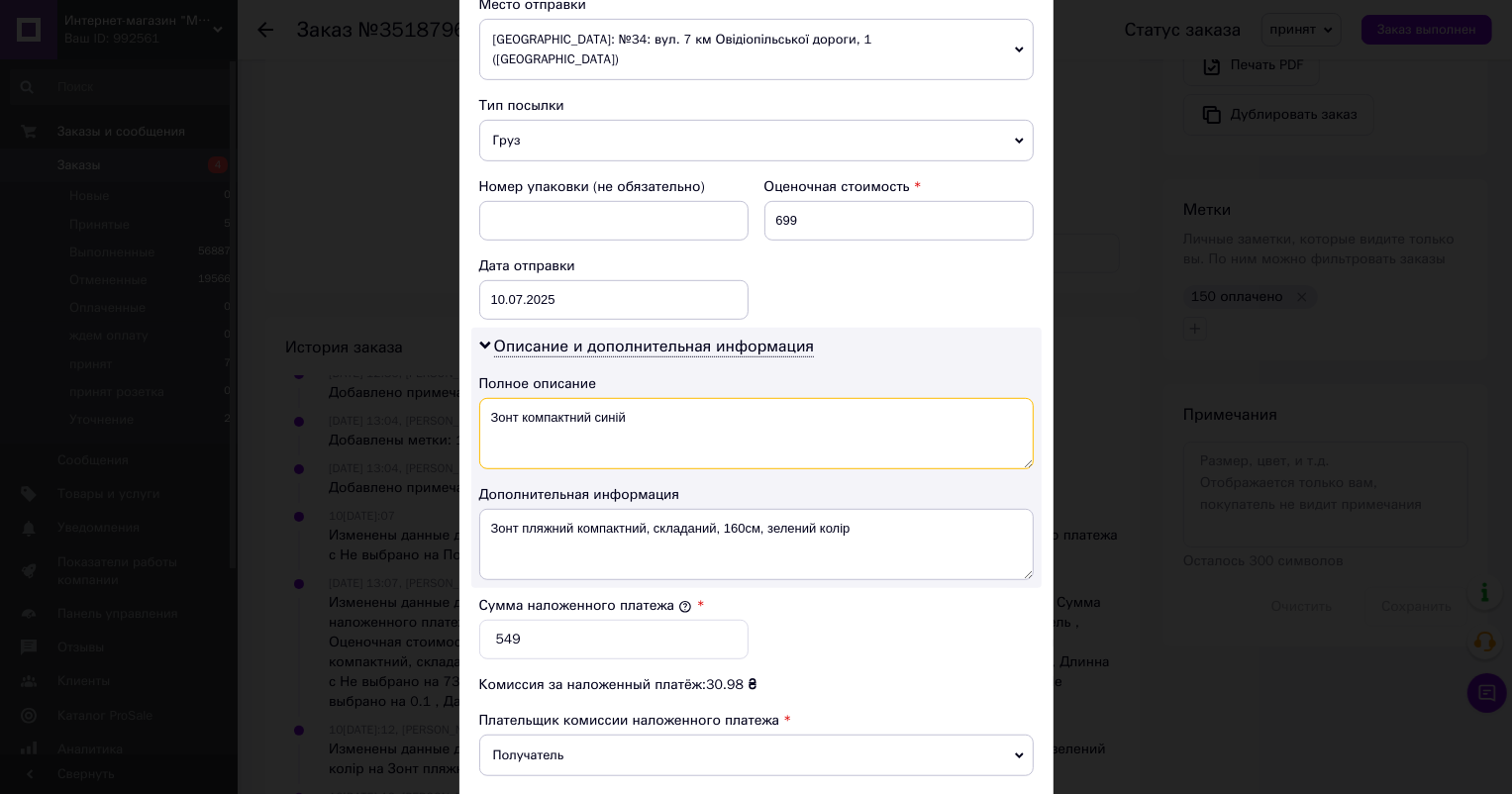 click on "Зонт компактний синій" at bounding box center (756, 434) 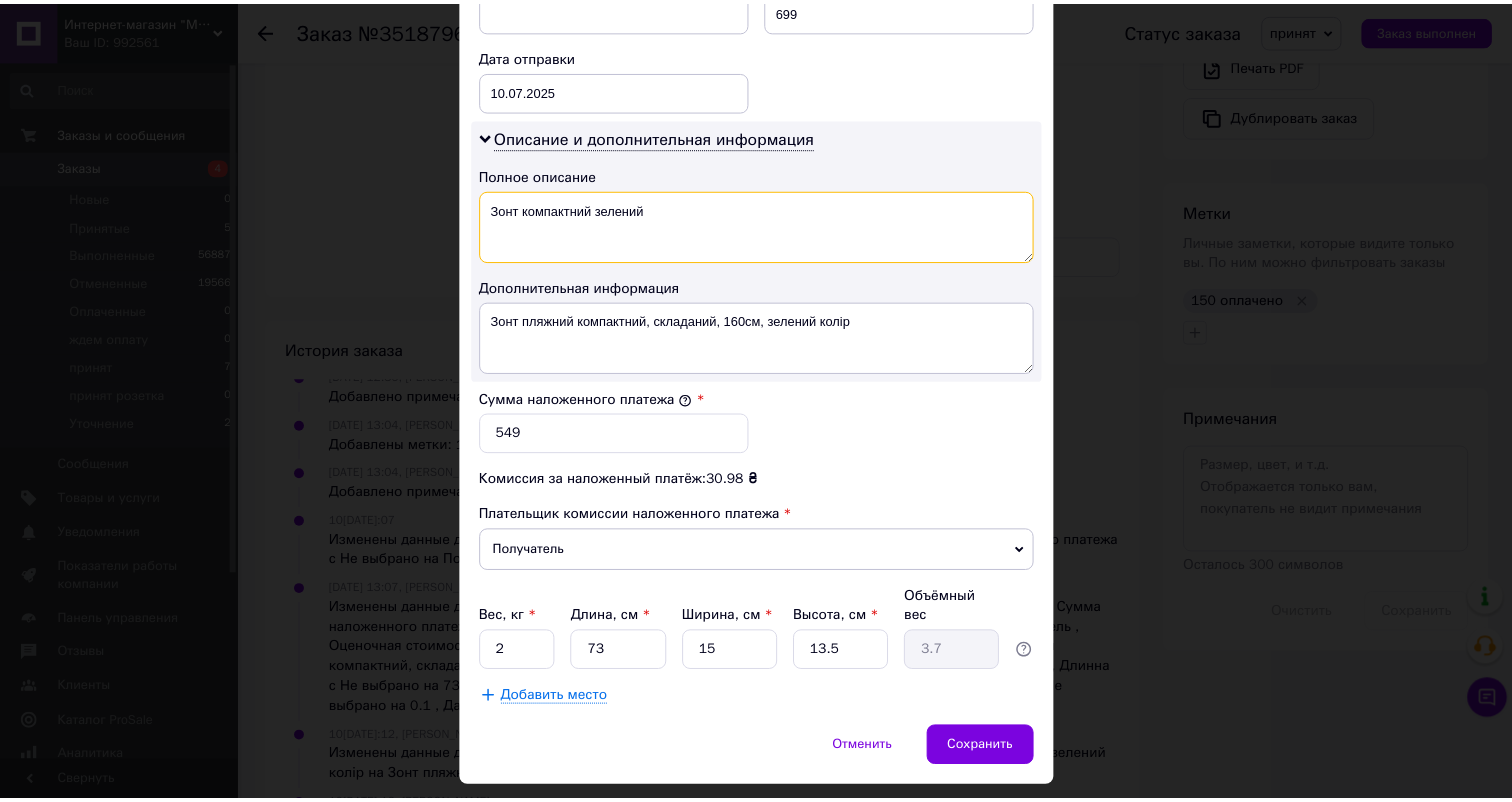 scroll, scrollTop: 944, scrollLeft: 0, axis: vertical 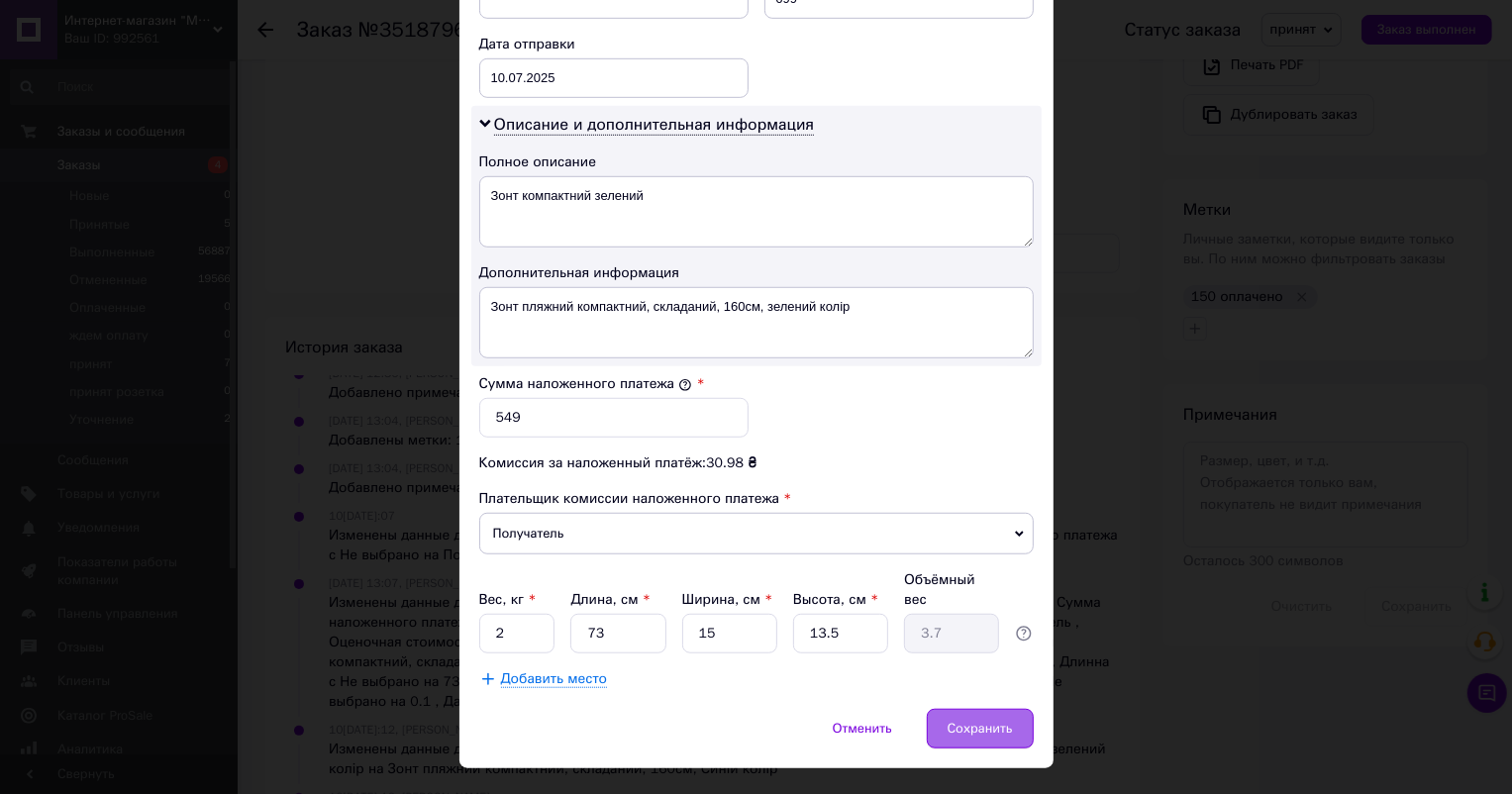 click on "Сохранить" at bounding box center (980, 729) 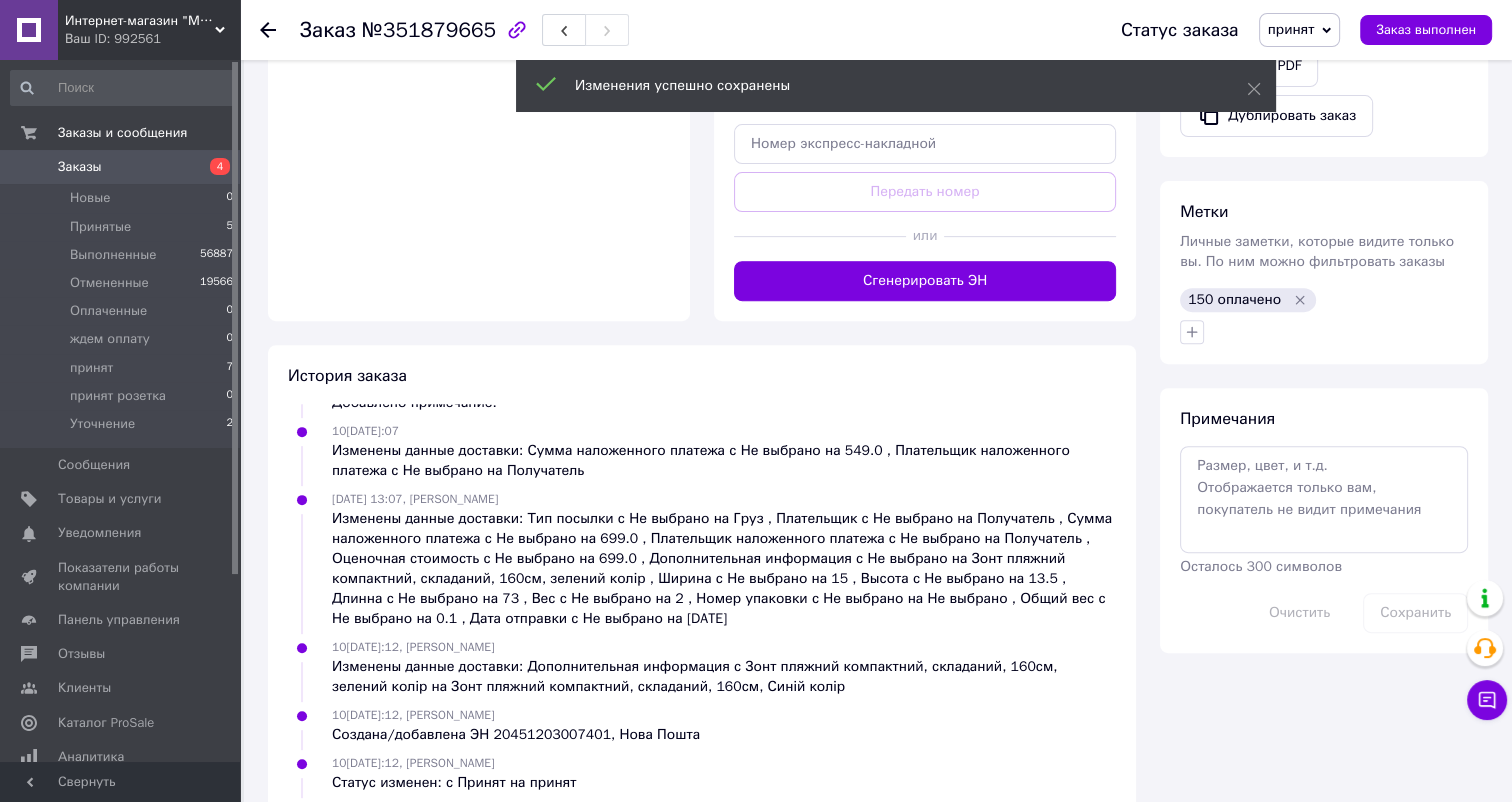 scroll, scrollTop: 51, scrollLeft: 0, axis: vertical 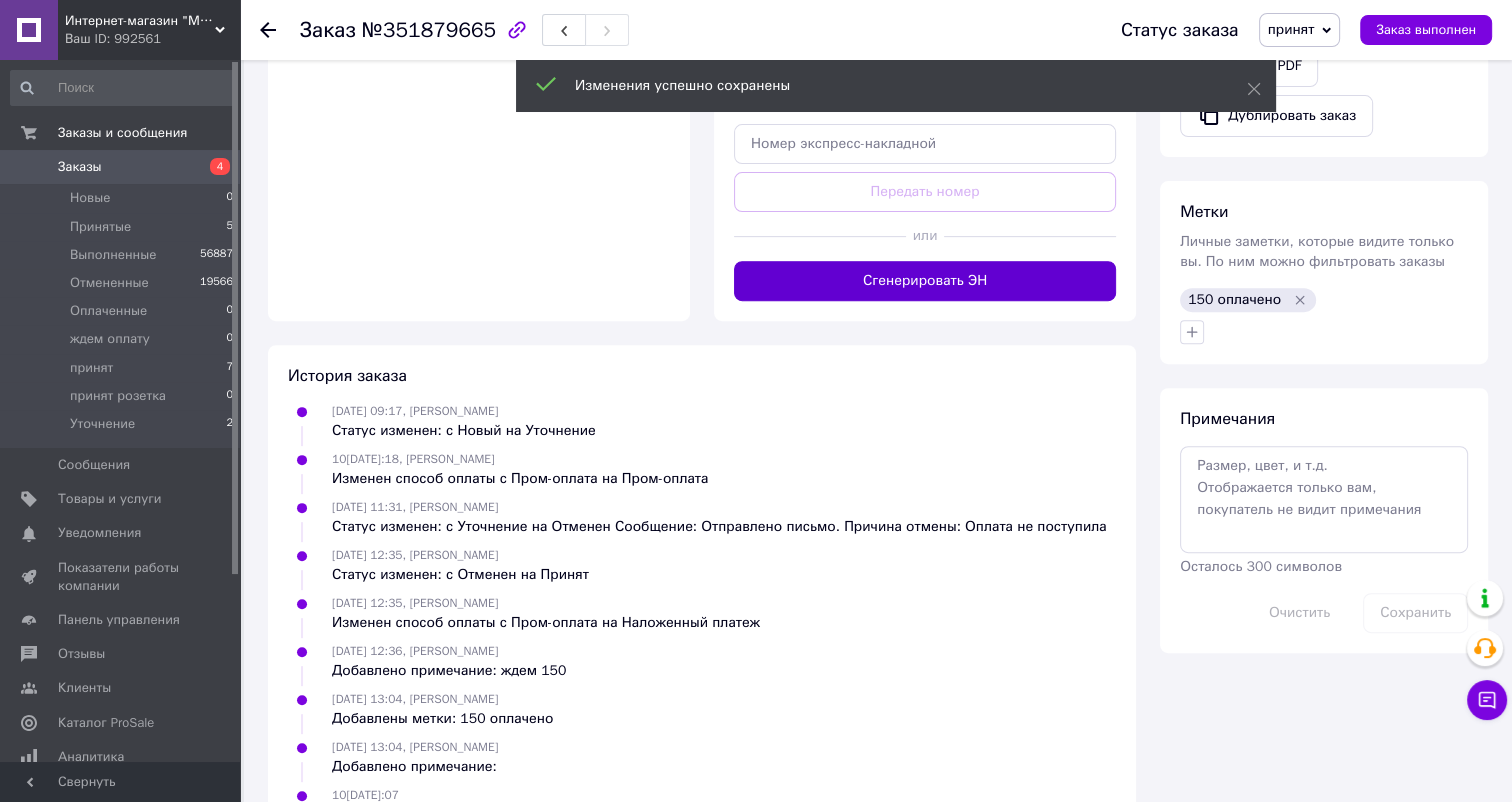 click on "Сгенерировать ЭН" at bounding box center (925, 281) 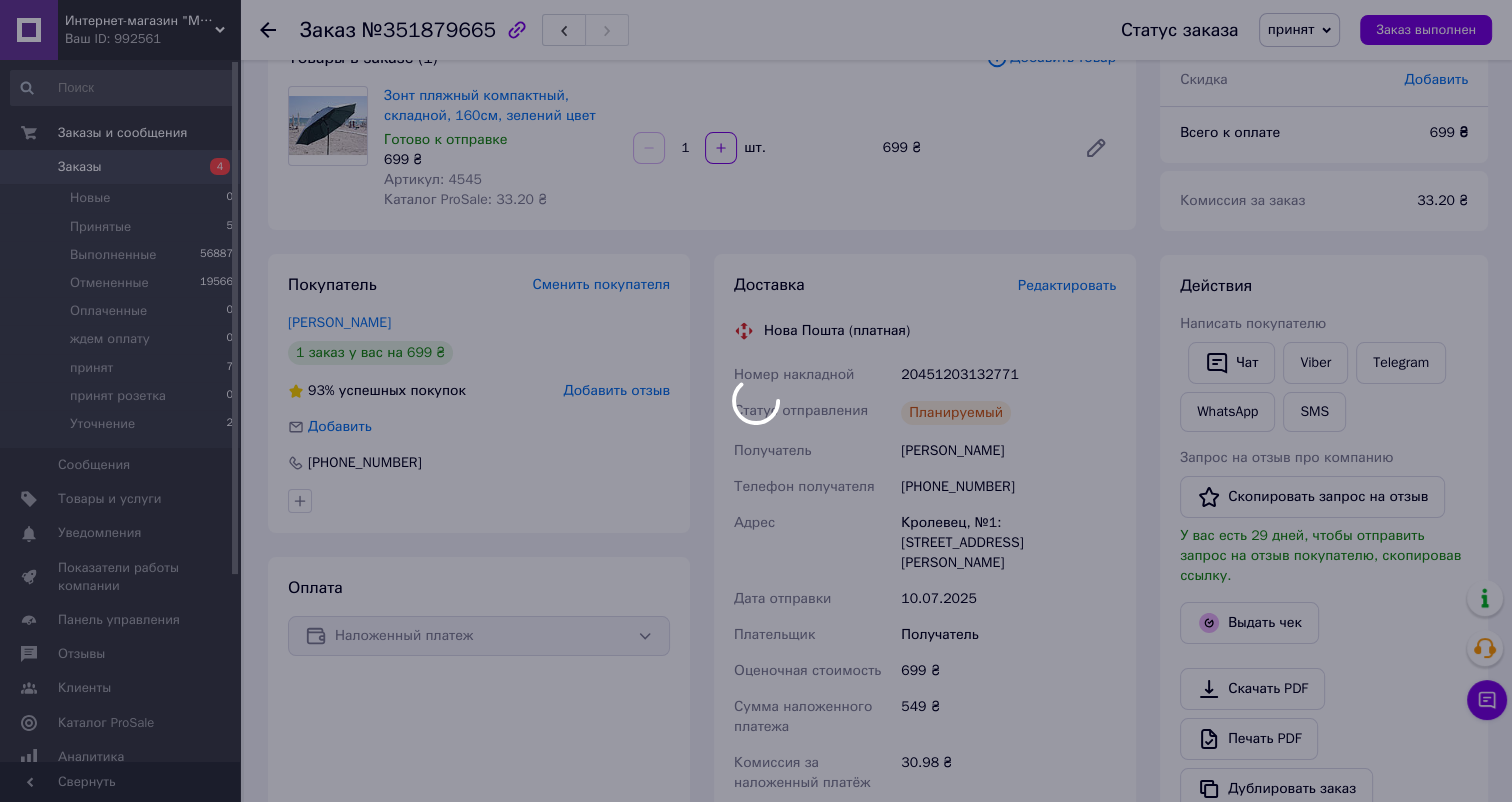 scroll, scrollTop: 0, scrollLeft: 0, axis: both 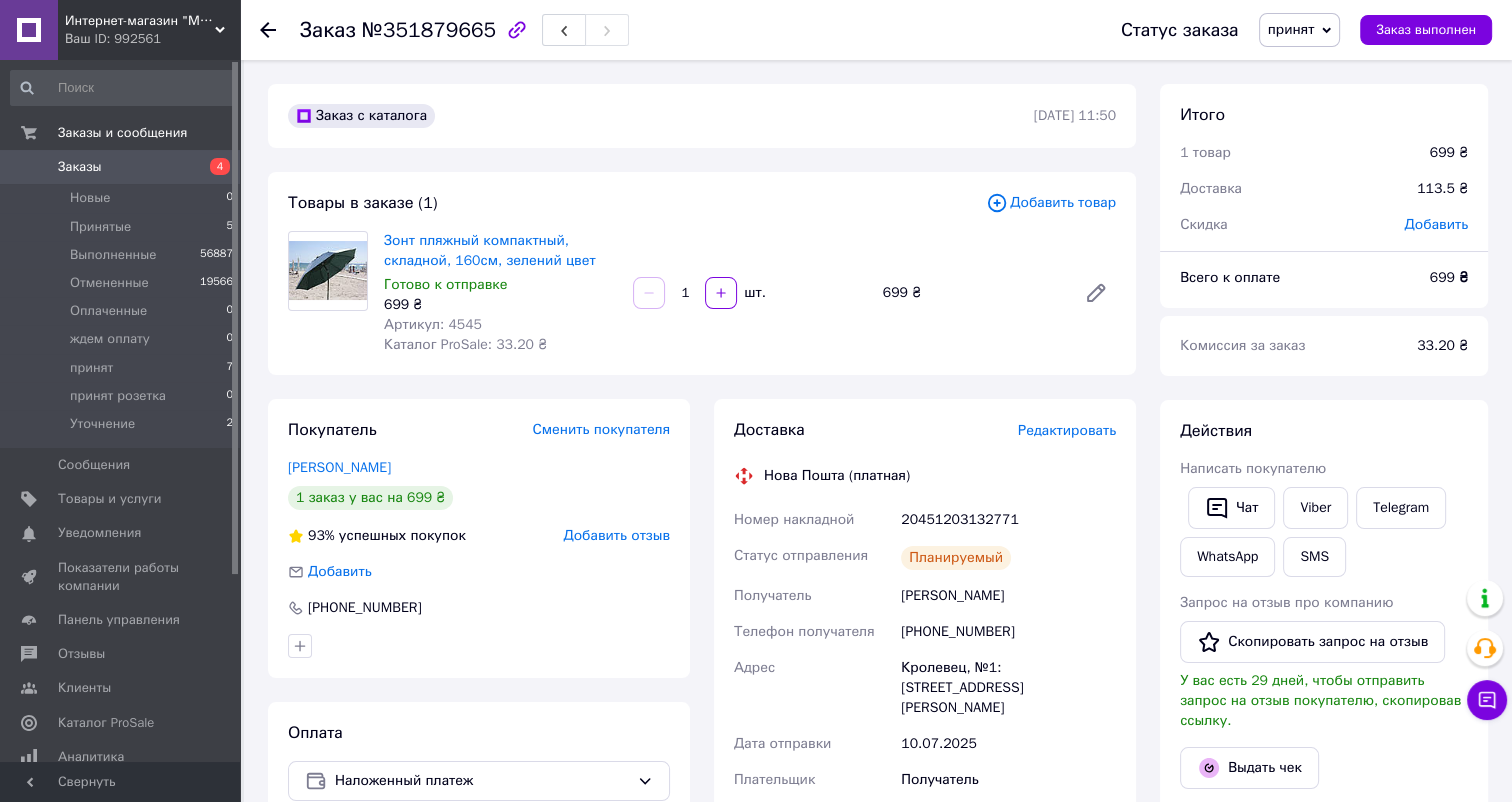 click on "20451203132771" at bounding box center [1008, 520] 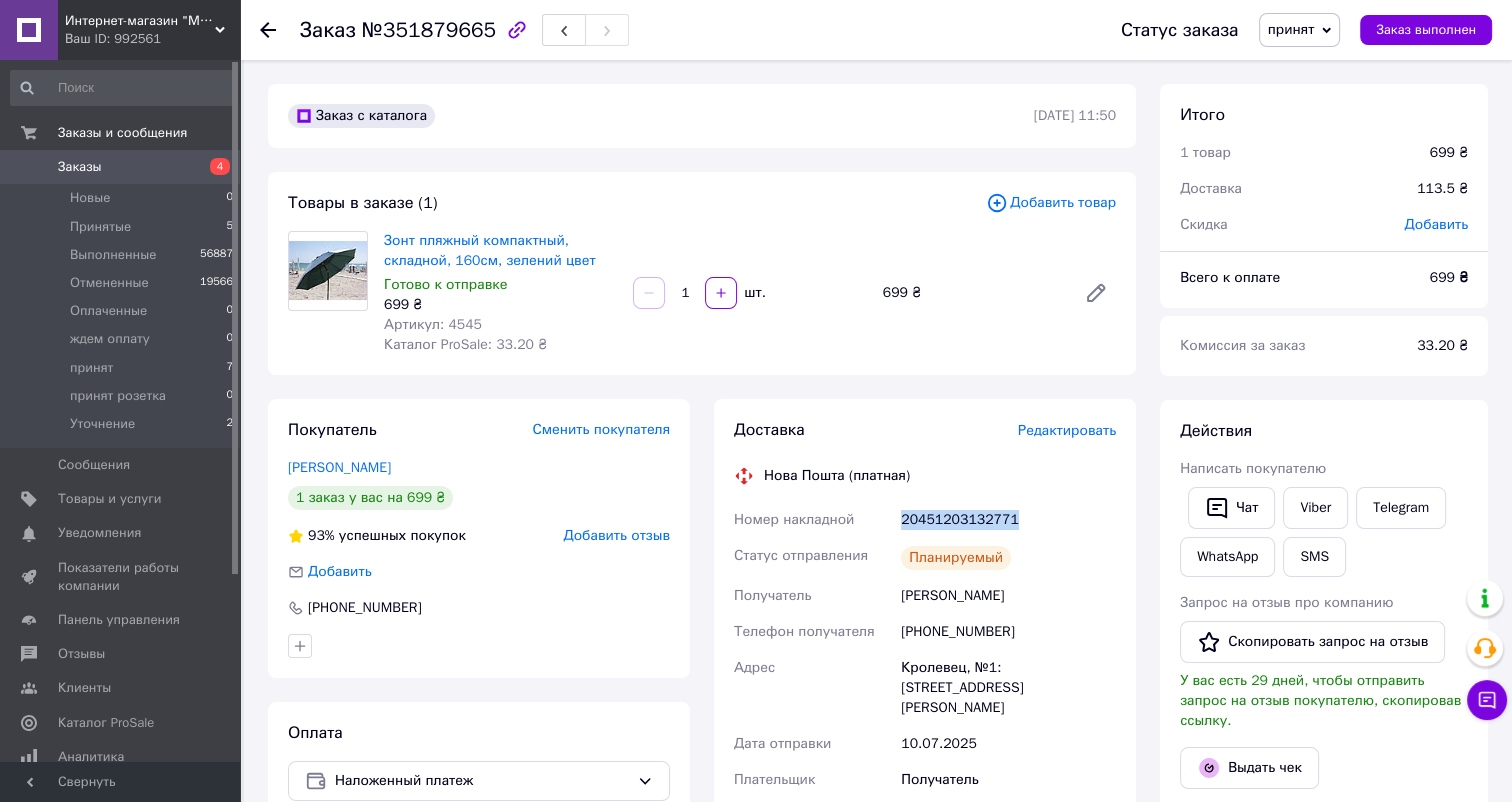 click on "20451203132771" at bounding box center [1008, 520] 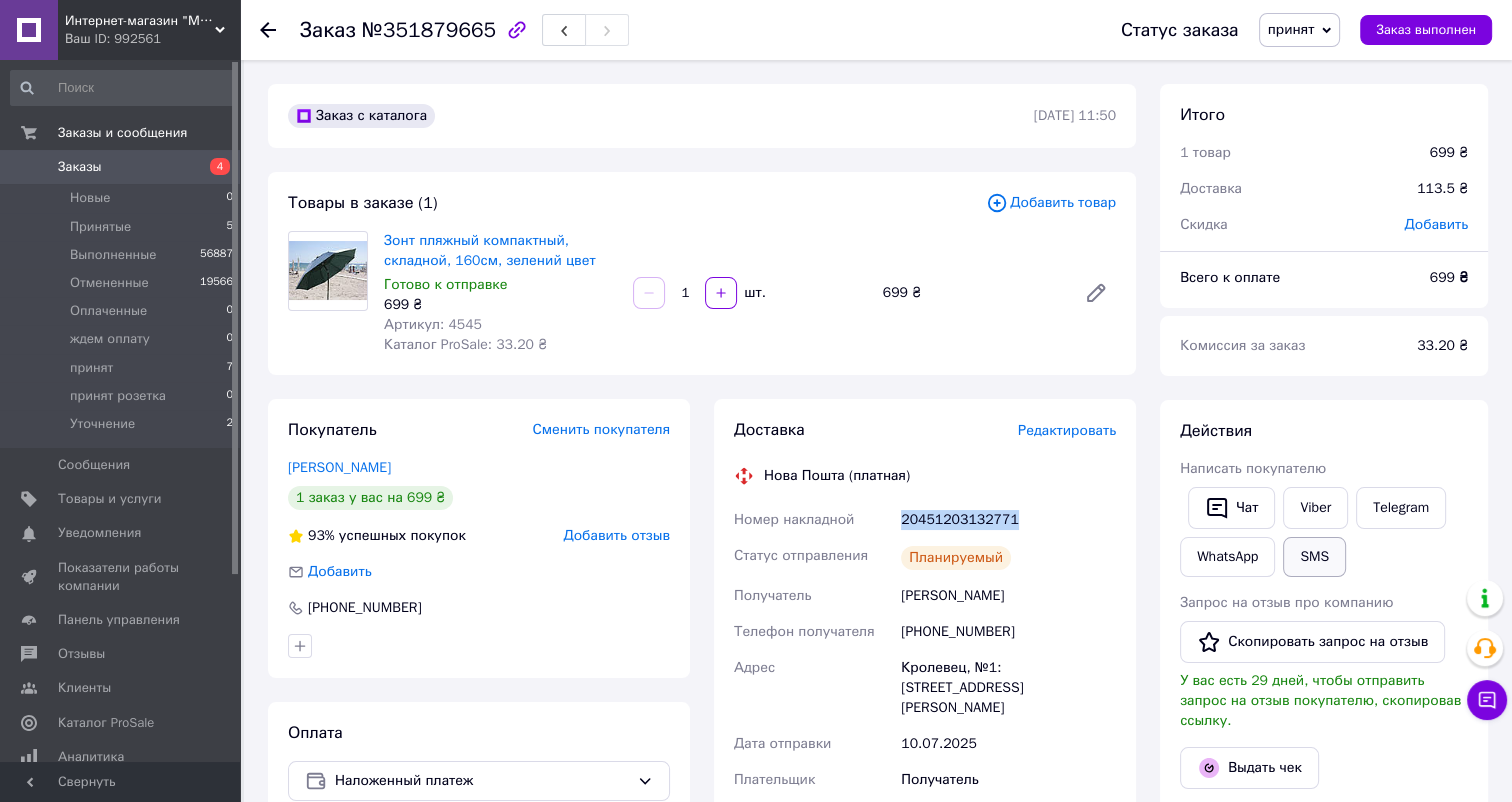 click on "SMS" at bounding box center [1314, 557] 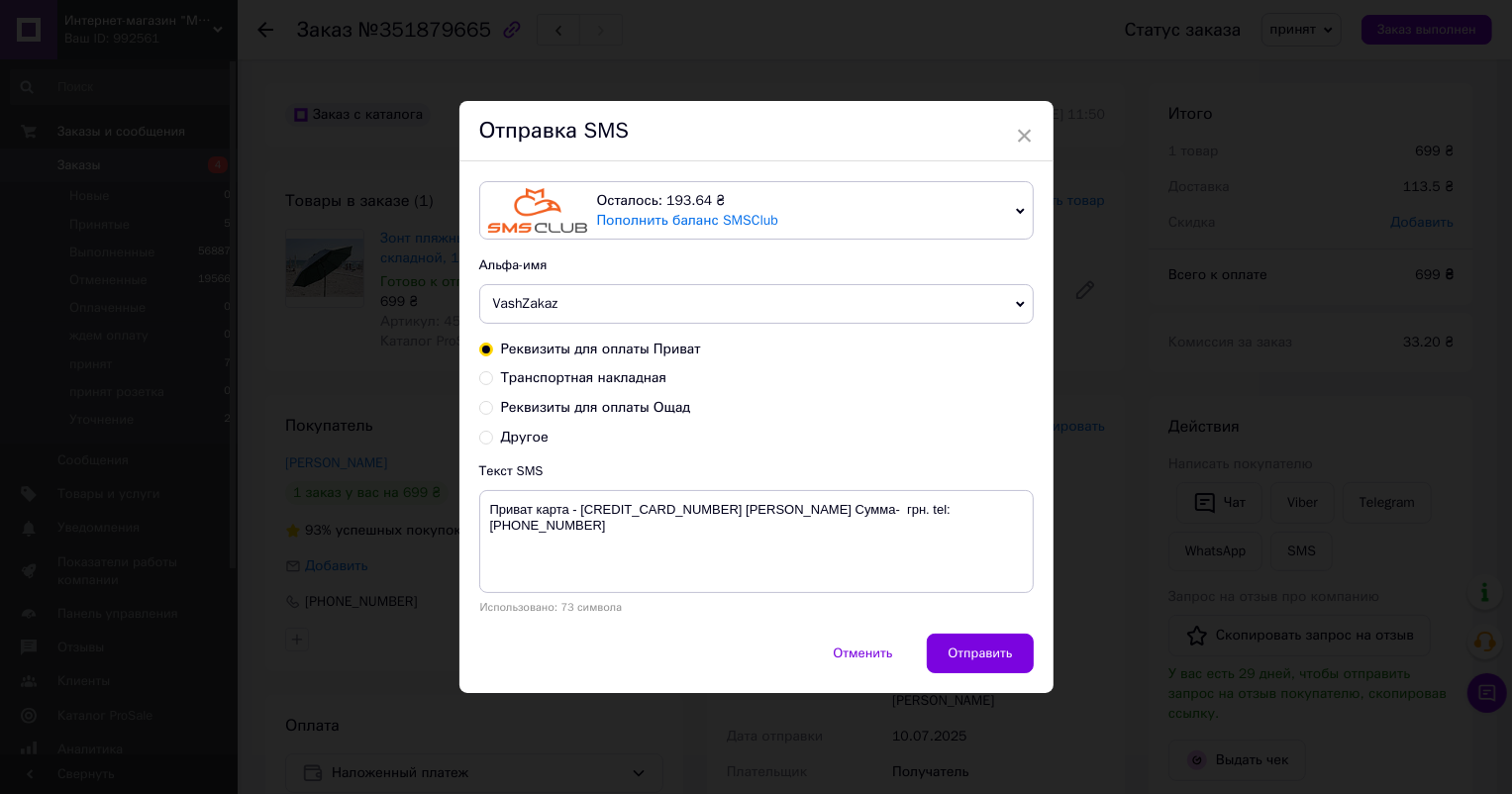 click on "Транспортная накладная" at bounding box center (584, 377) 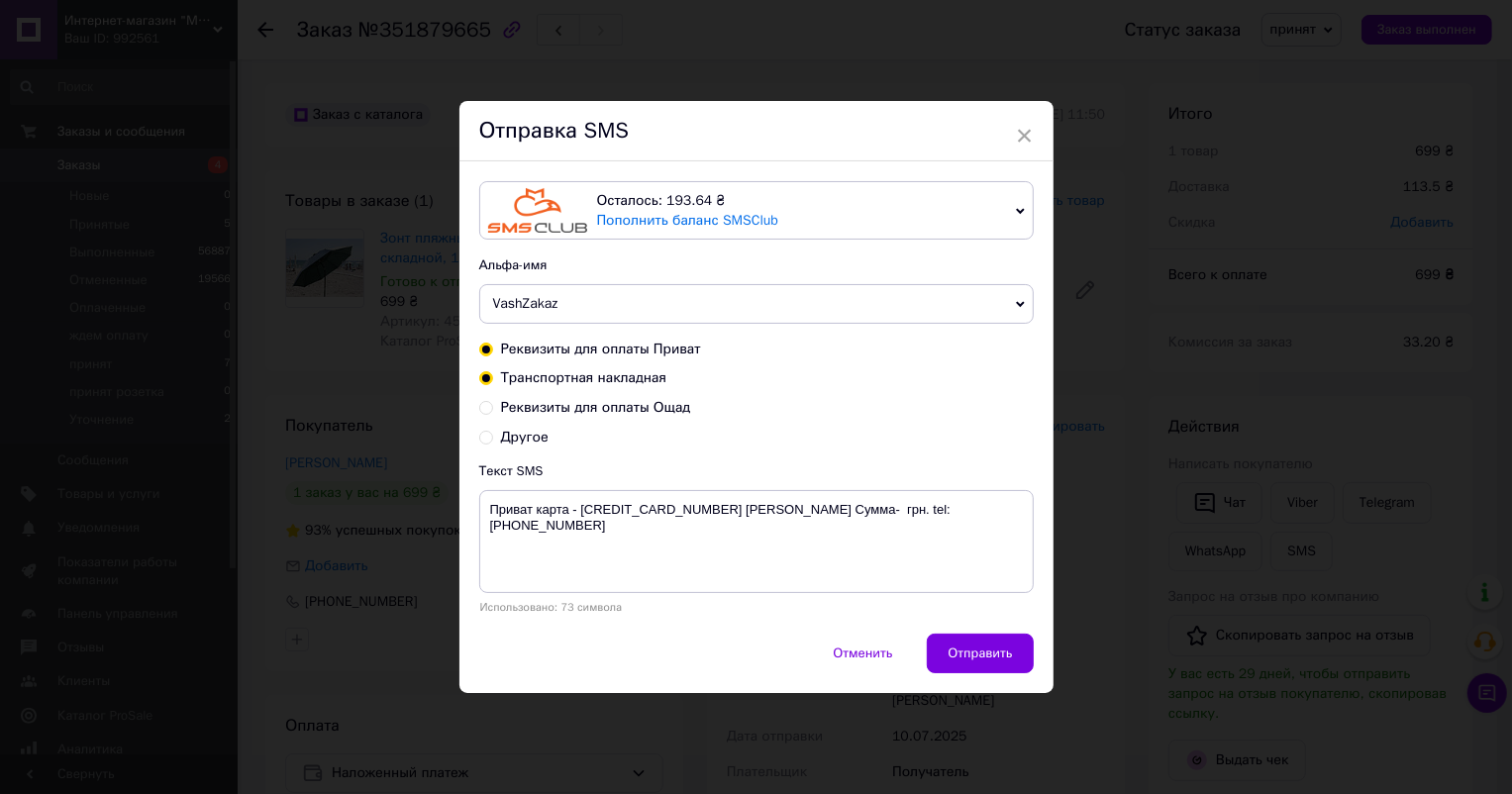 radio on "true" 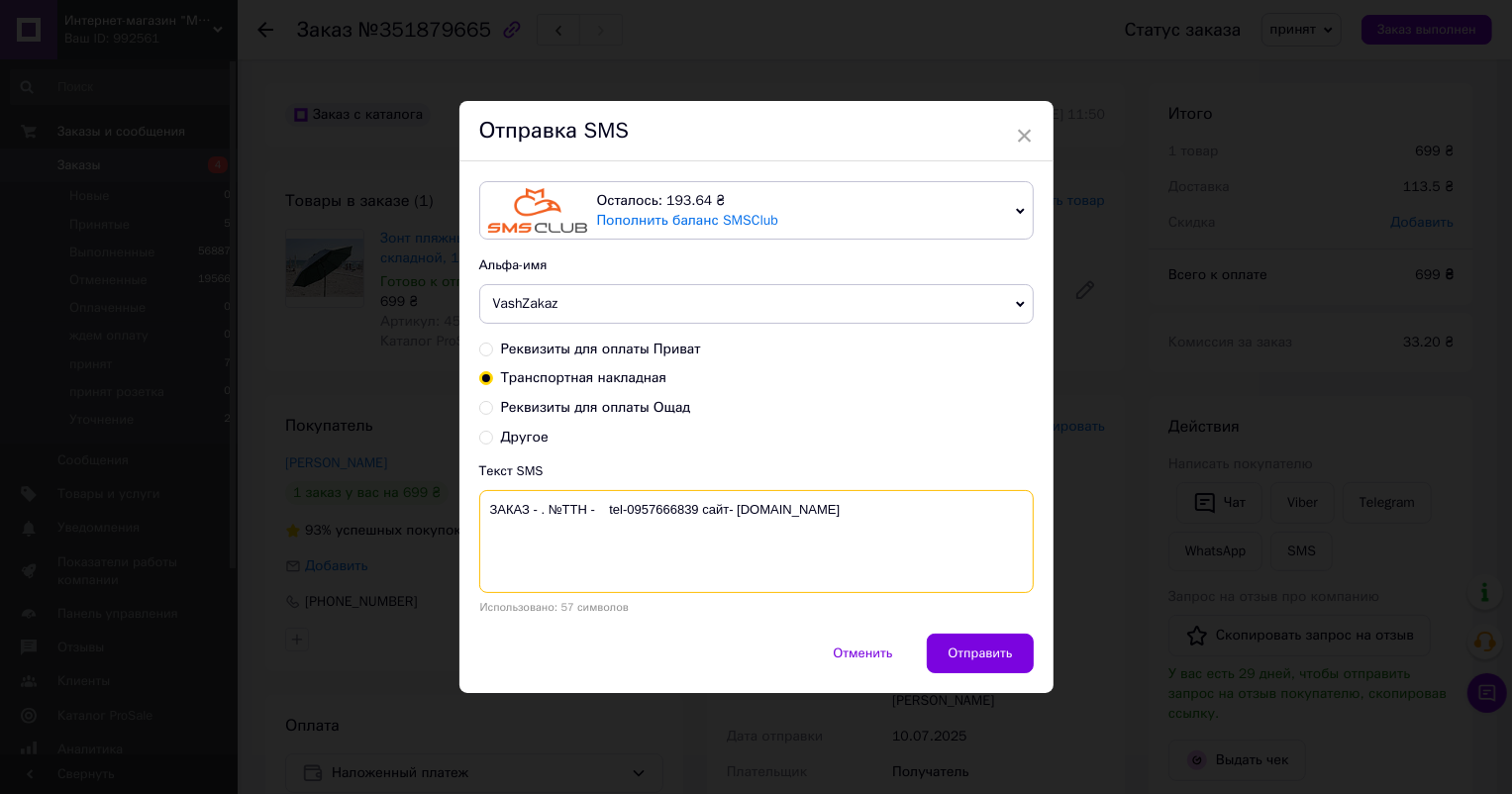 click on "ЗАКАЗ - . №ТТН -    tel-0957666839 сайт- [DOMAIN_NAME]" at bounding box center (756, 542) 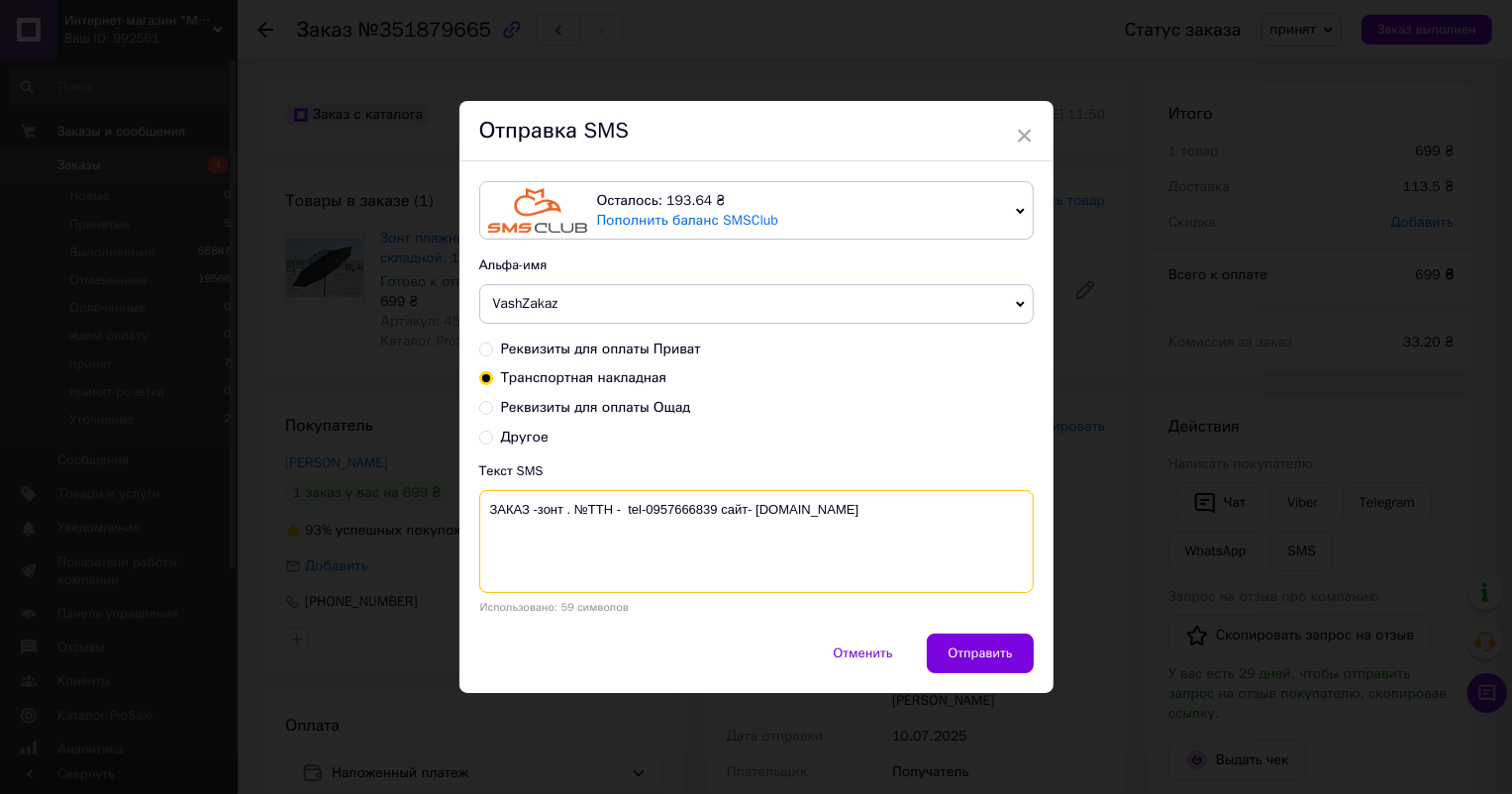 paste on "20451203132771" 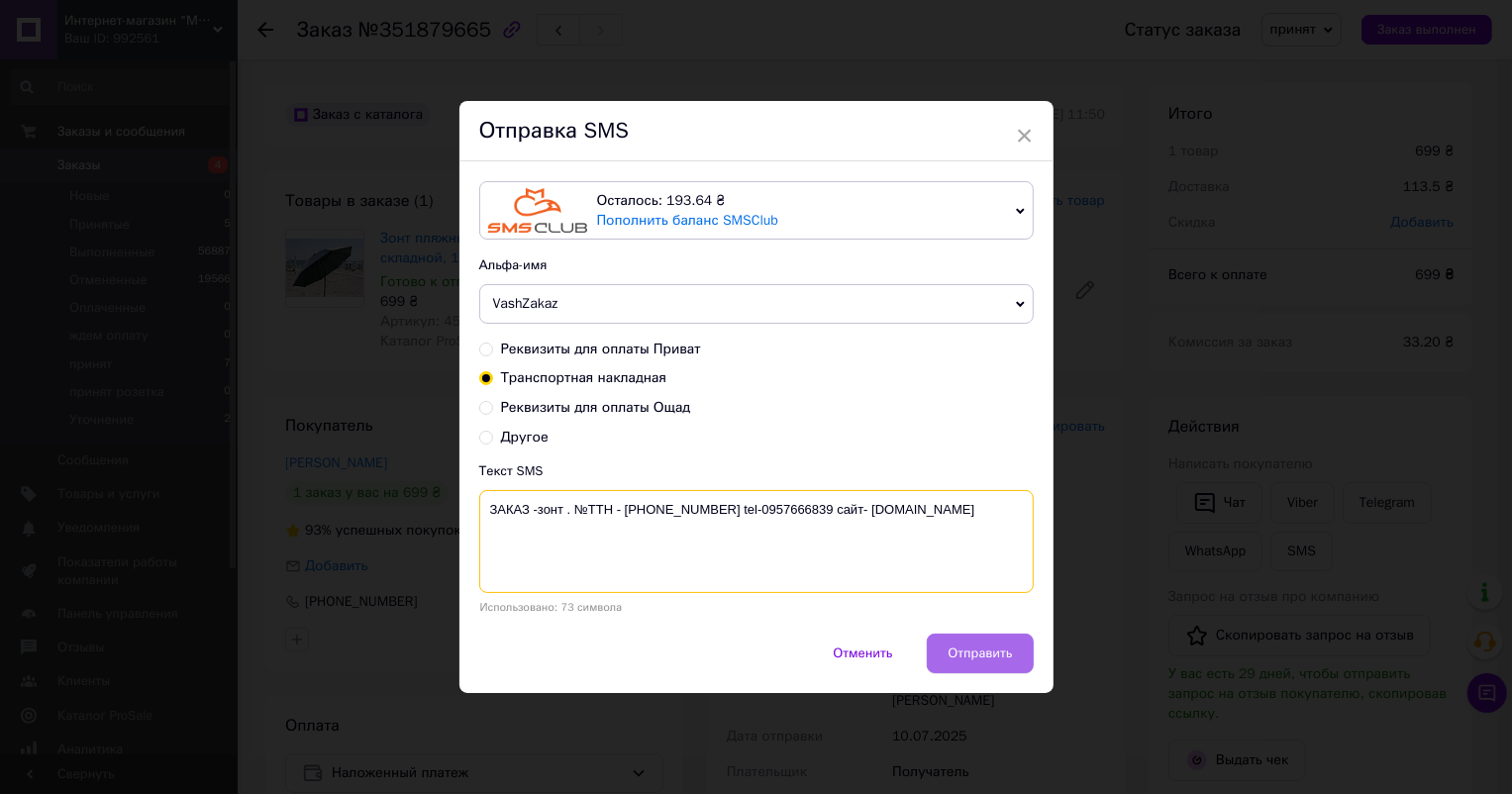 type on "ЗАКАЗ -зонт . №ТТН - [PHONE_NUMBER] tel-0957666839 сайт- [DOMAIN_NAME]" 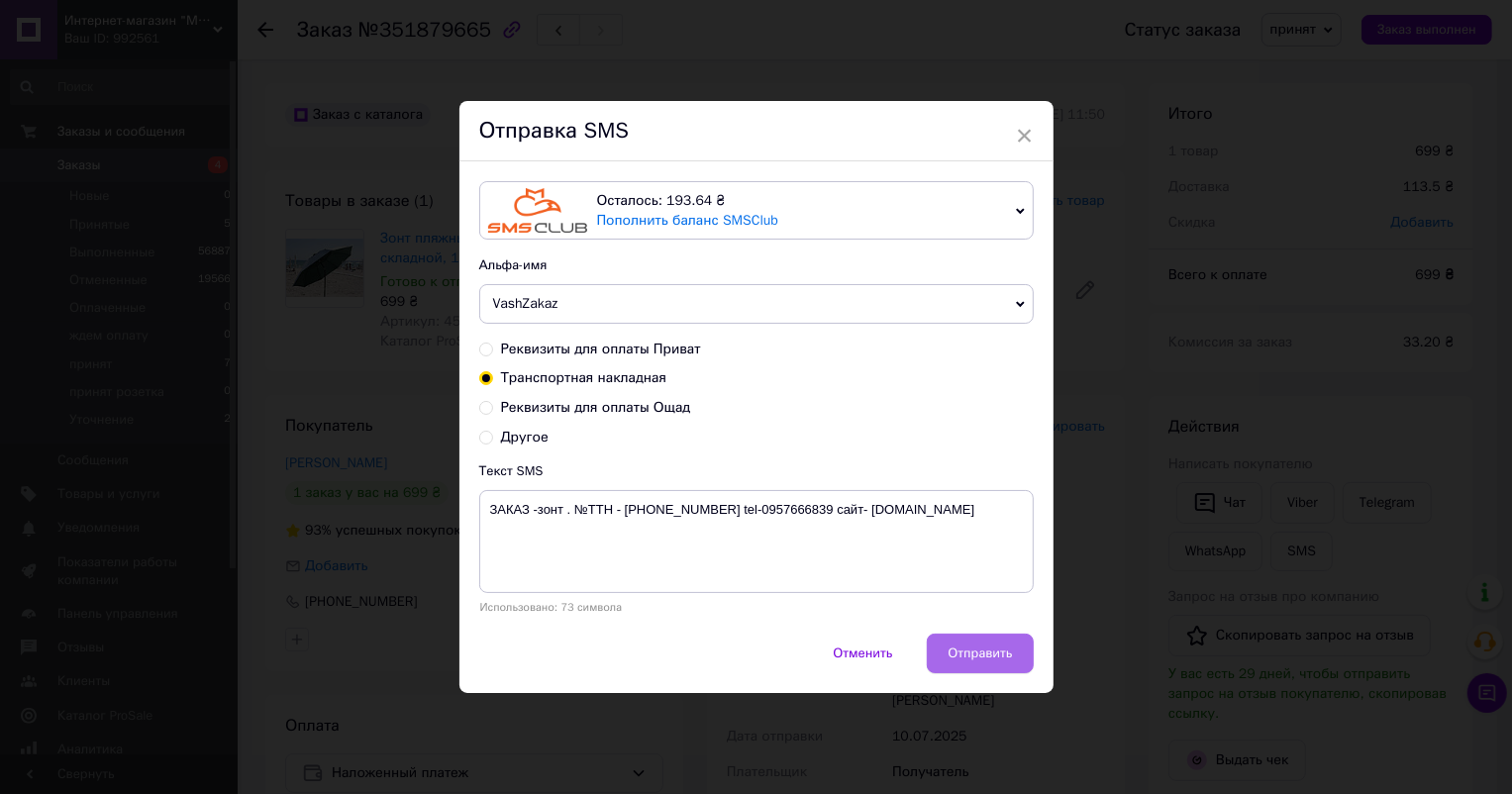 click on "Отправить" at bounding box center [979, 653] 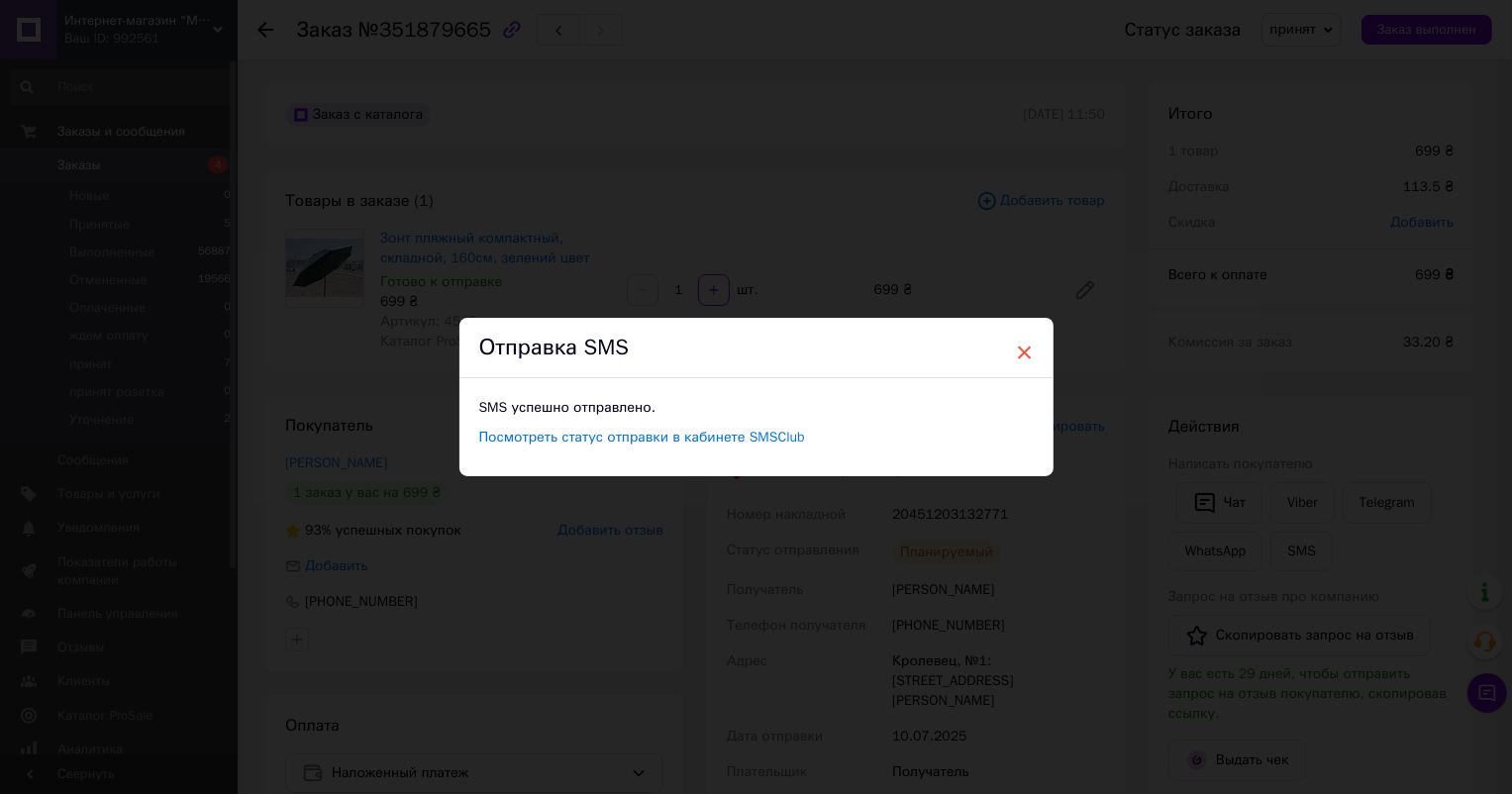 click on "×" at bounding box center [1025, 352] 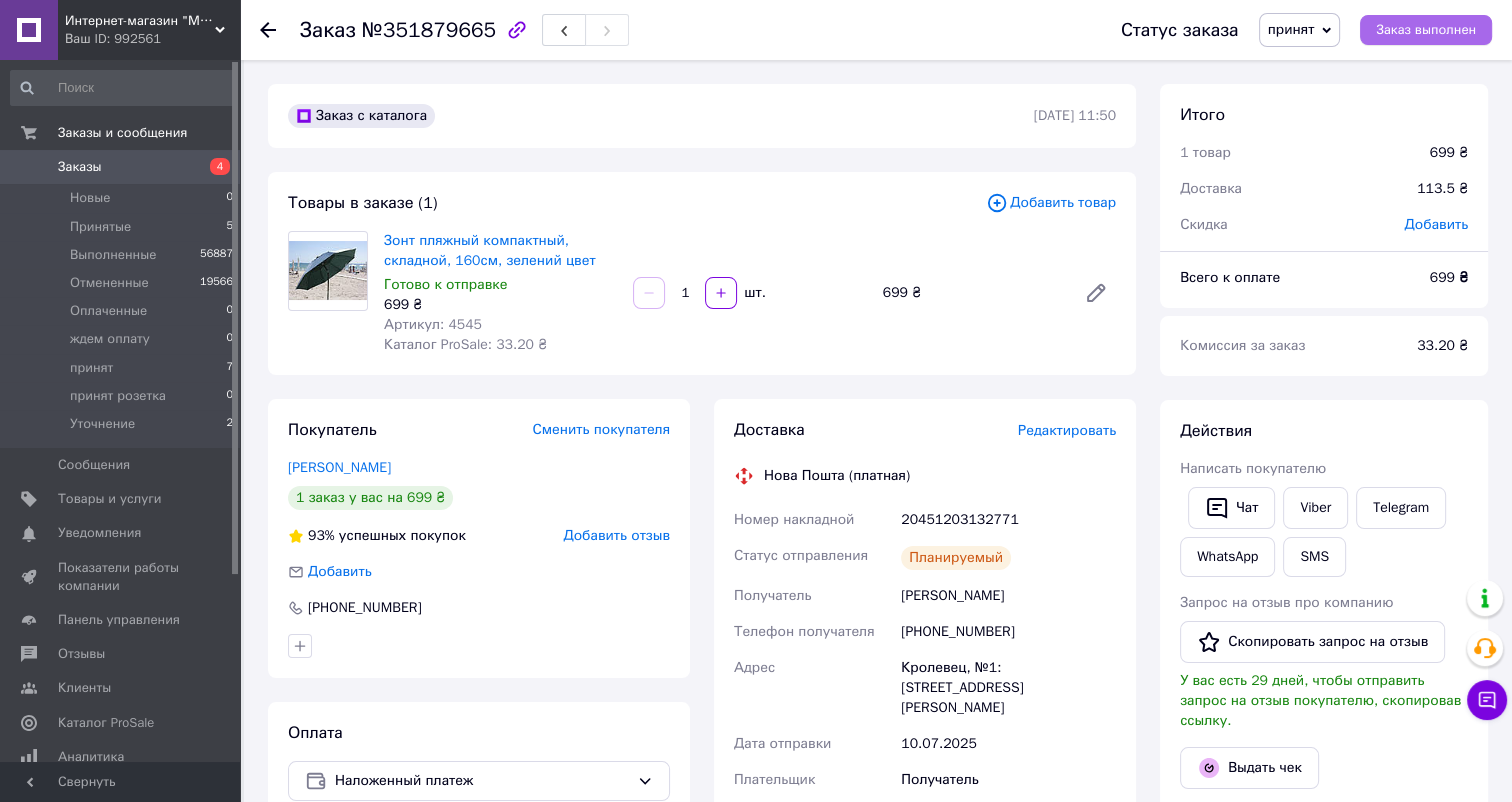 click on "Заказ выполнен" at bounding box center [1426, 30] 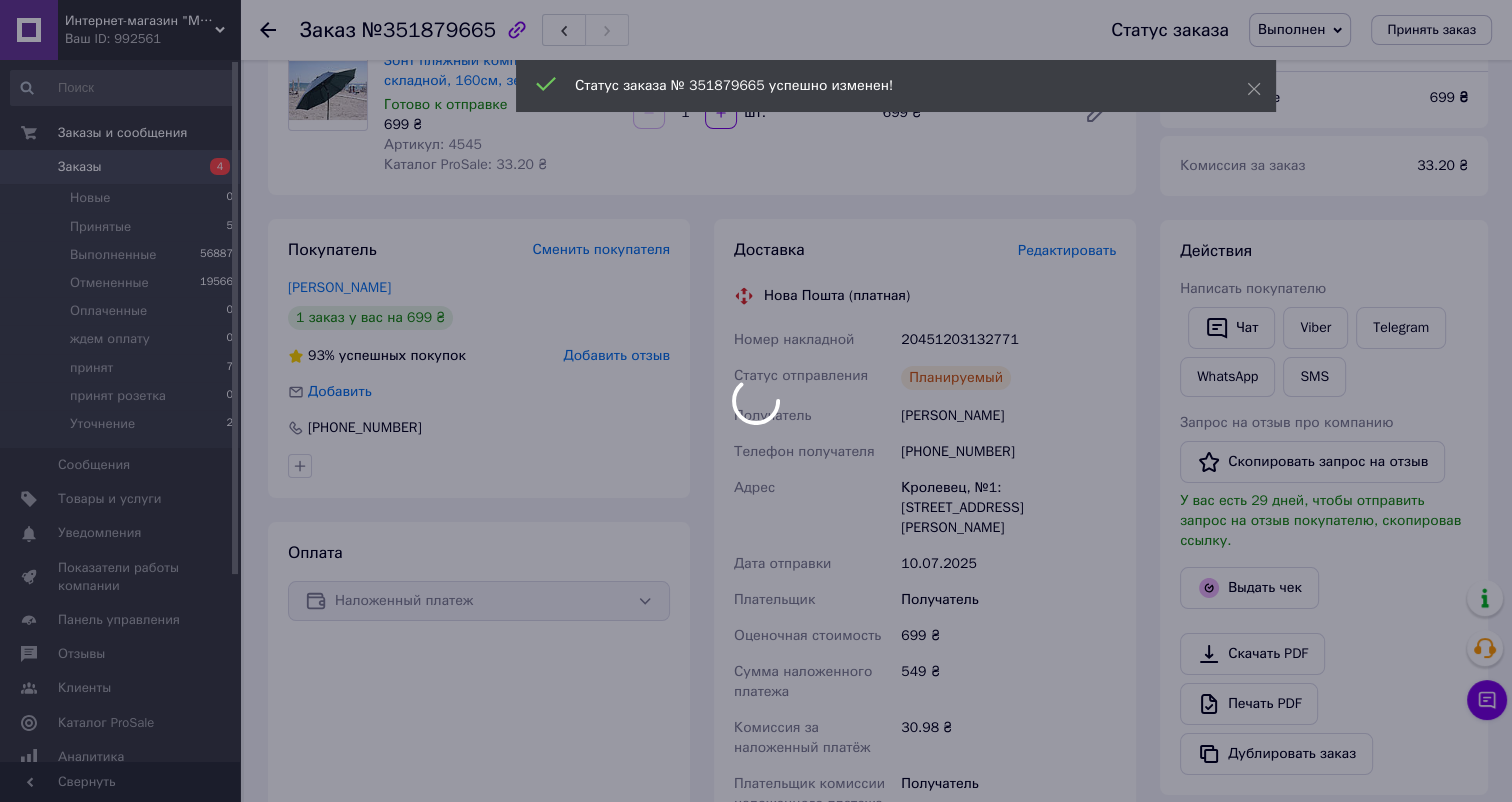 scroll, scrollTop: 181, scrollLeft: 0, axis: vertical 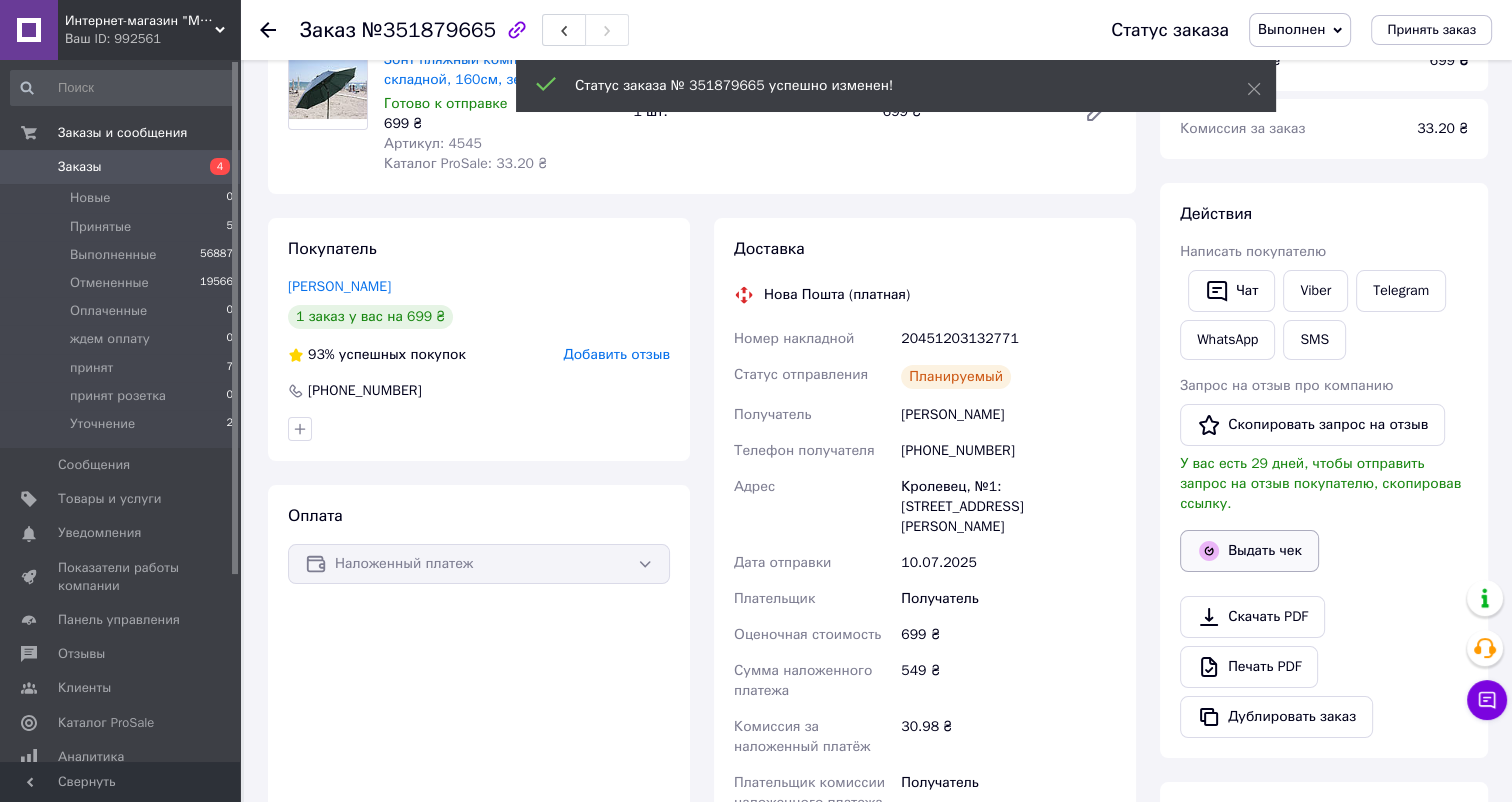 click on "Выдать чек" at bounding box center [1249, 551] 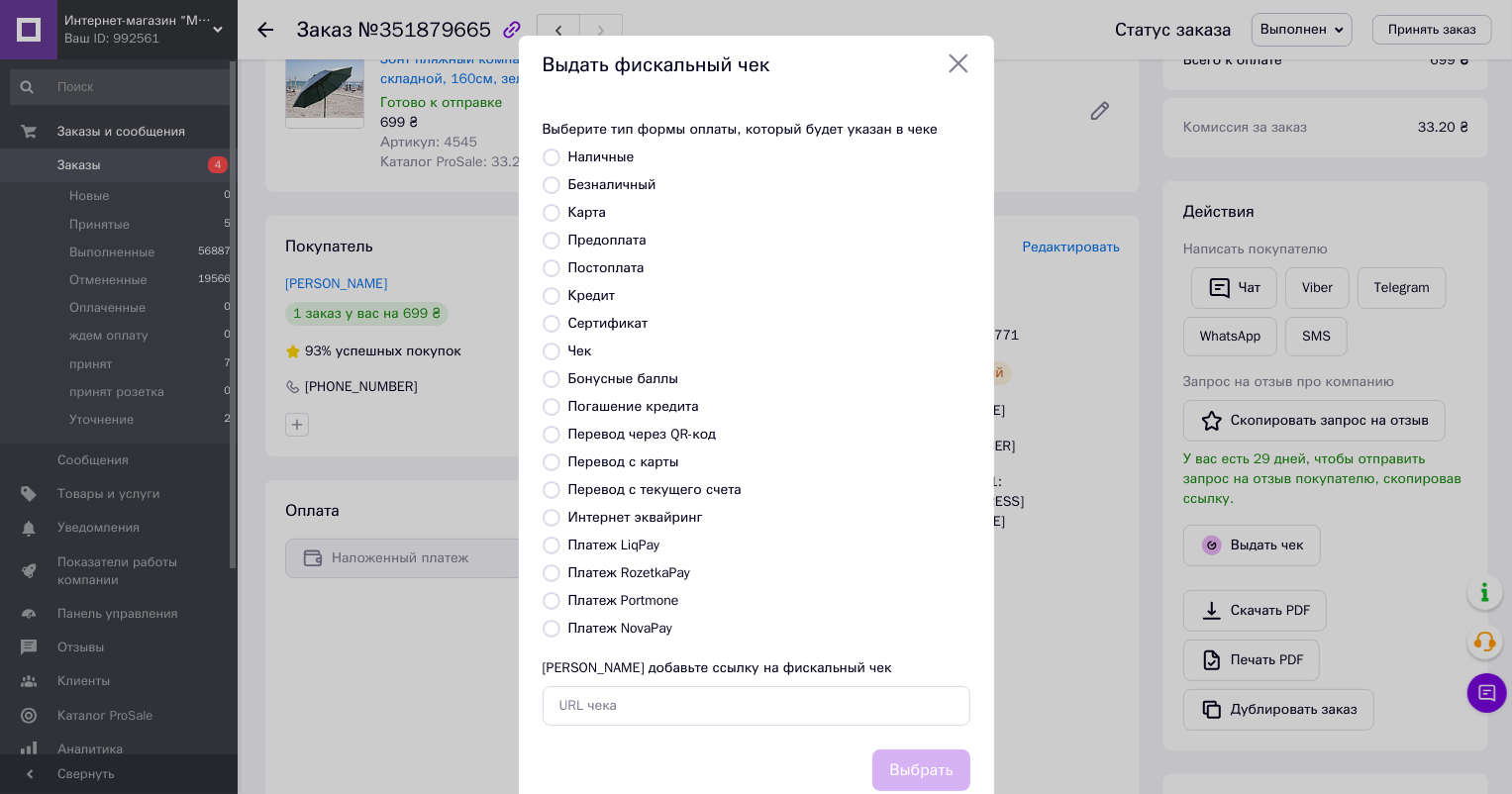 click on "Безналичный" at bounding box center (612, 184) 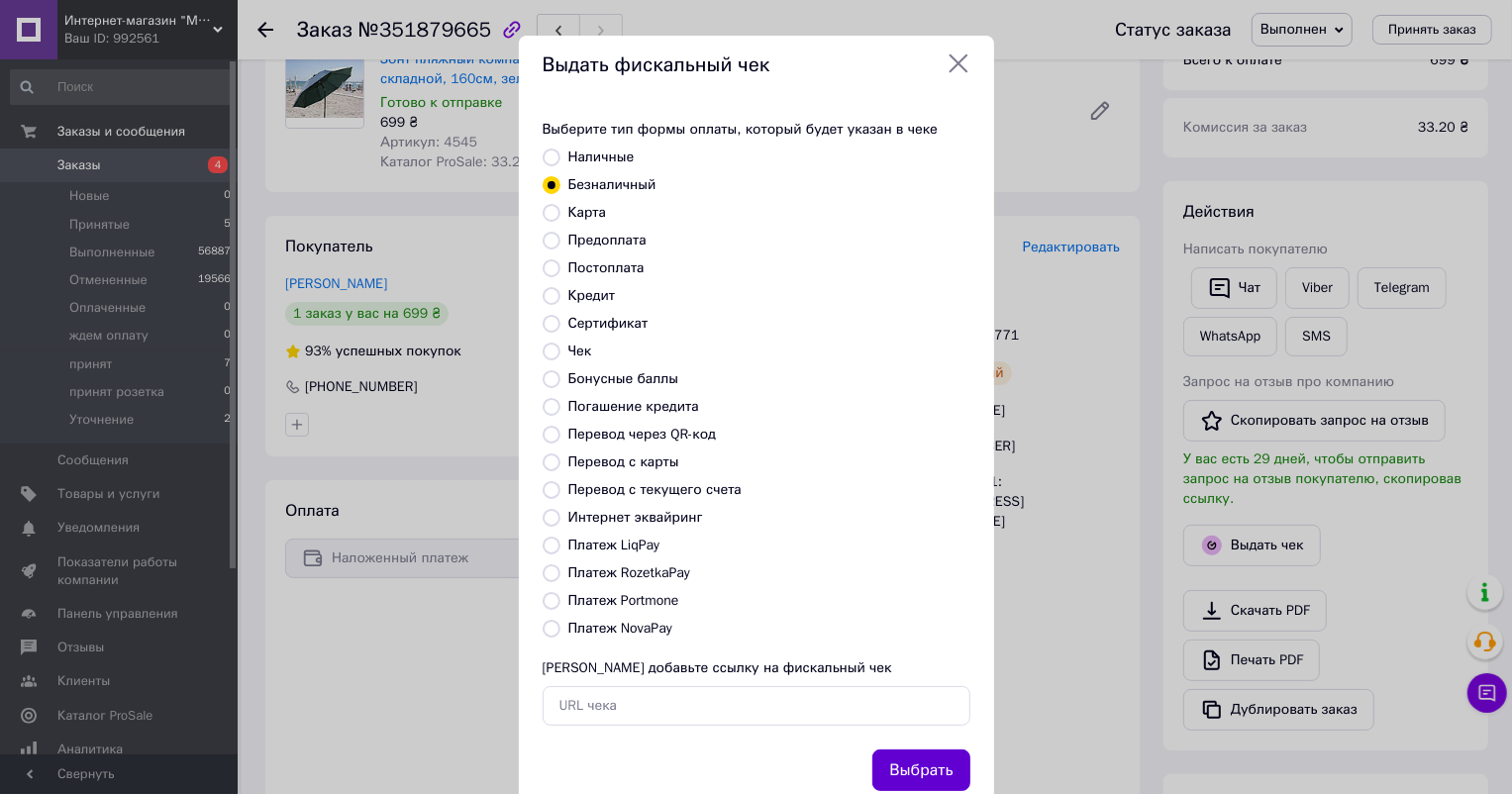click on "Выбрать" at bounding box center [921, 770] 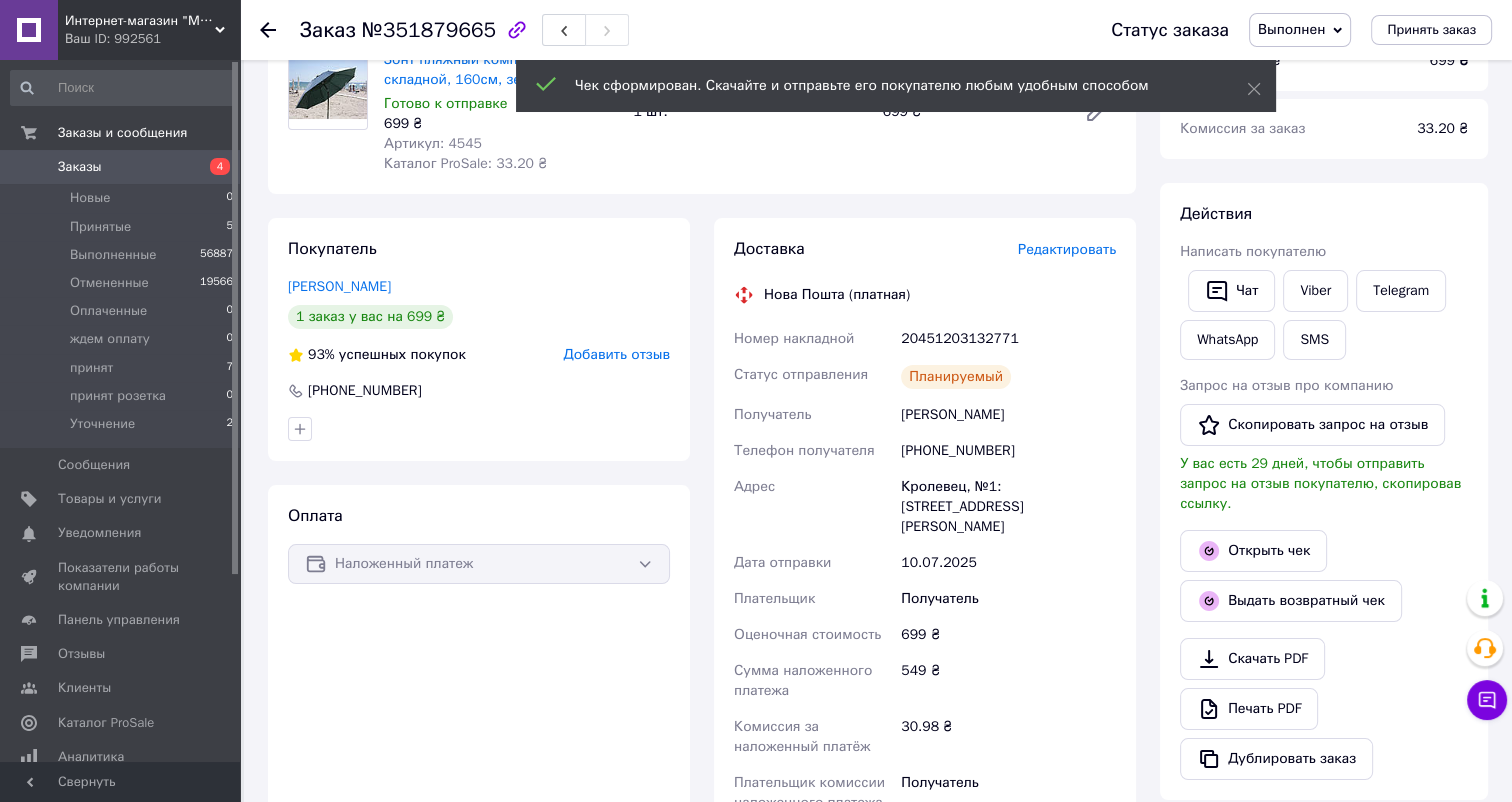click 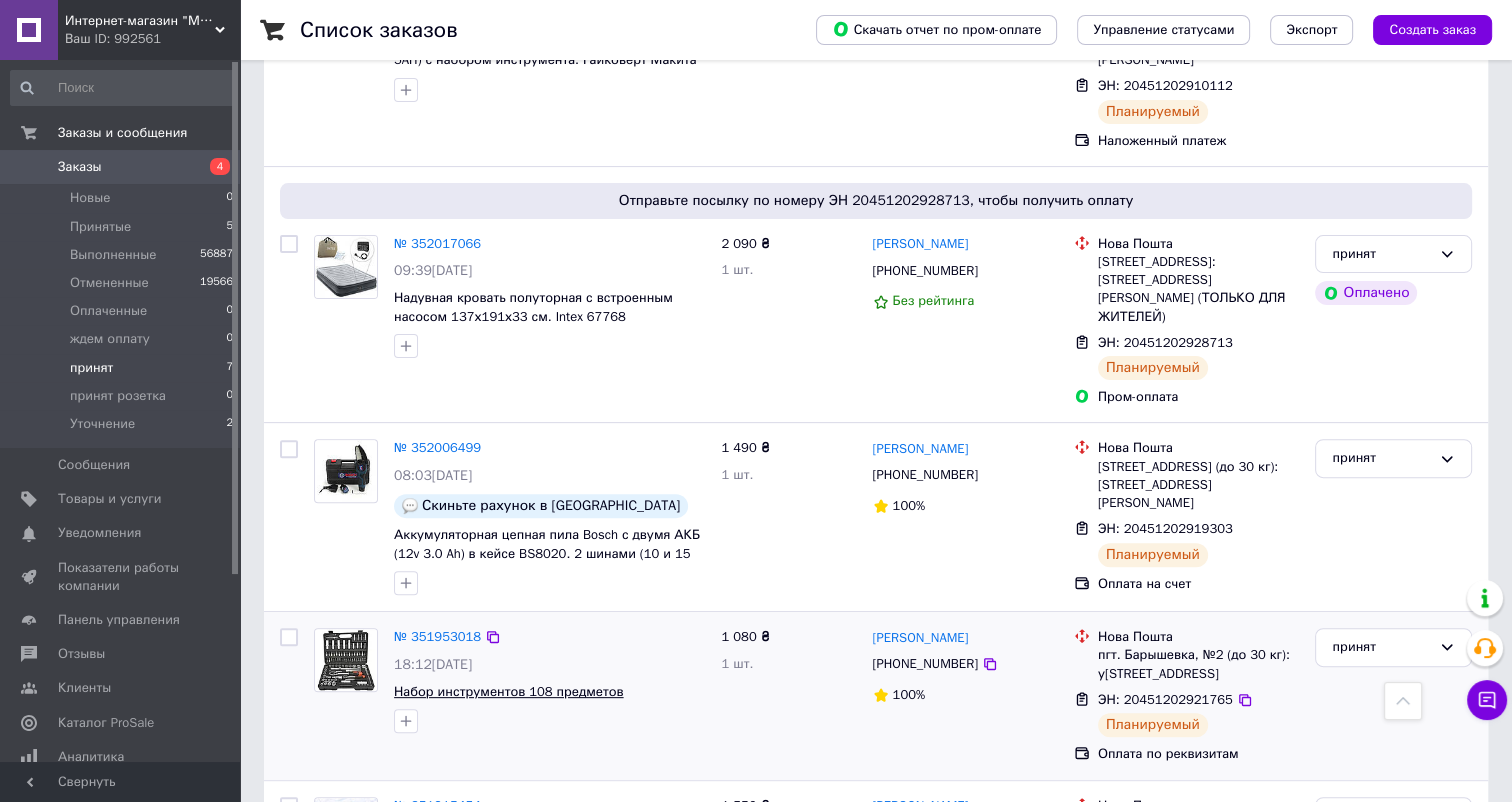 scroll, scrollTop: 818, scrollLeft: 0, axis: vertical 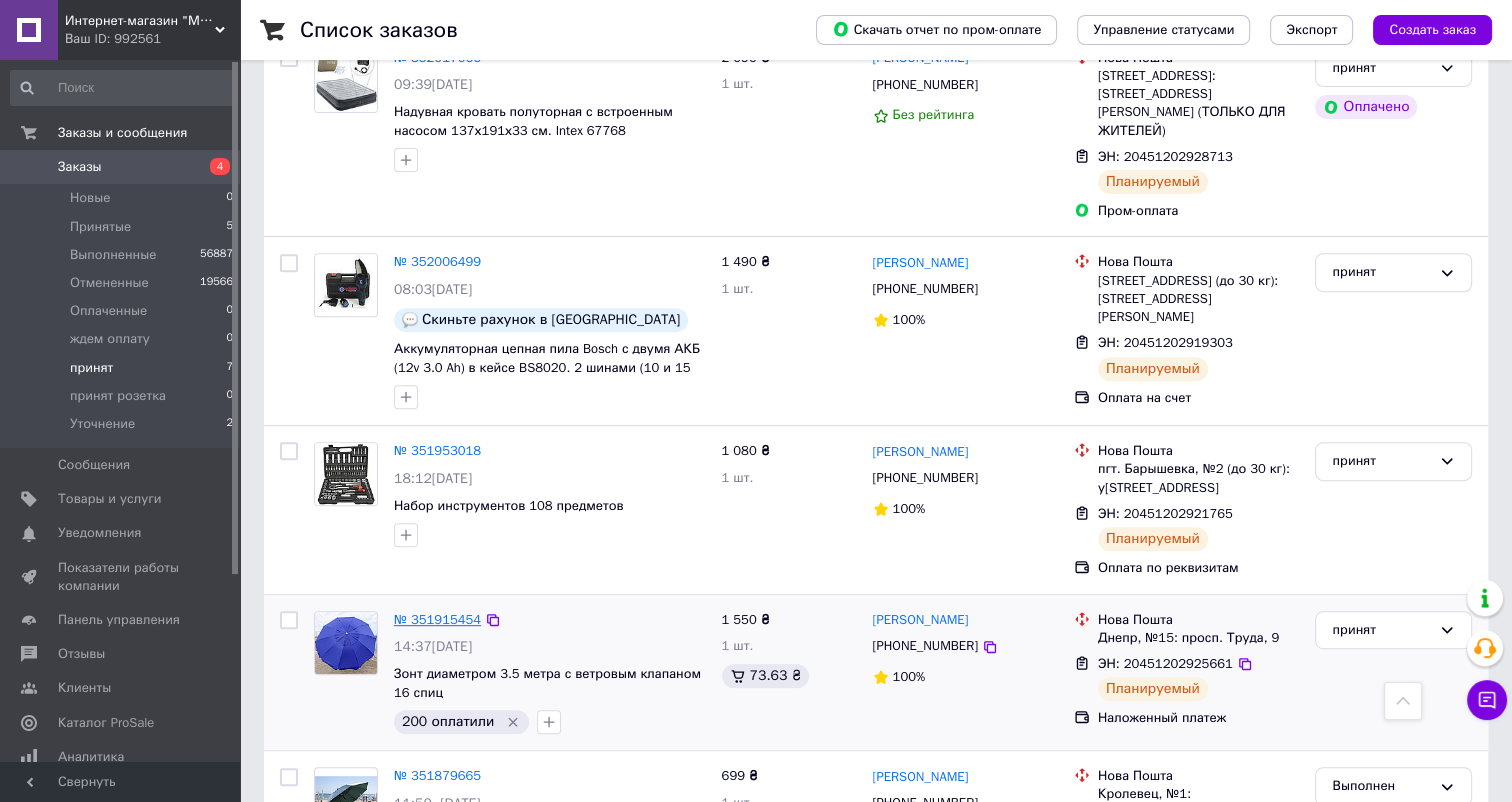 click on "№ 351915454" at bounding box center (437, 619) 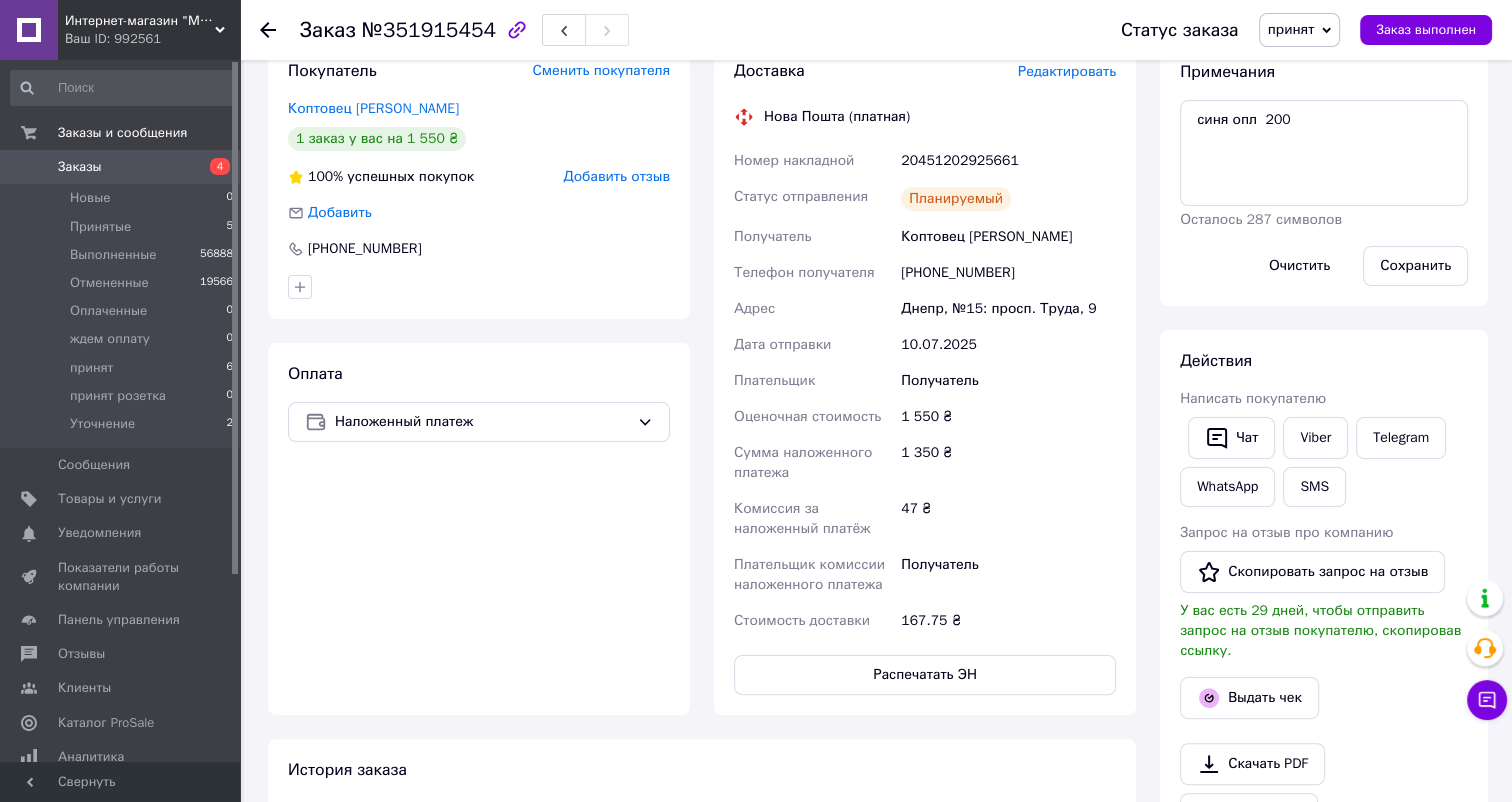 scroll, scrollTop: 0, scrollLeft: 0, axis: both 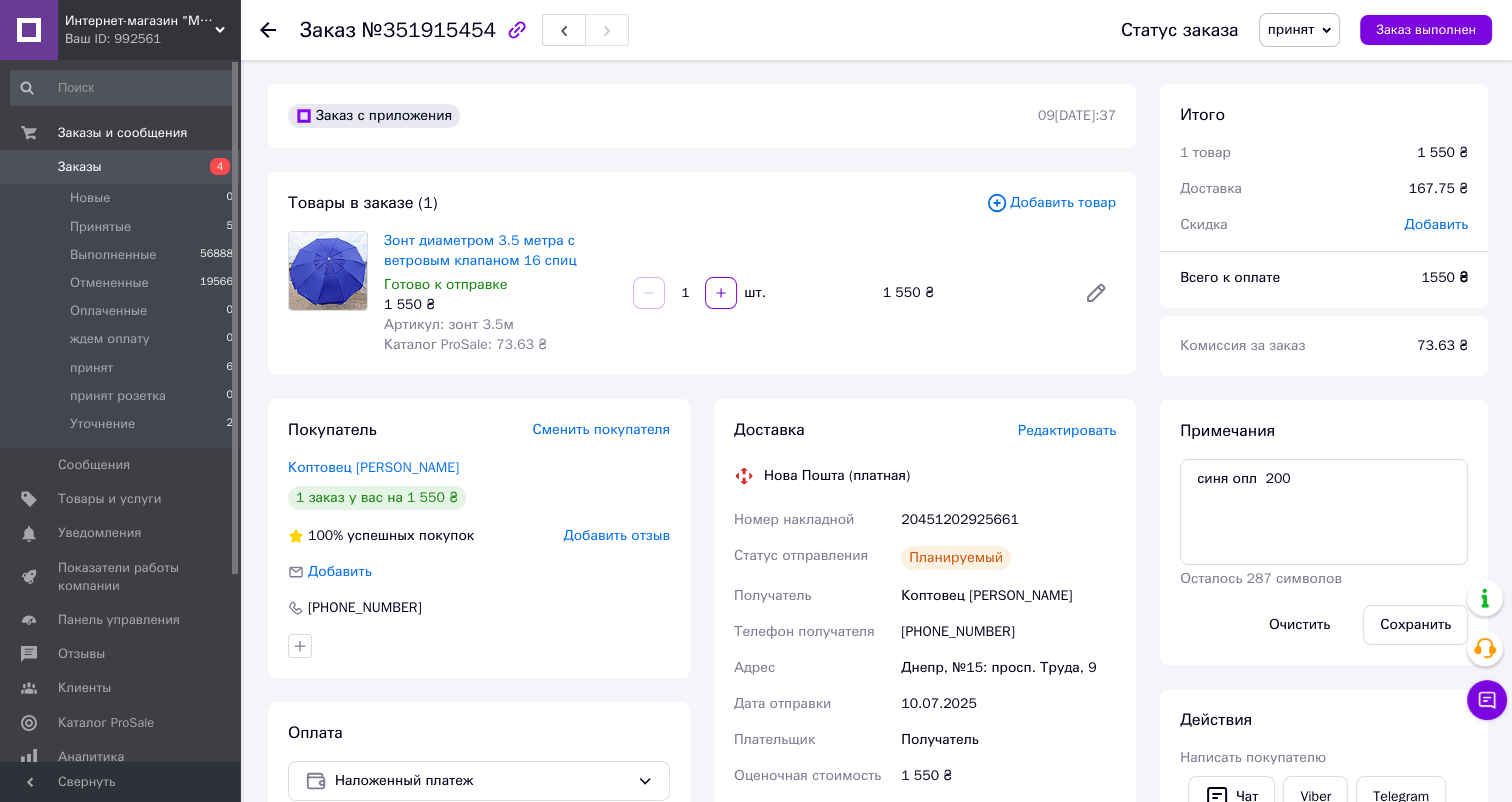 click on "20451202925661" at bounding box center [1008, 520] 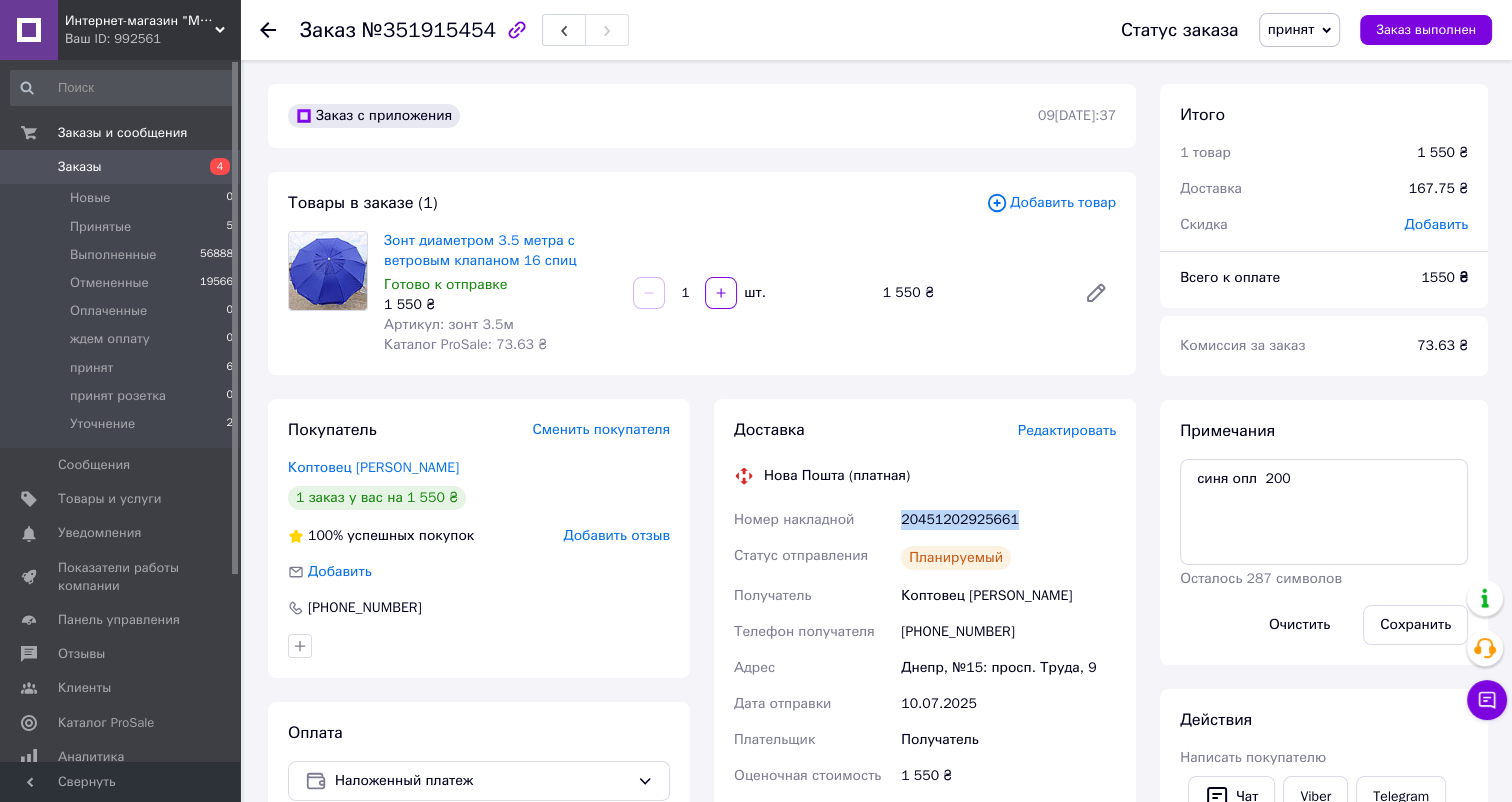 click on "20451202925661" at bounding box center [1008, 520] 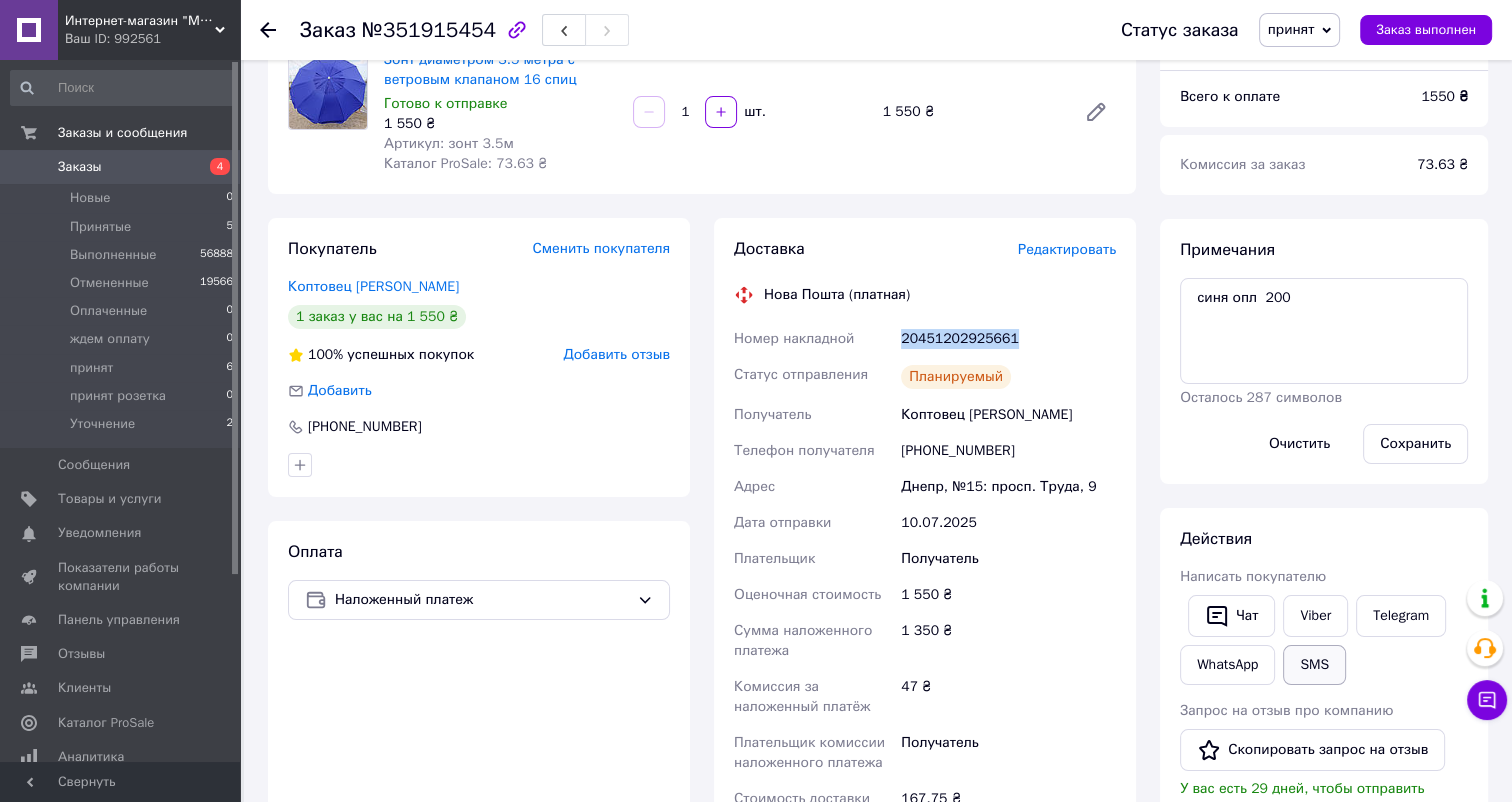 click on "SMS" at bounding box center (1314, 665) 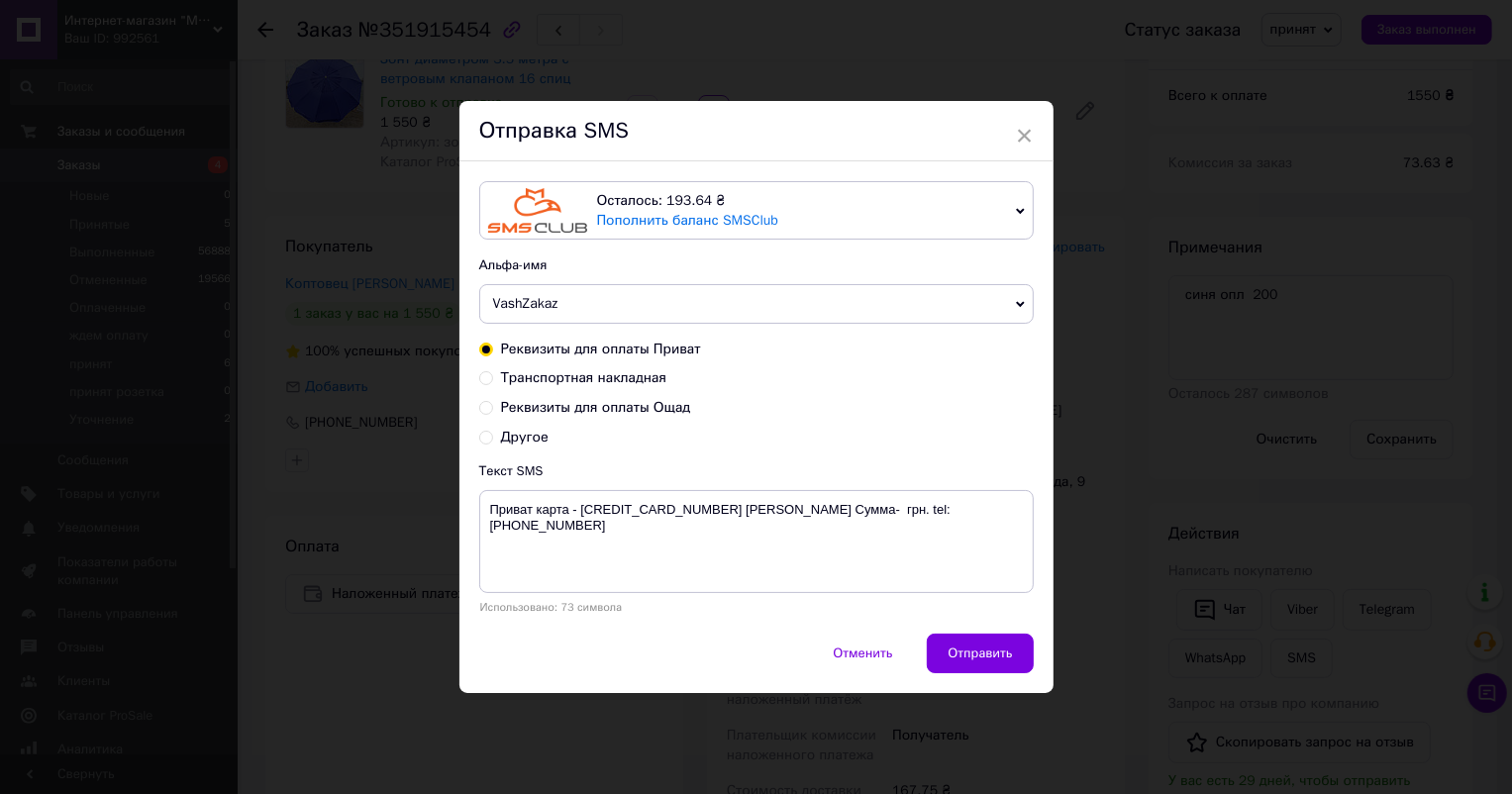click on "Транспортная накладная" at bounding box center [584, 377] 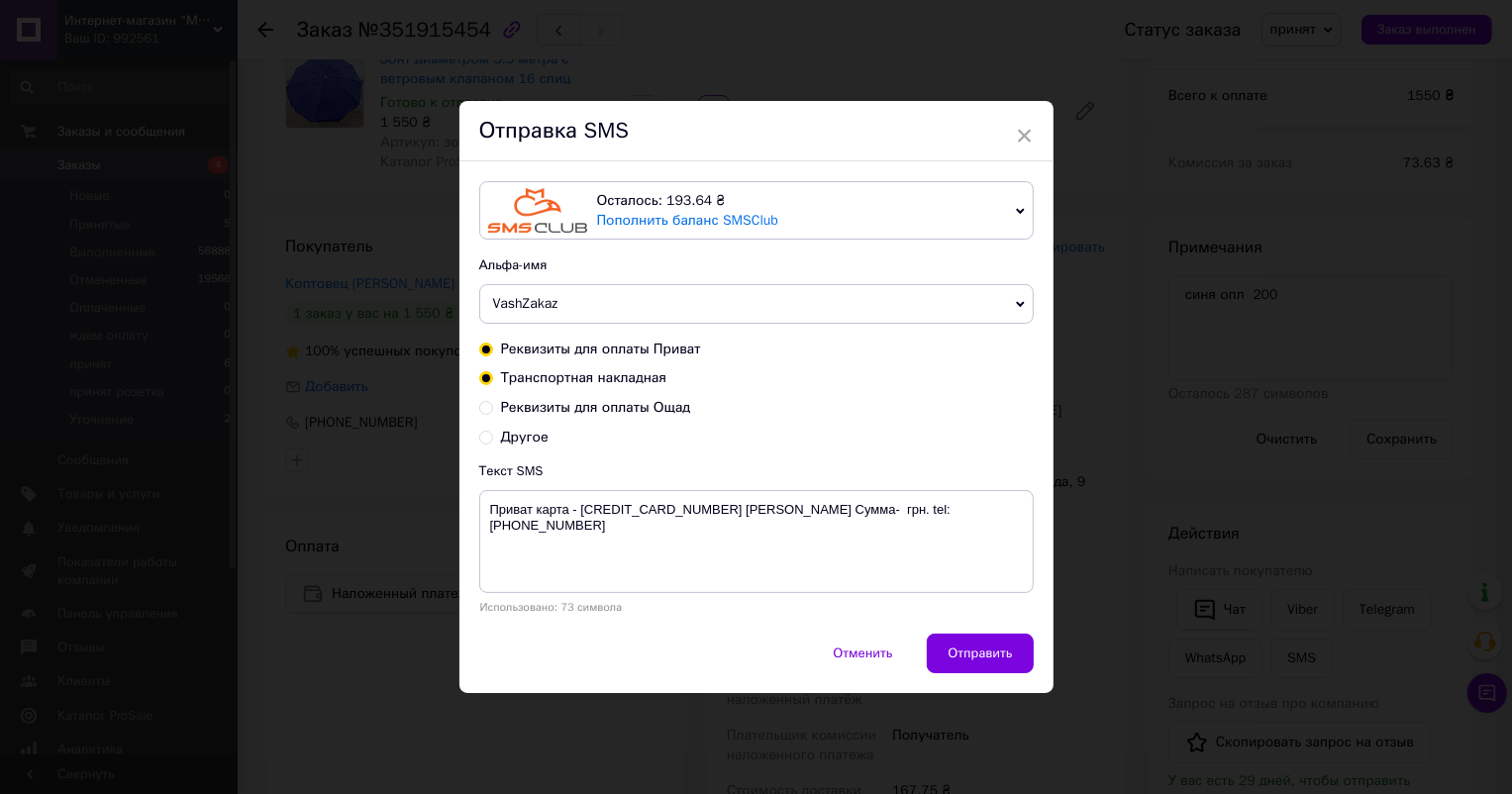 radio on "false" 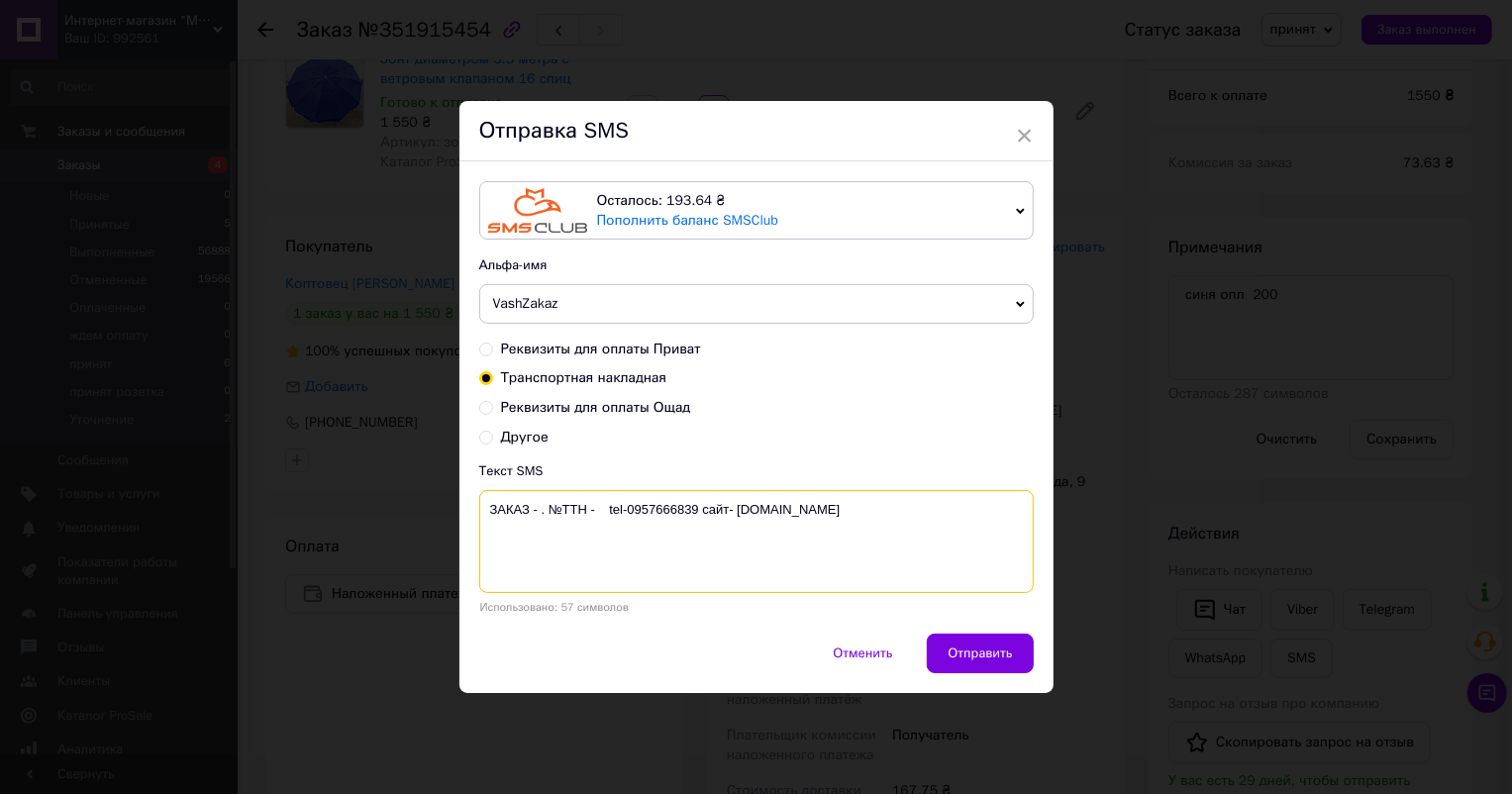 click on "ЗАКАЗ - . №ТТН -    tel-0957666839 сайт- [DOMAIN_NAME]" at bounding box center (756, 542) 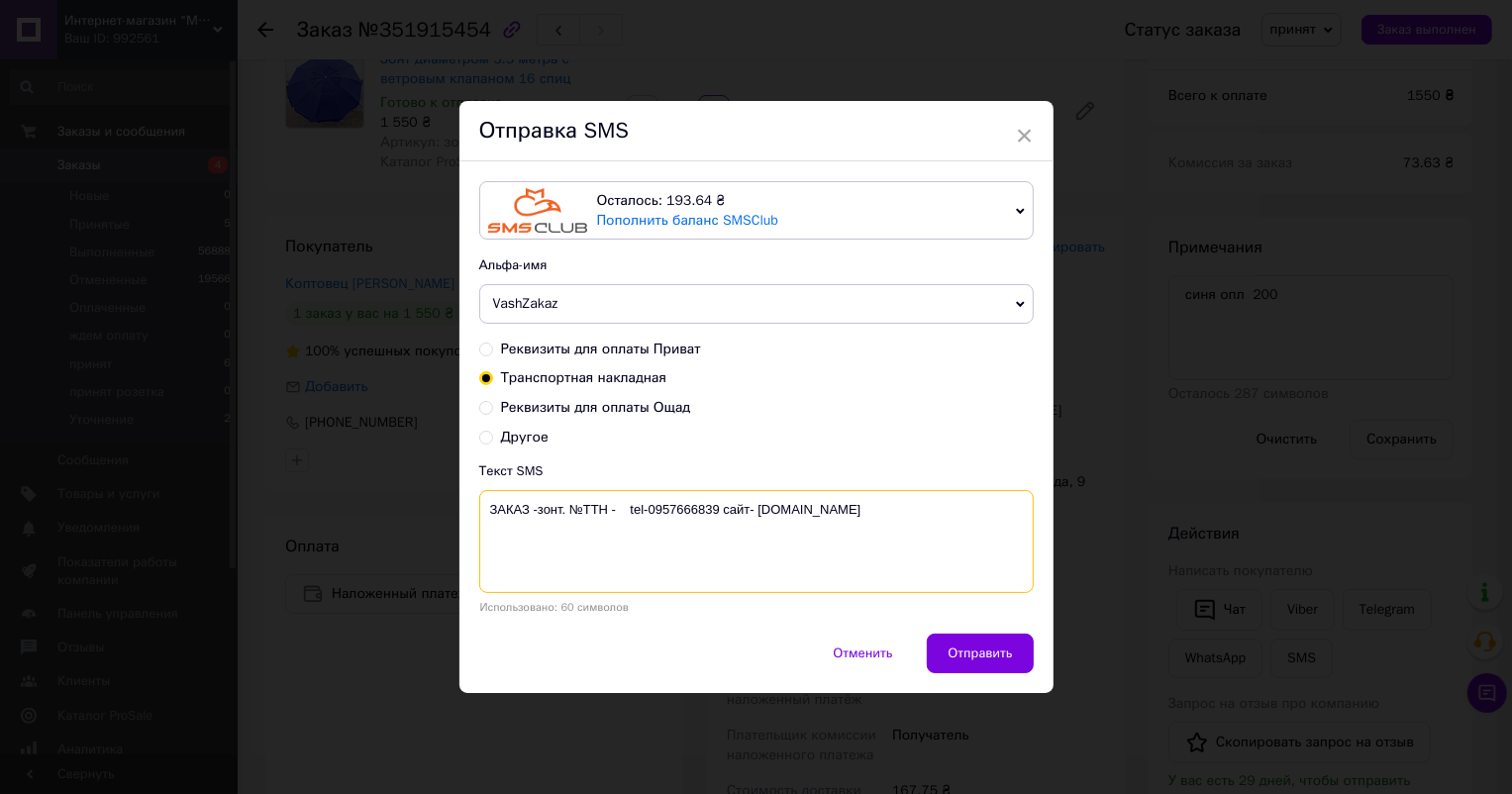 click on "ЗАКАЗ -зонт. №ТТН -    tel-0957666839 сайт- [DOMAIN_NAME]" at bounding box center [756, 542] 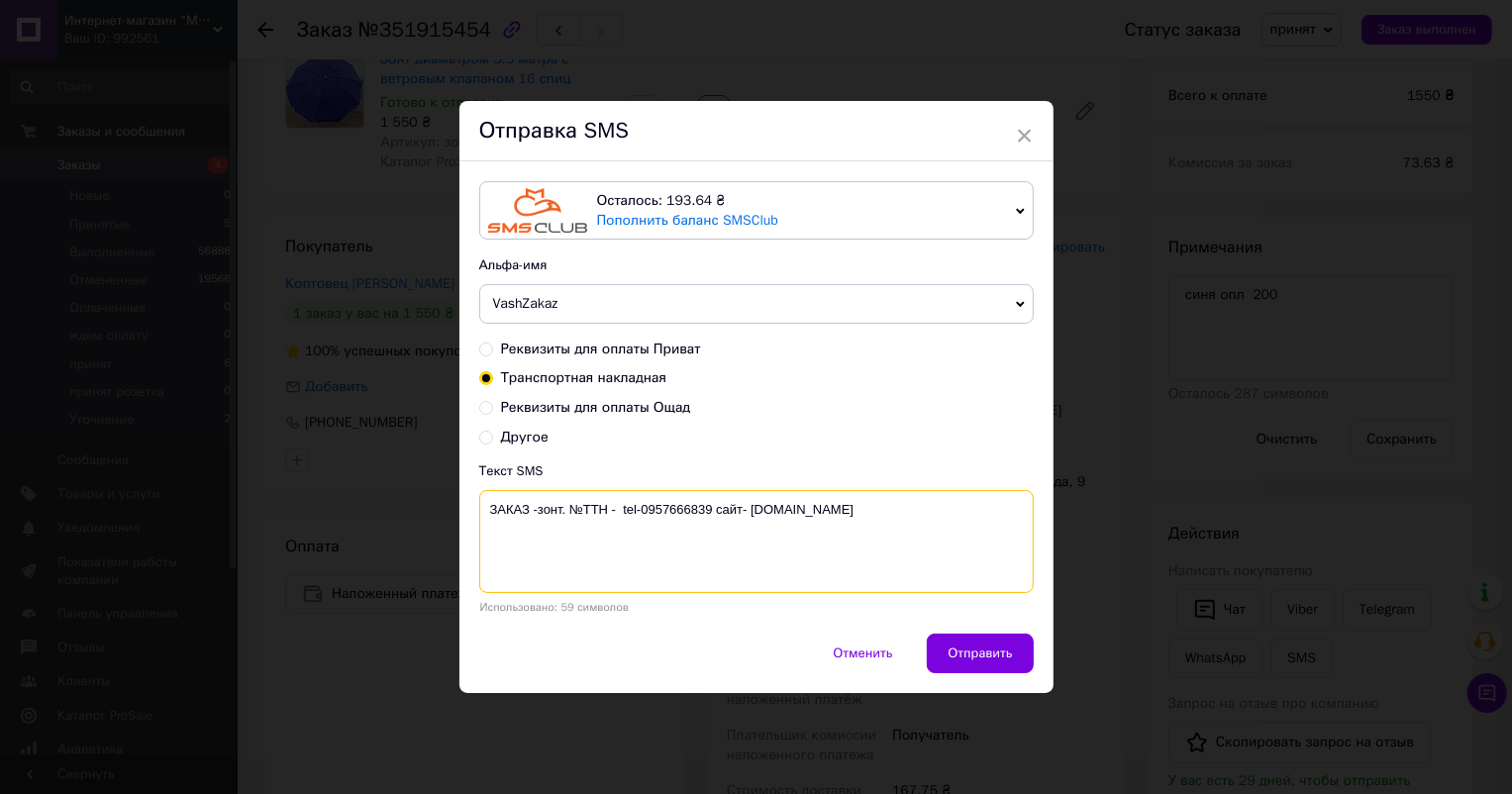 paste on "20451202925661" 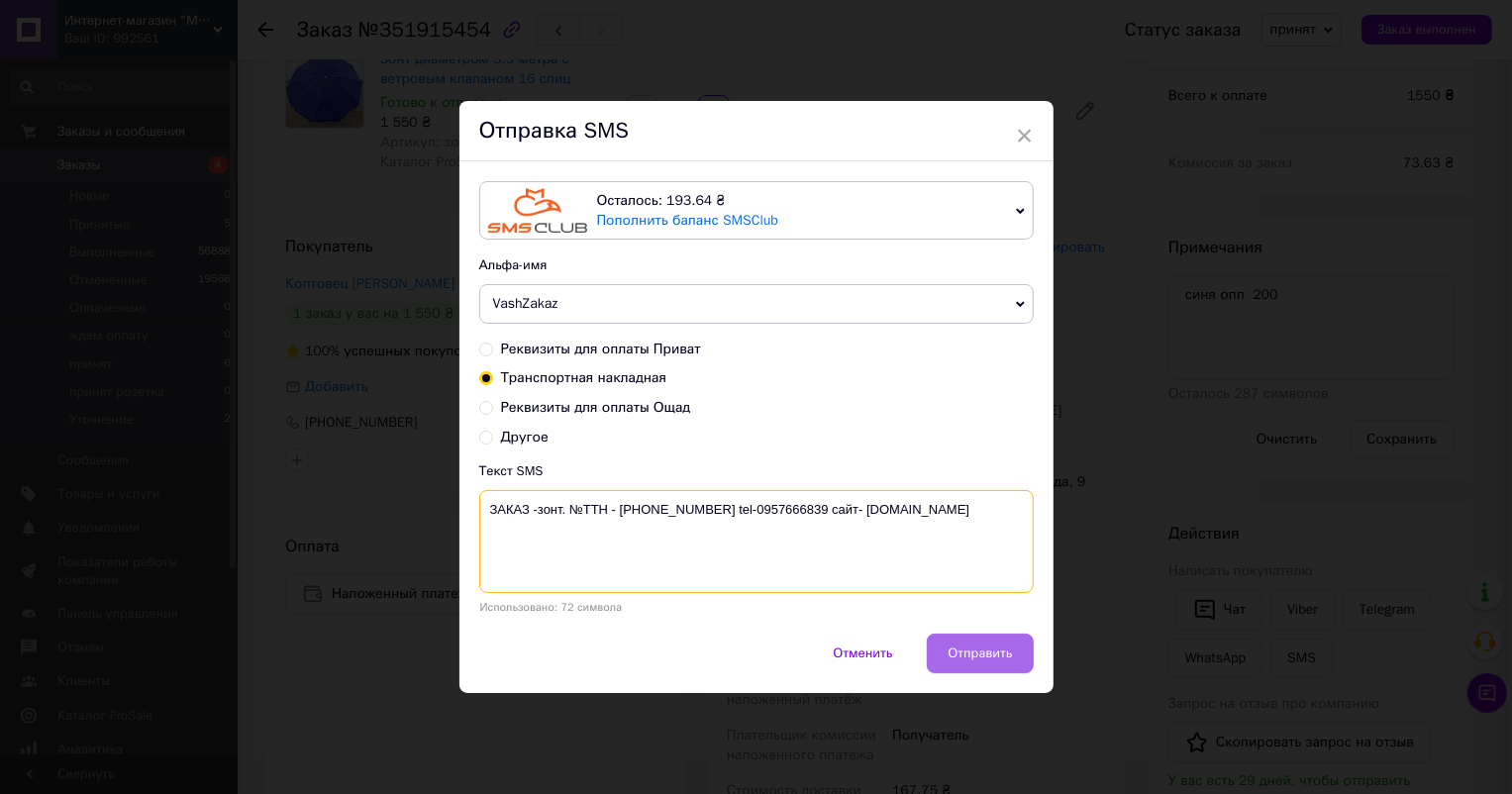 type on "ЗАКАЗ -зонт. №ТТН - [PHONE_NUMBER] tel-0957666839 сайт- [DOMAIN_NAME]" 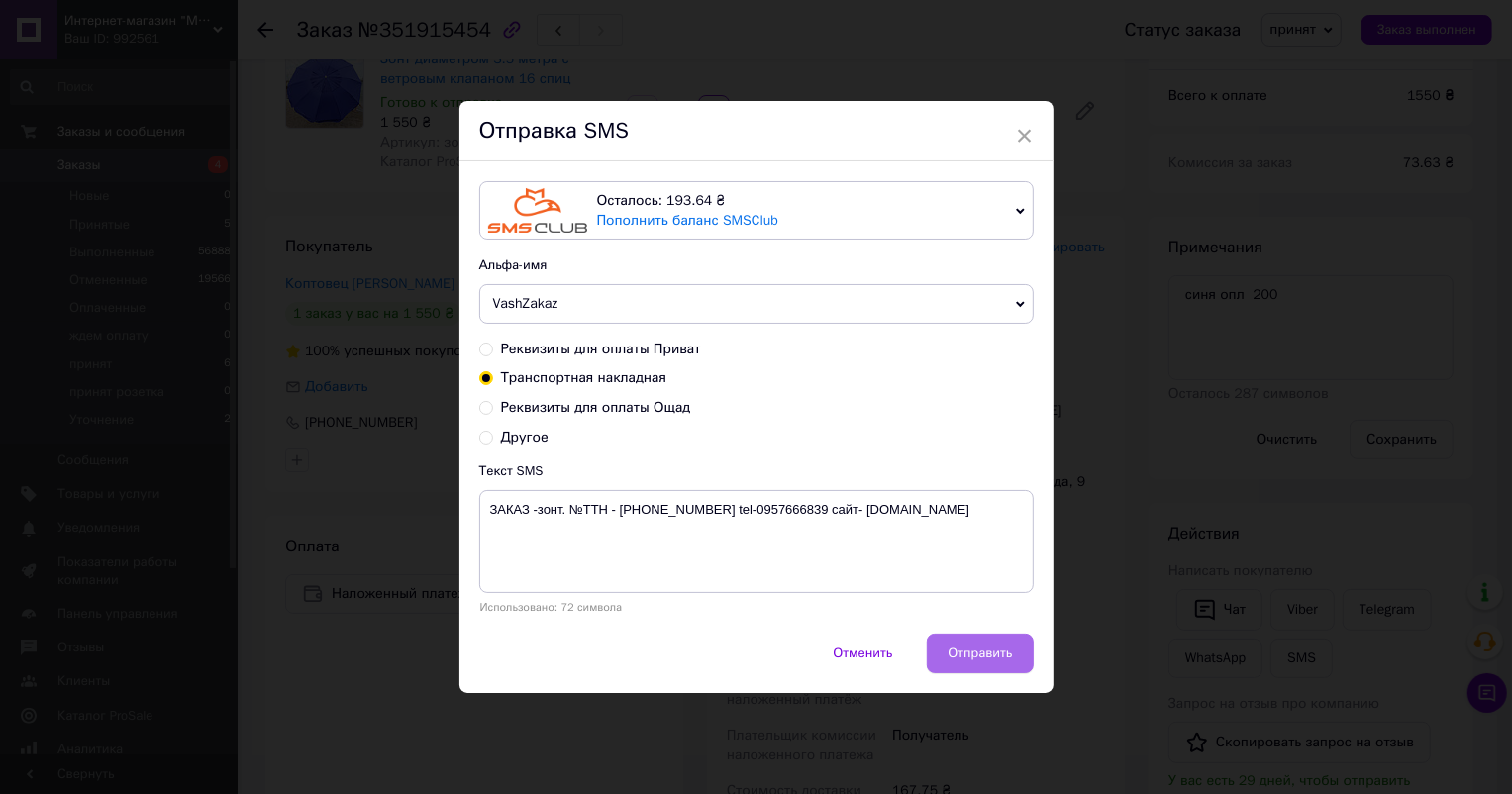 click on "Отправить" at bounding box center (979, 653) 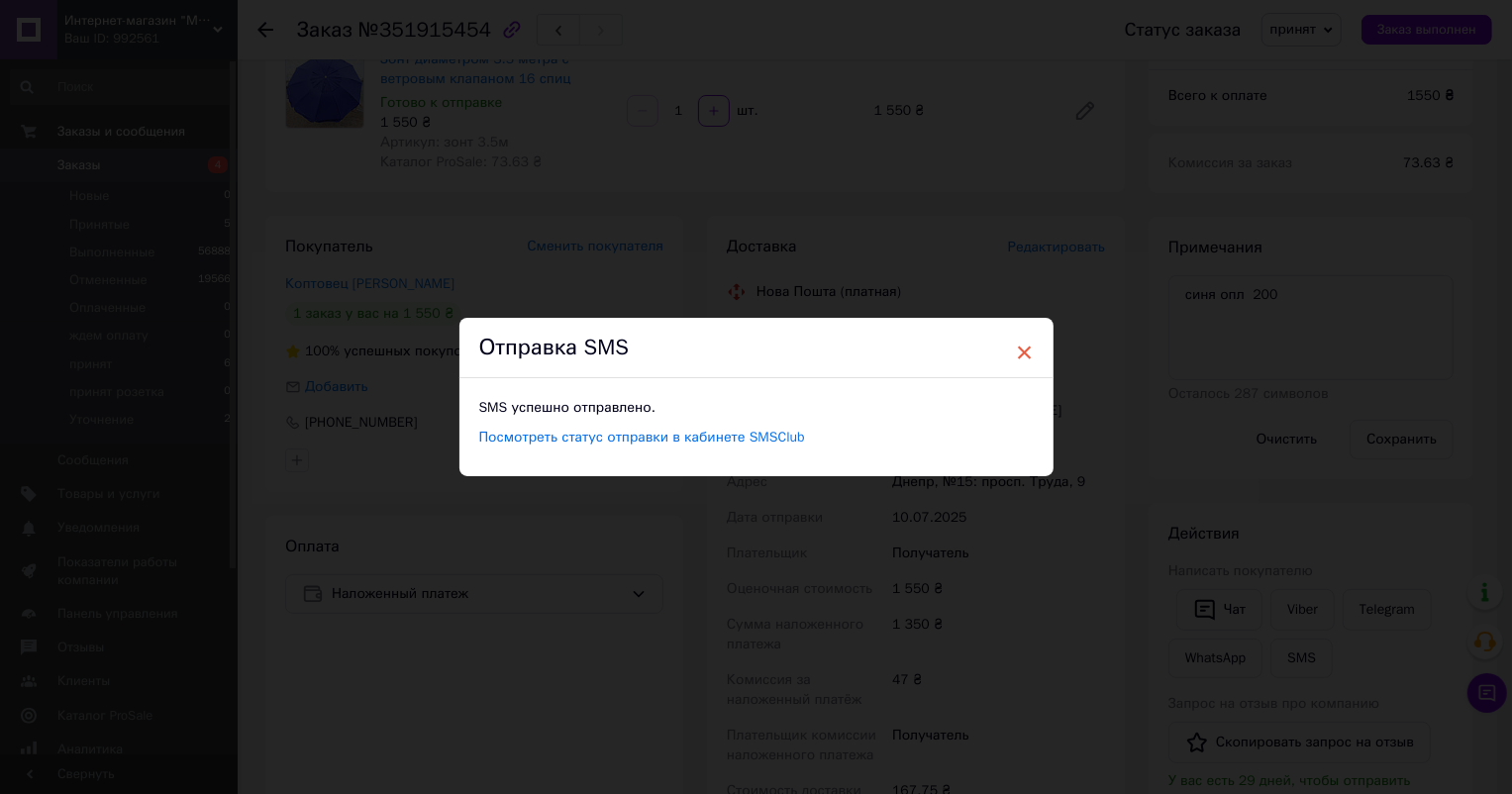 click on "×" at bounding box center [1025, 352] 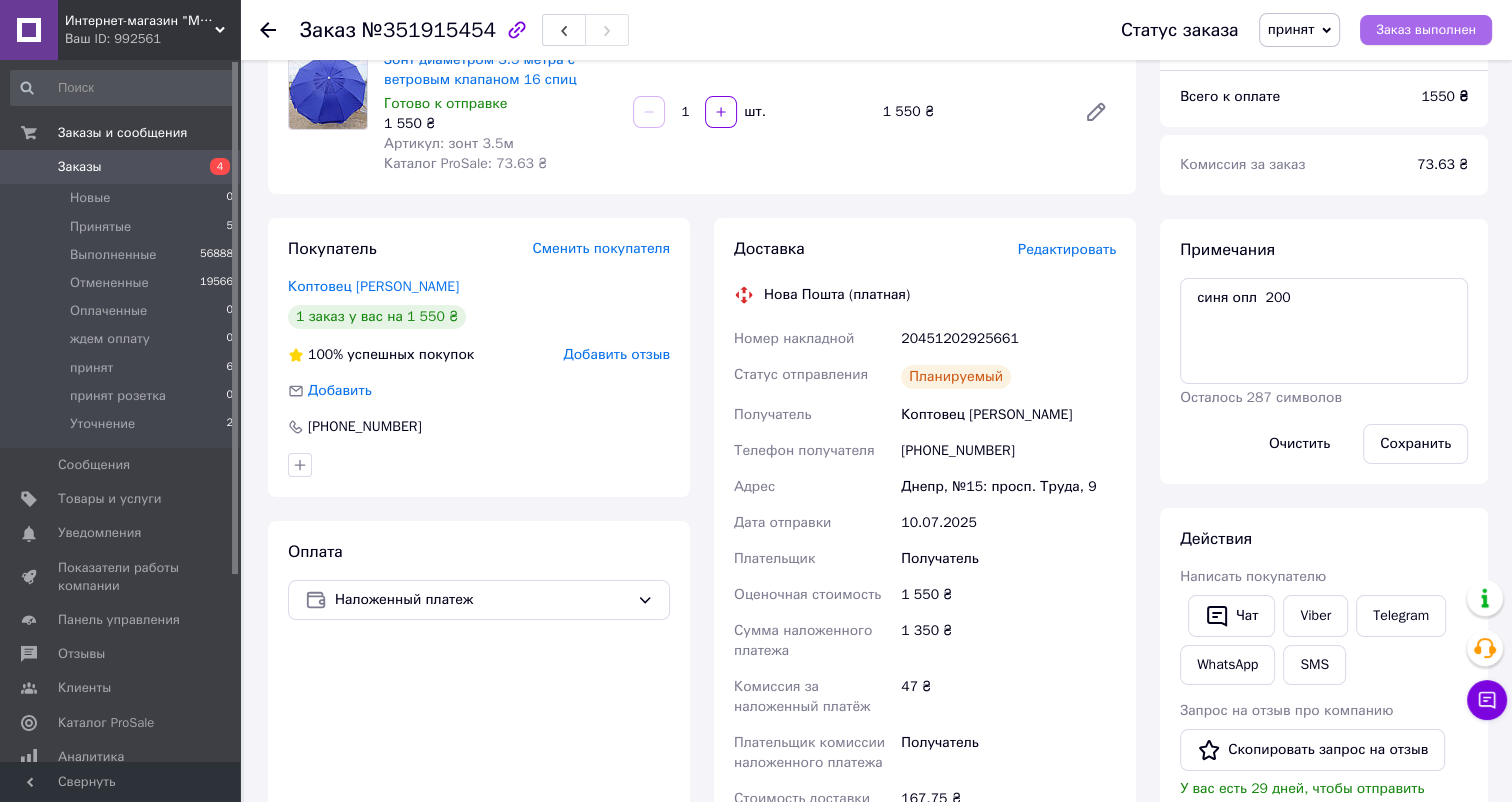 click on "Заказ выполнен" at bounding box center (1426, 30) 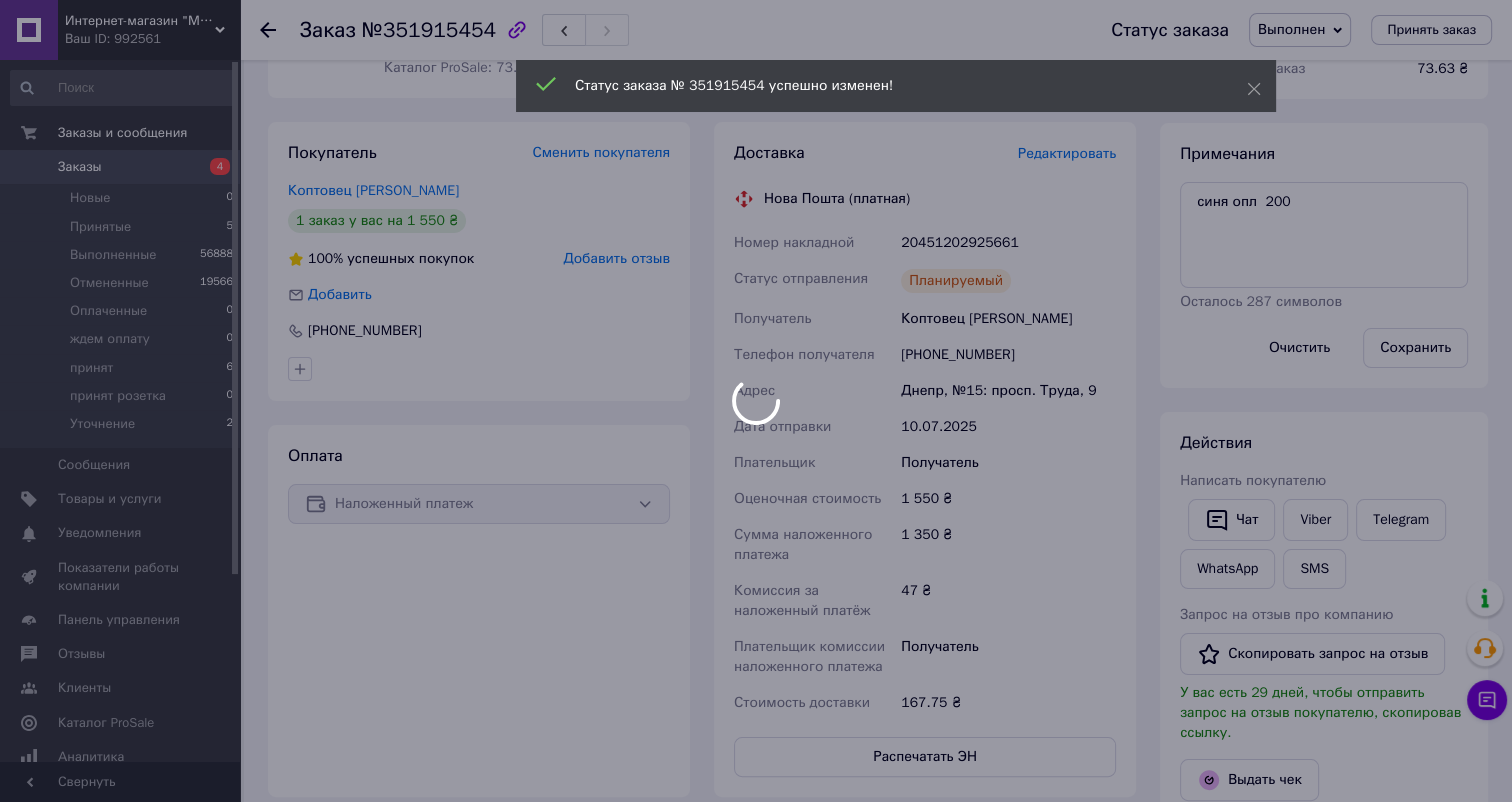 scroll, scrollTop: 454, scrollLeft: 0, axis: vertical 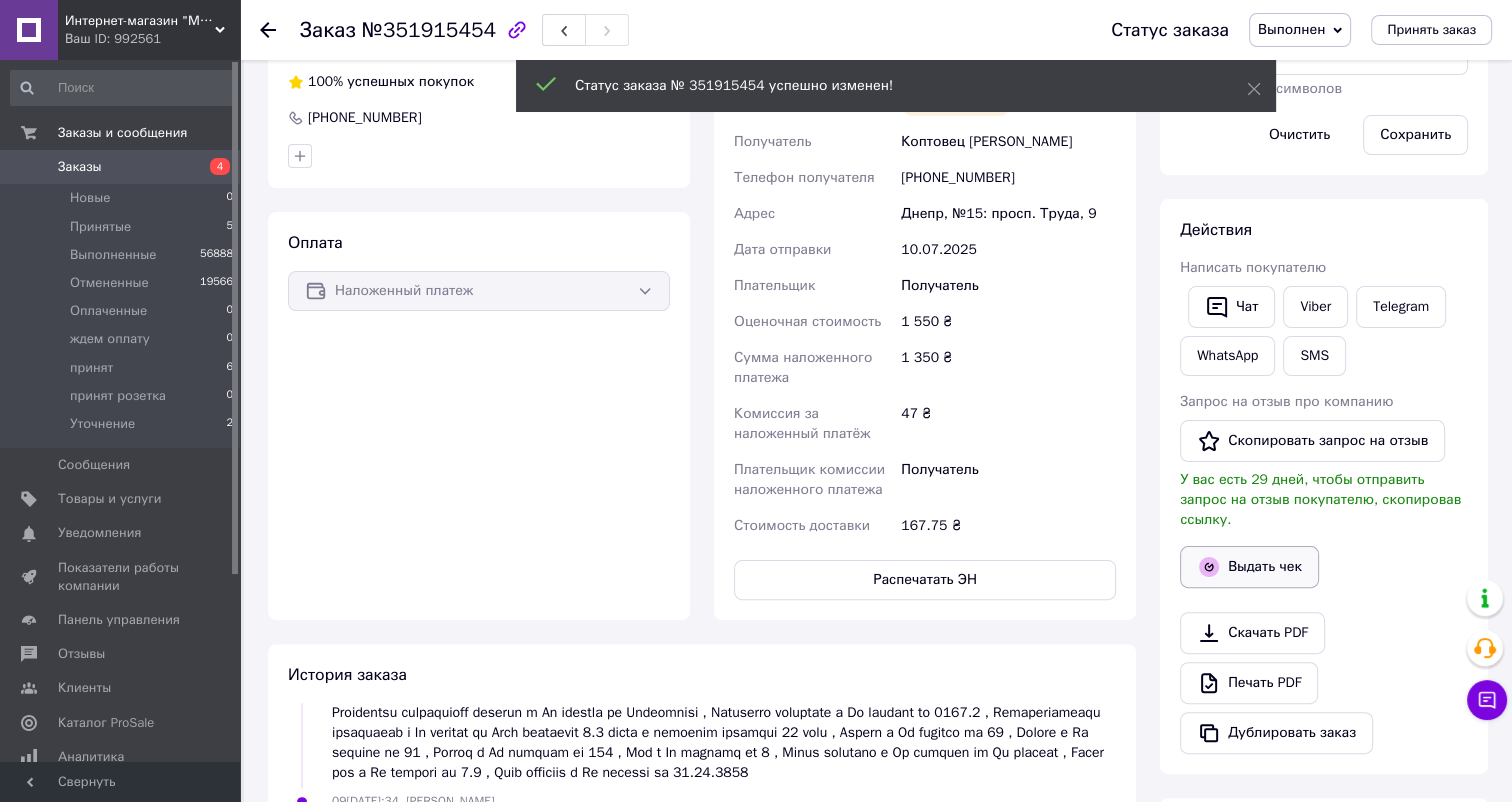 click on "Выдать чек" at bounding box center [1249, 567] 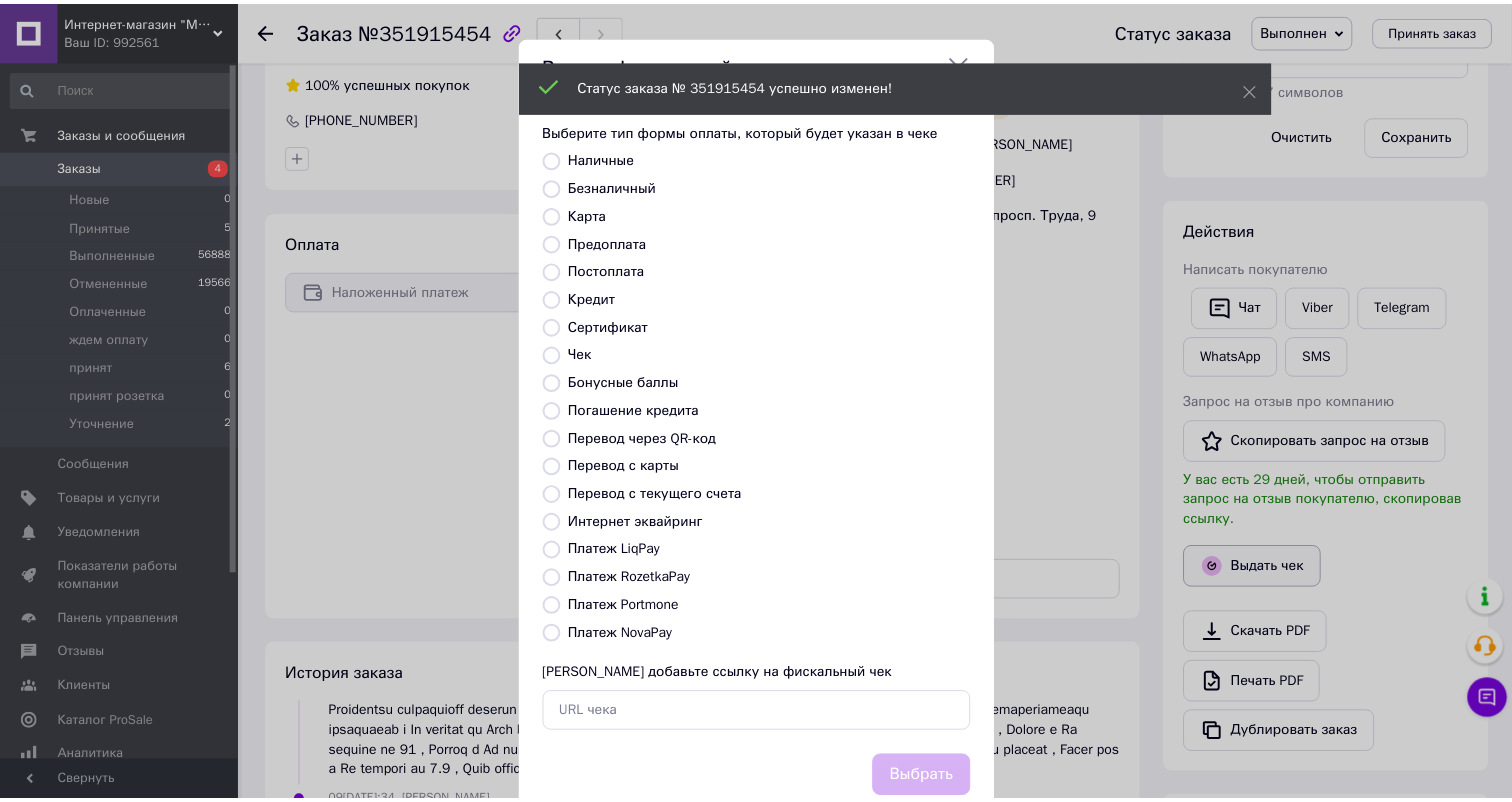 scroll, scrollTop: 155, scrollLeft: 0, axis: vertical 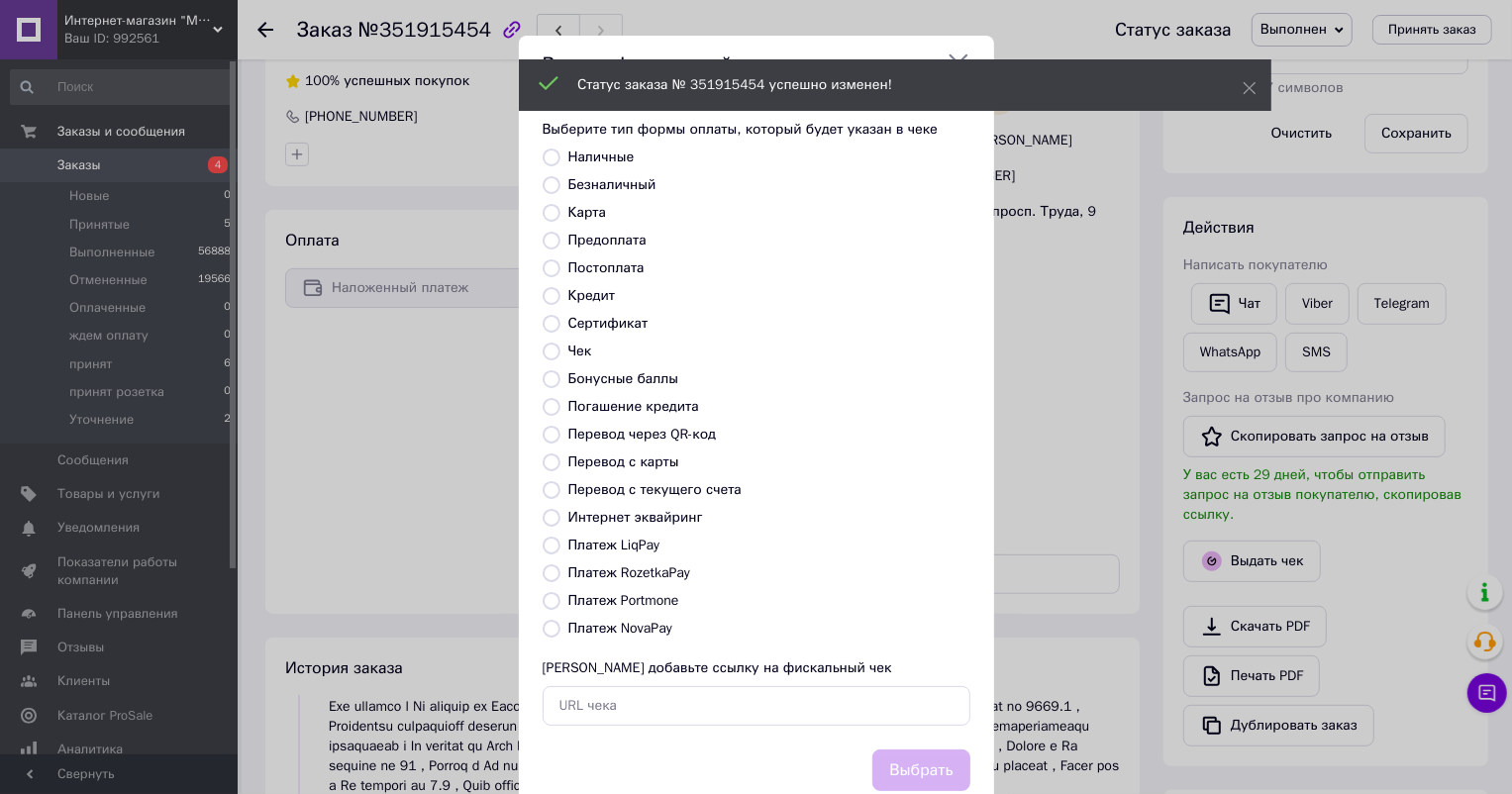 click on "Безналичный" at bounding box center [612, 184] 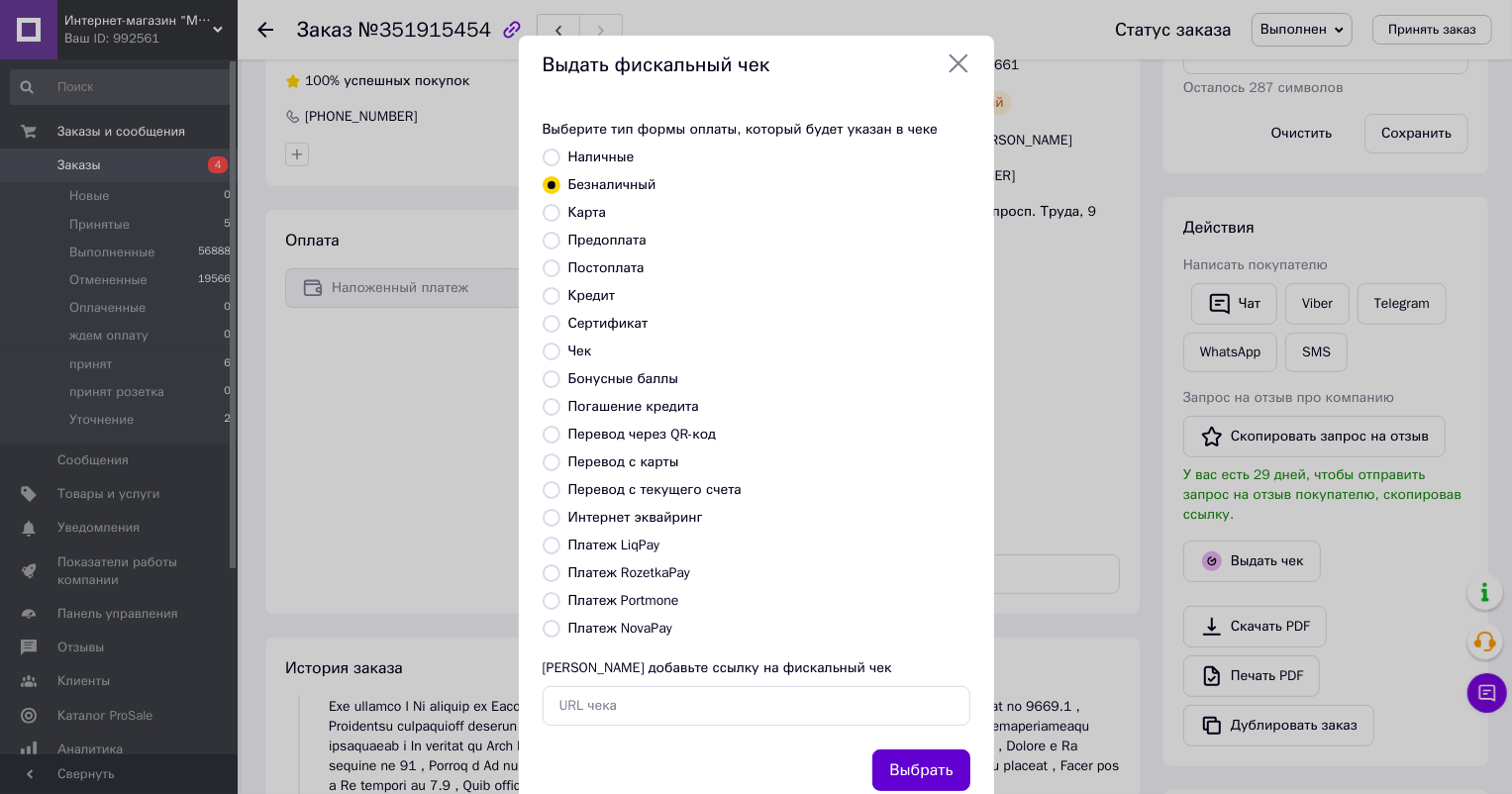 click on "Выбрать" at bounding box center (921, 770) 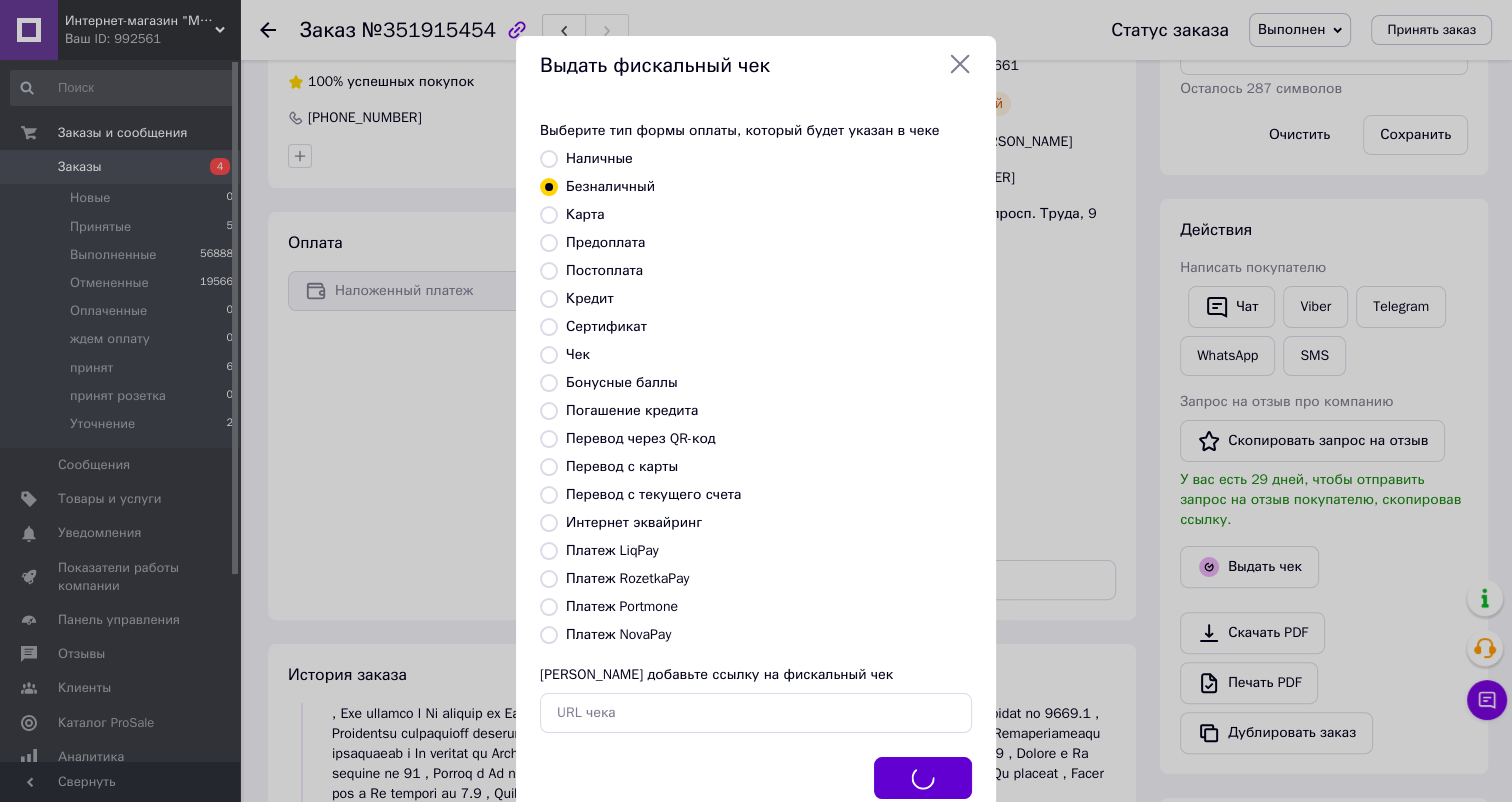 scroll, scrollTop: 195, scrollLeft: 0, axis: vertical 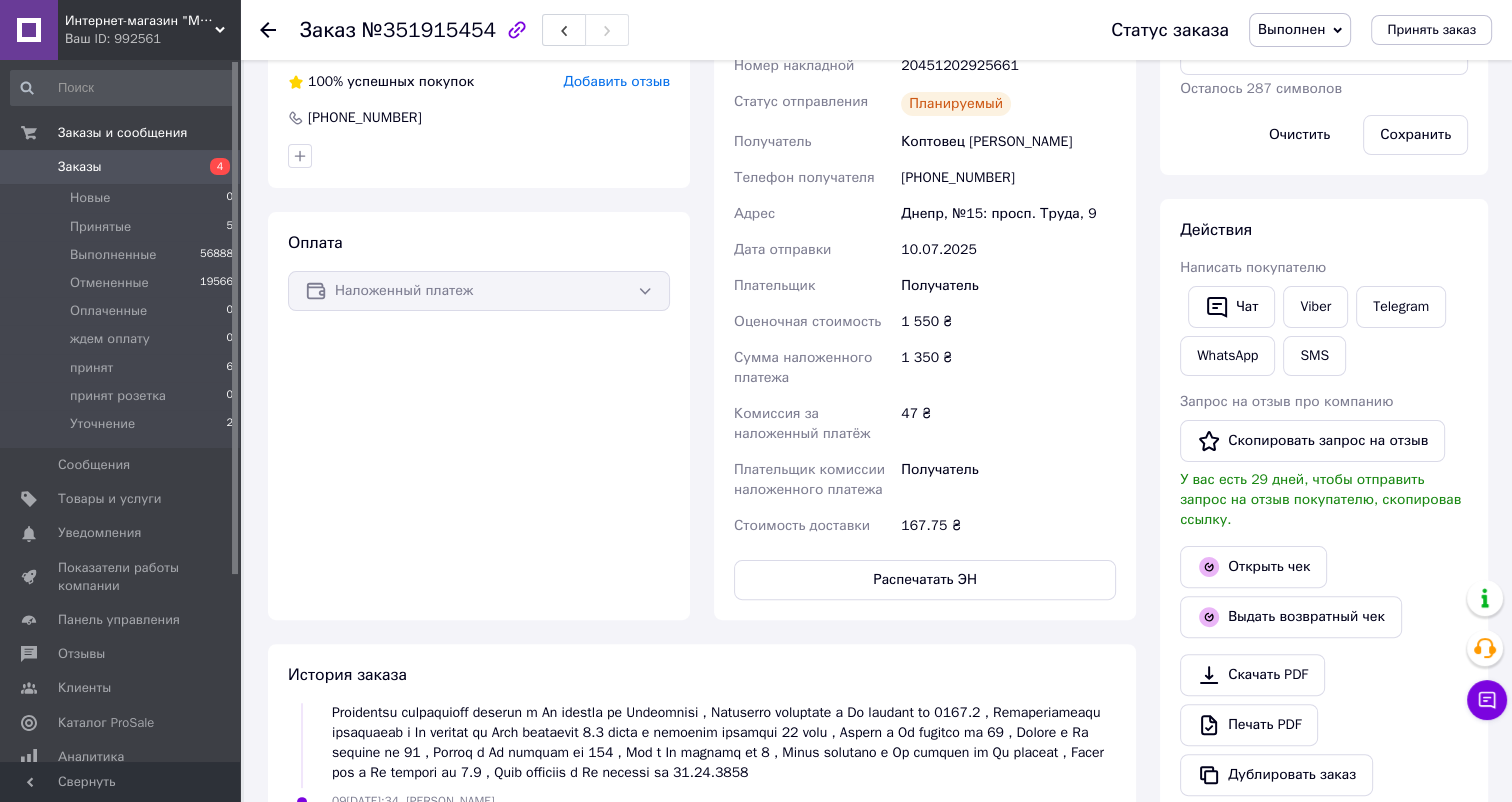 click 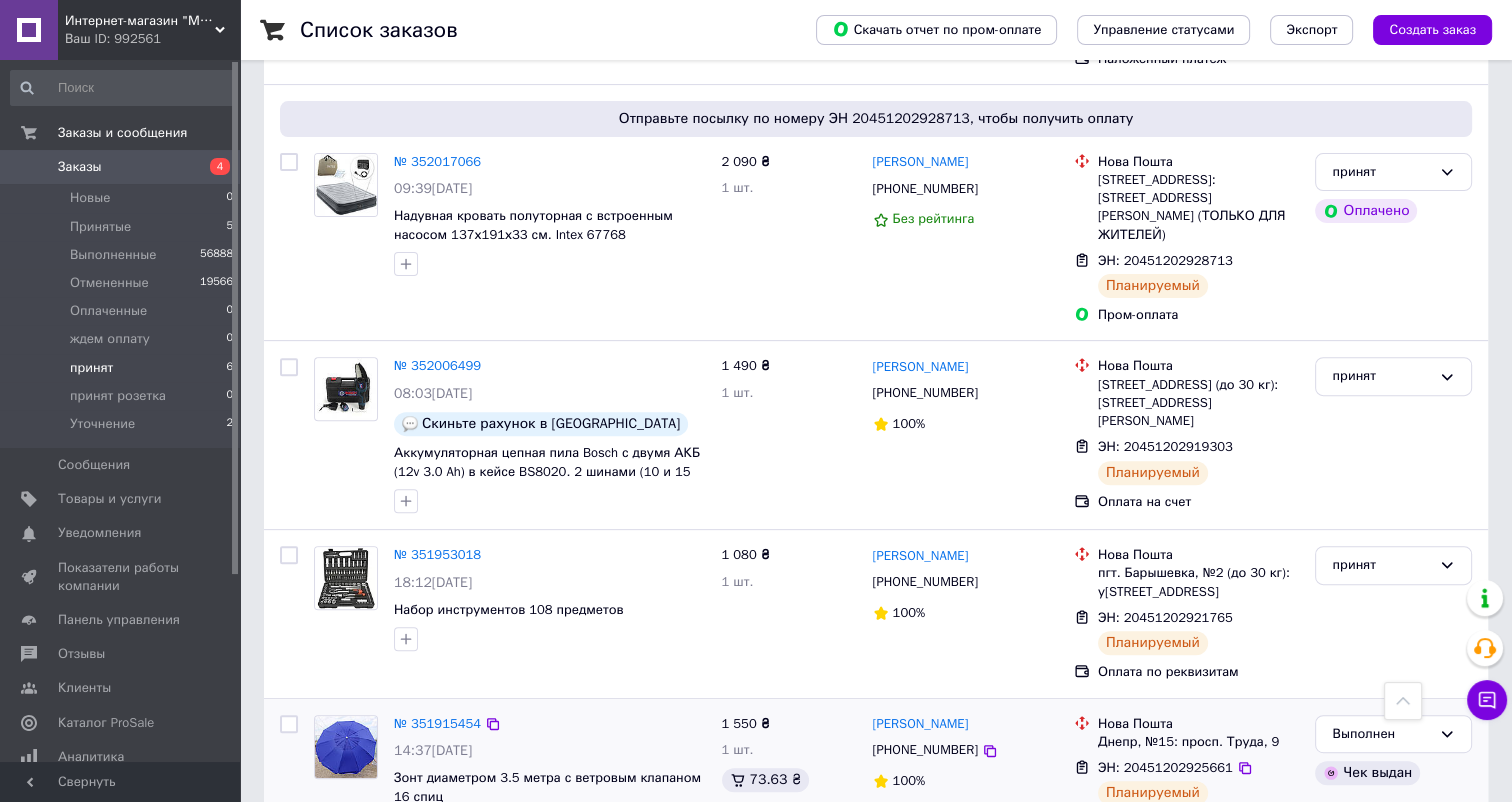 scroll, scrollTop: 752, scrollLeft: 0, axis: vertical 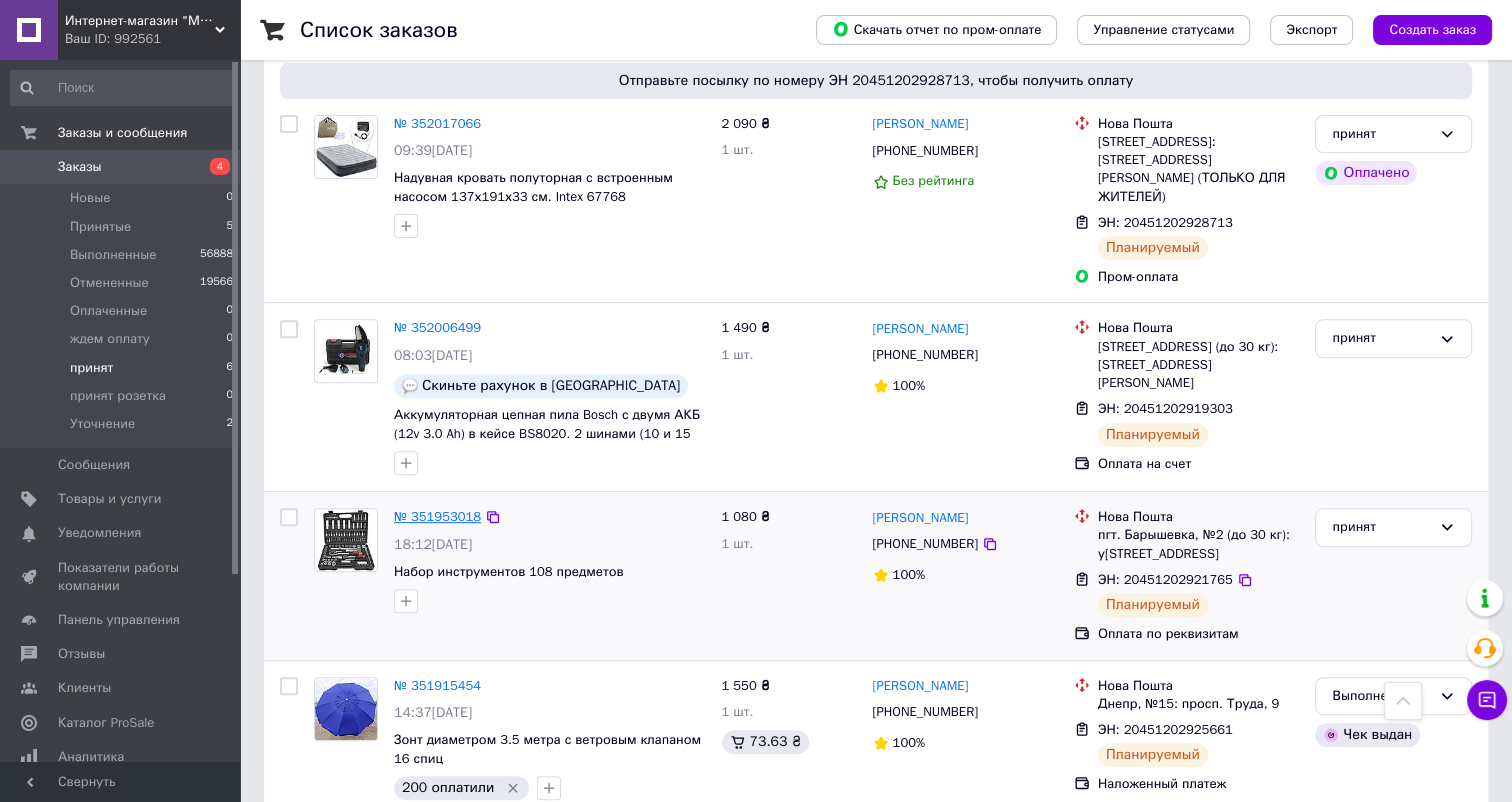 click on "№ 351953018" at bounding box center (437, 516) 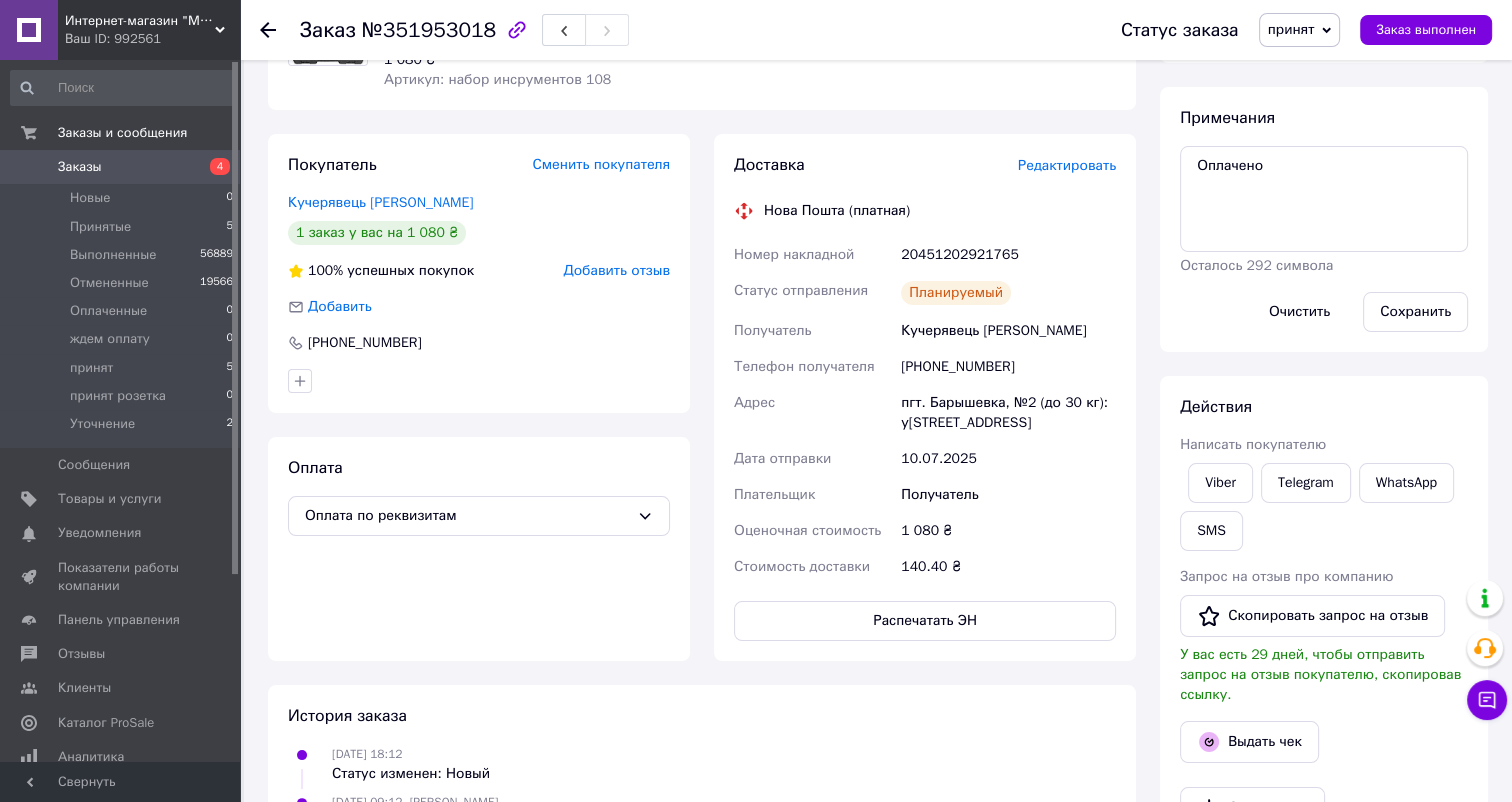 scroll, scrollTop: 223, scrollLeft: 0, axis: vertical 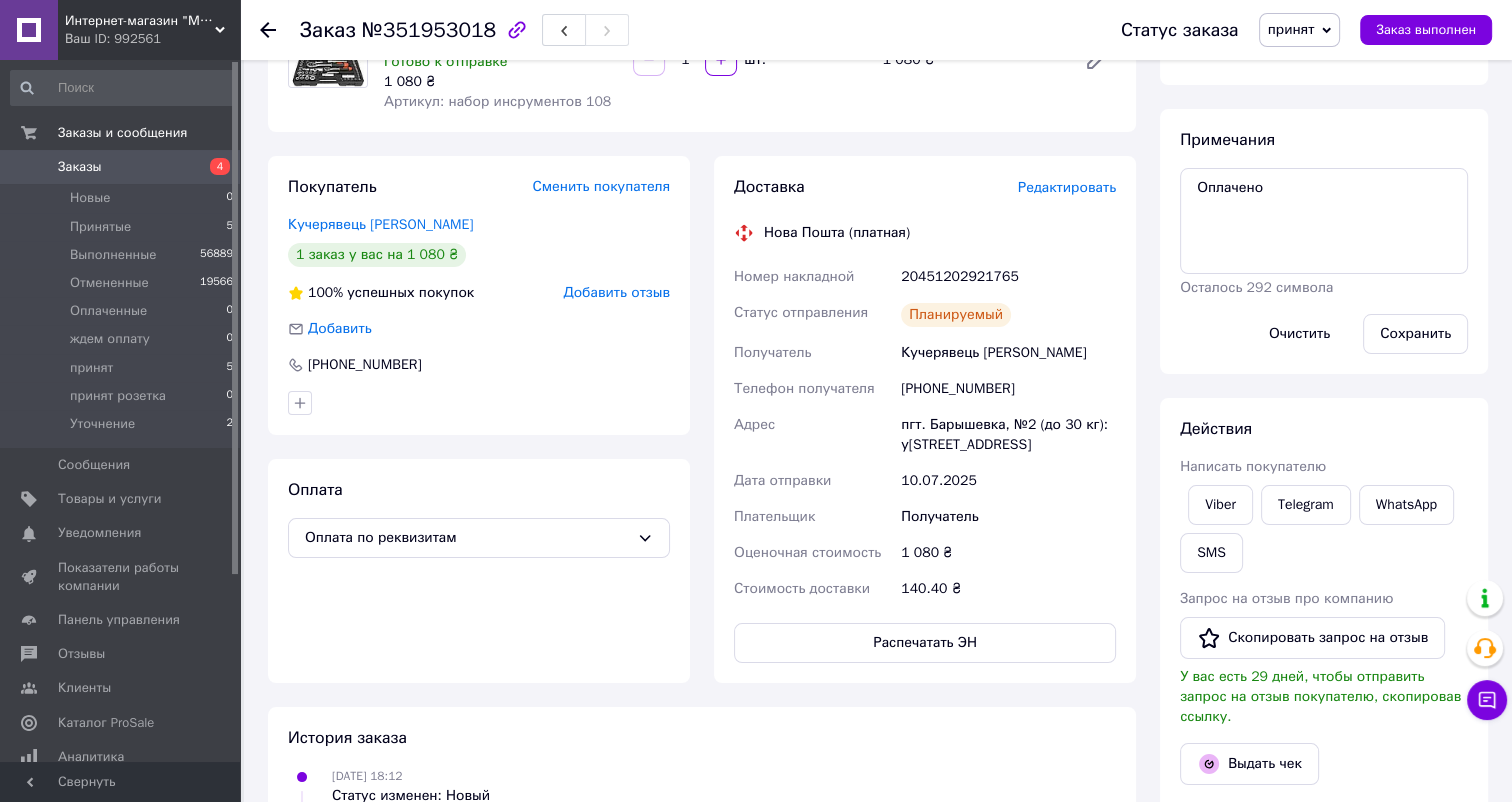 click on "20451202921765" at bounding box center [1008, 277] 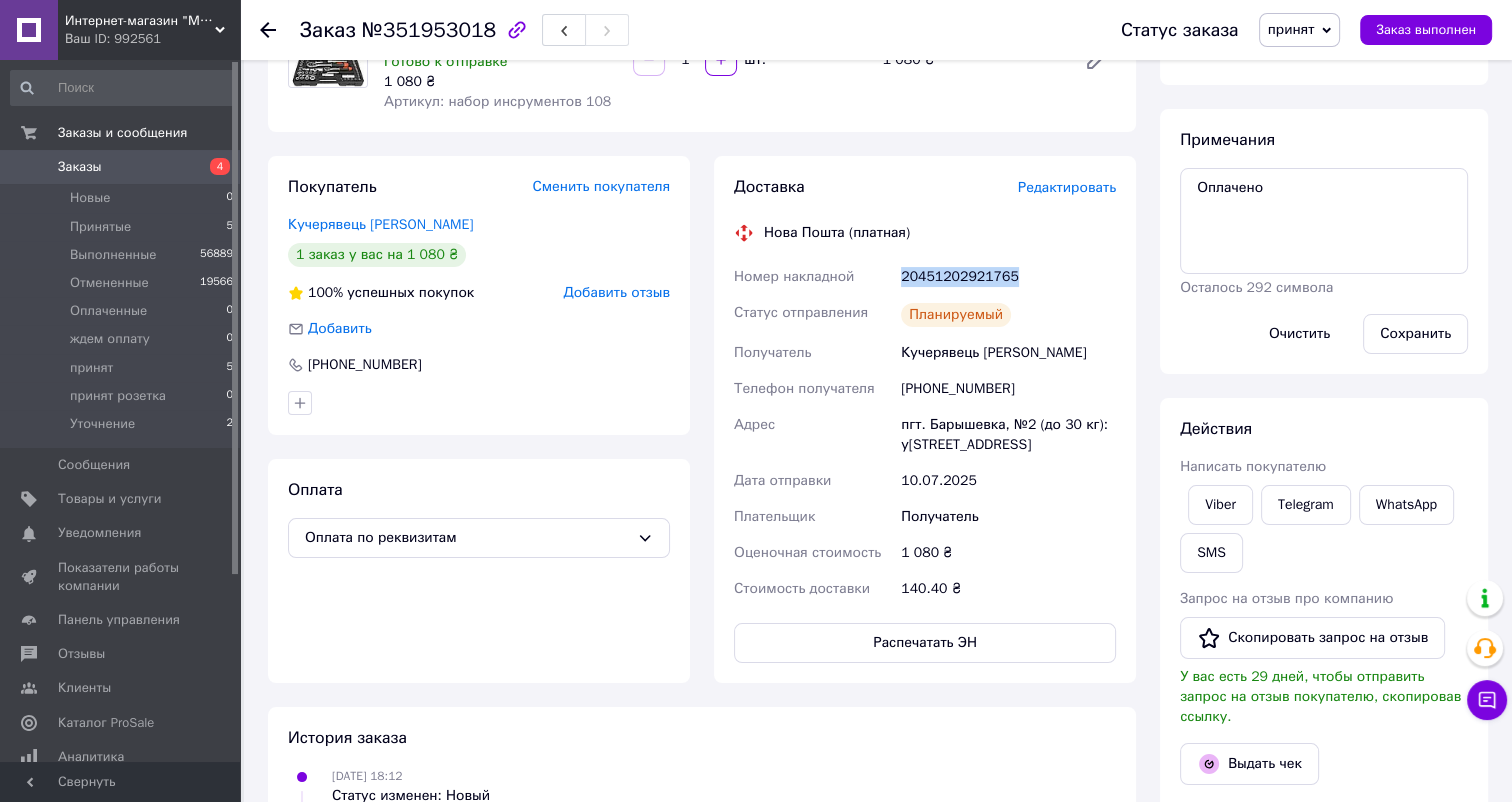 click on "20451202921765" at bounding box center [1008, 277] 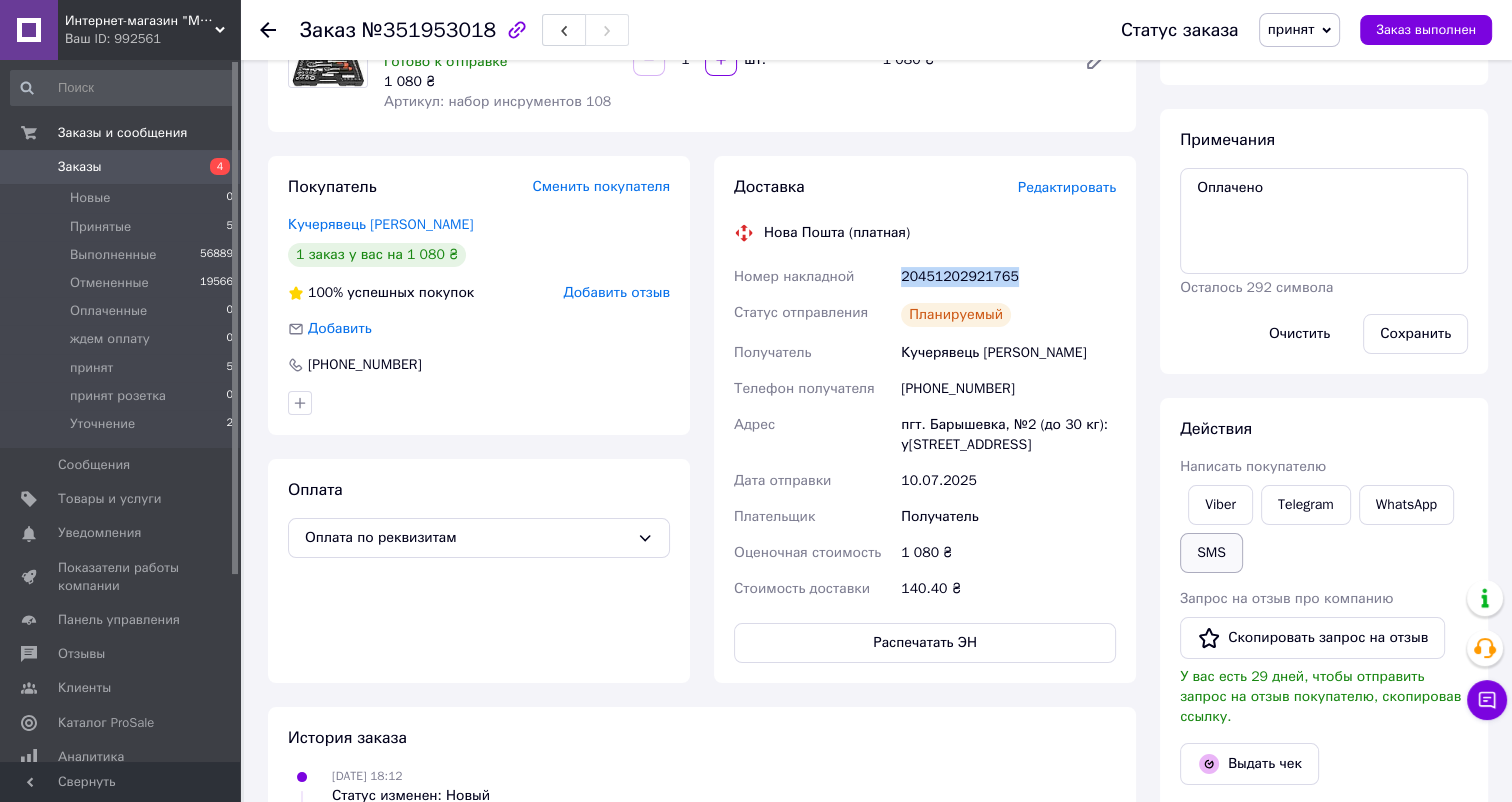 click on "SMS" at bounding box center [1211, 553] 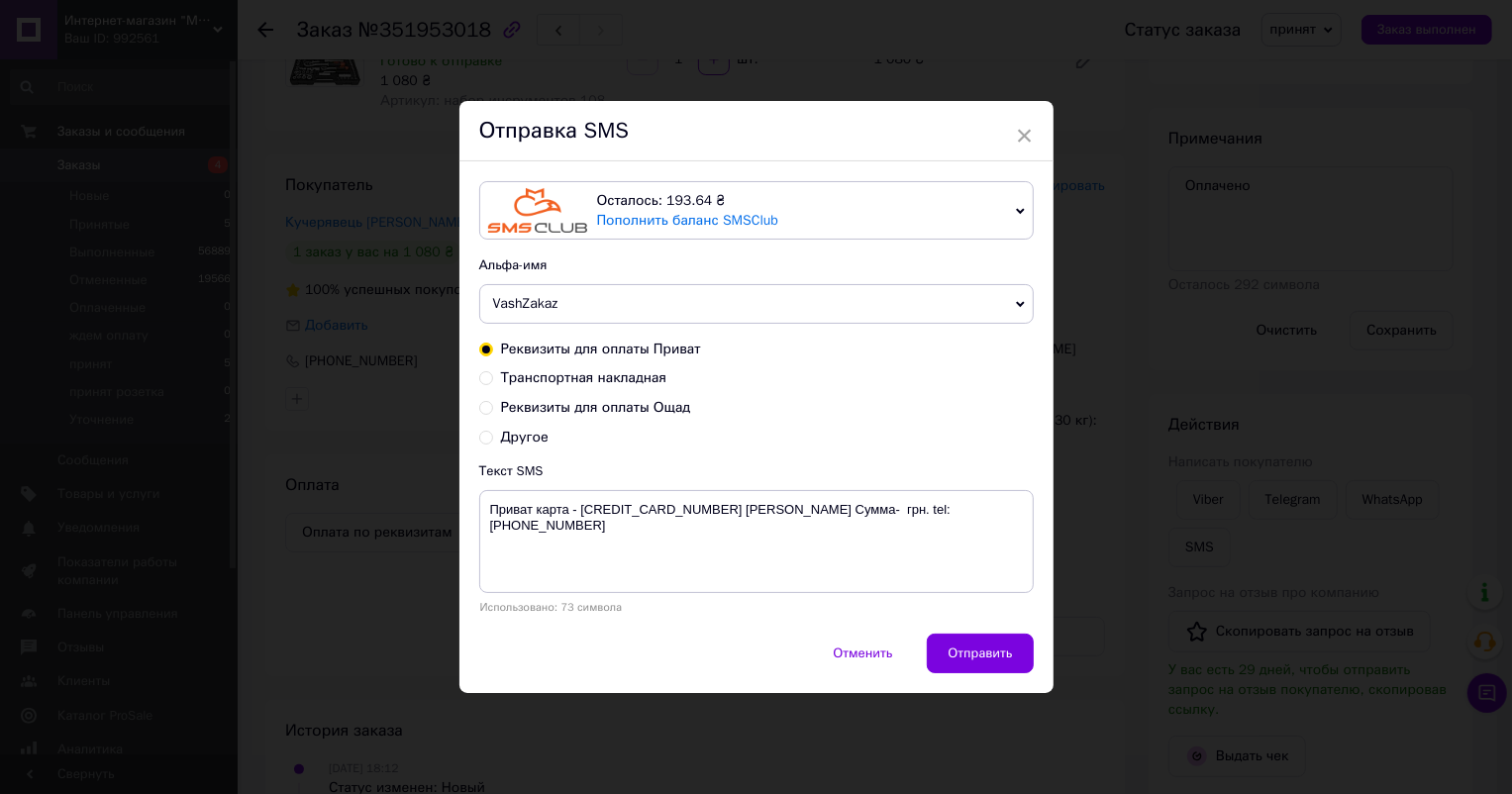 click on "Транспортная накладная" at bounding box center [584, 377] 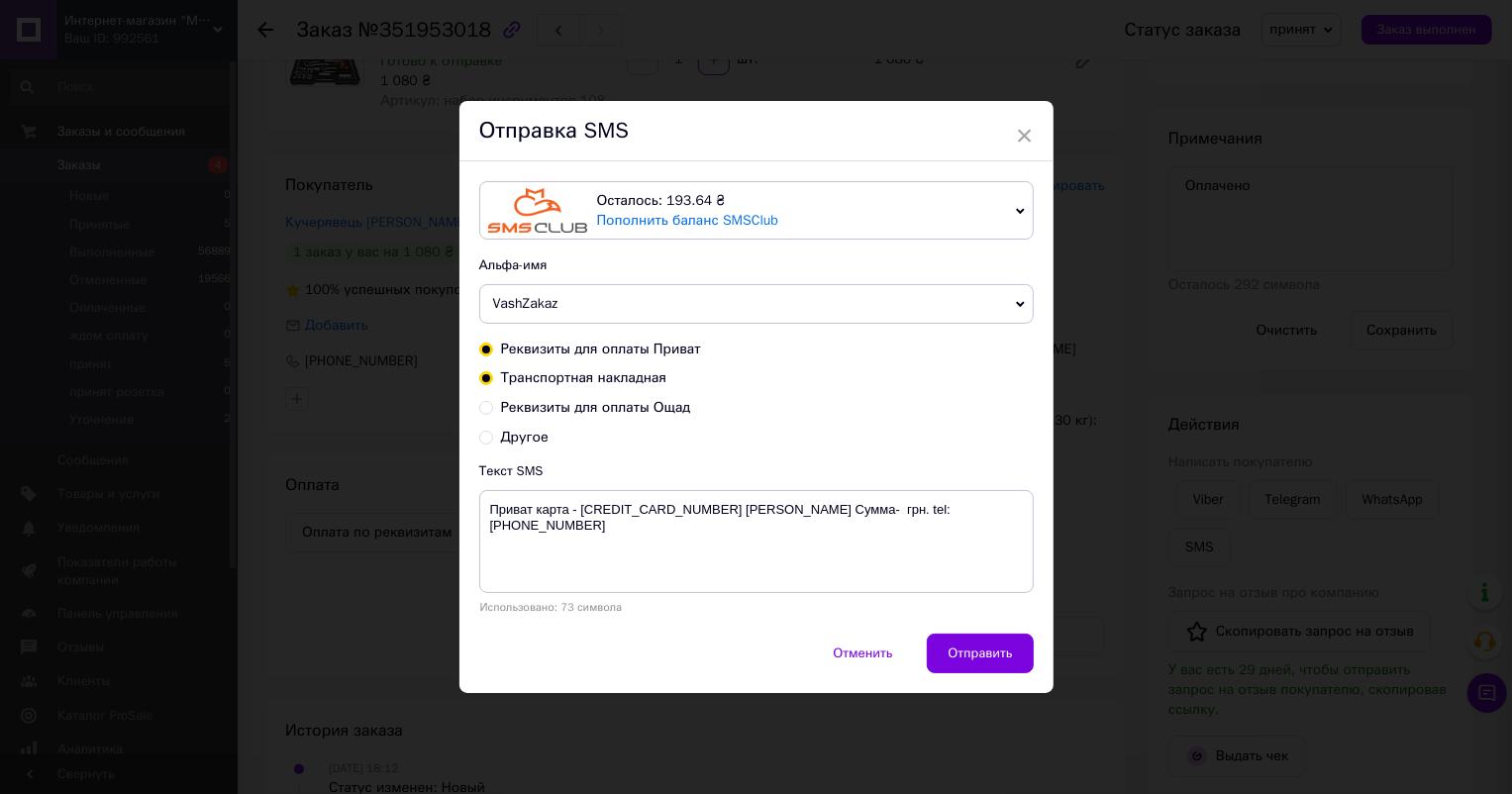 radio on "true" 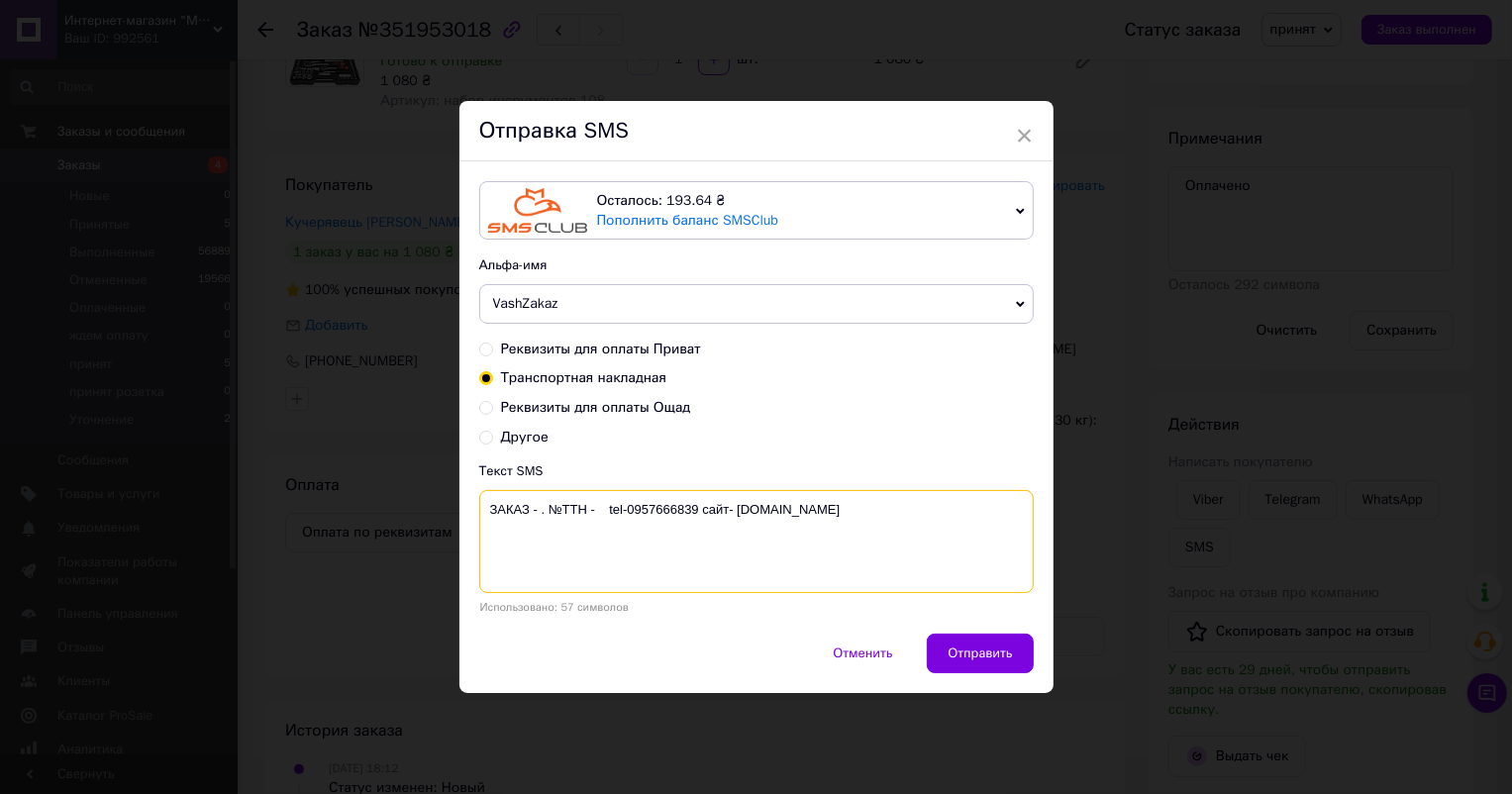 click on "ЗАКАЗ - . №ТТН -    tel-0957666839 сайт- [DOMAIN_NAME]" at bounding box center [756, 542] 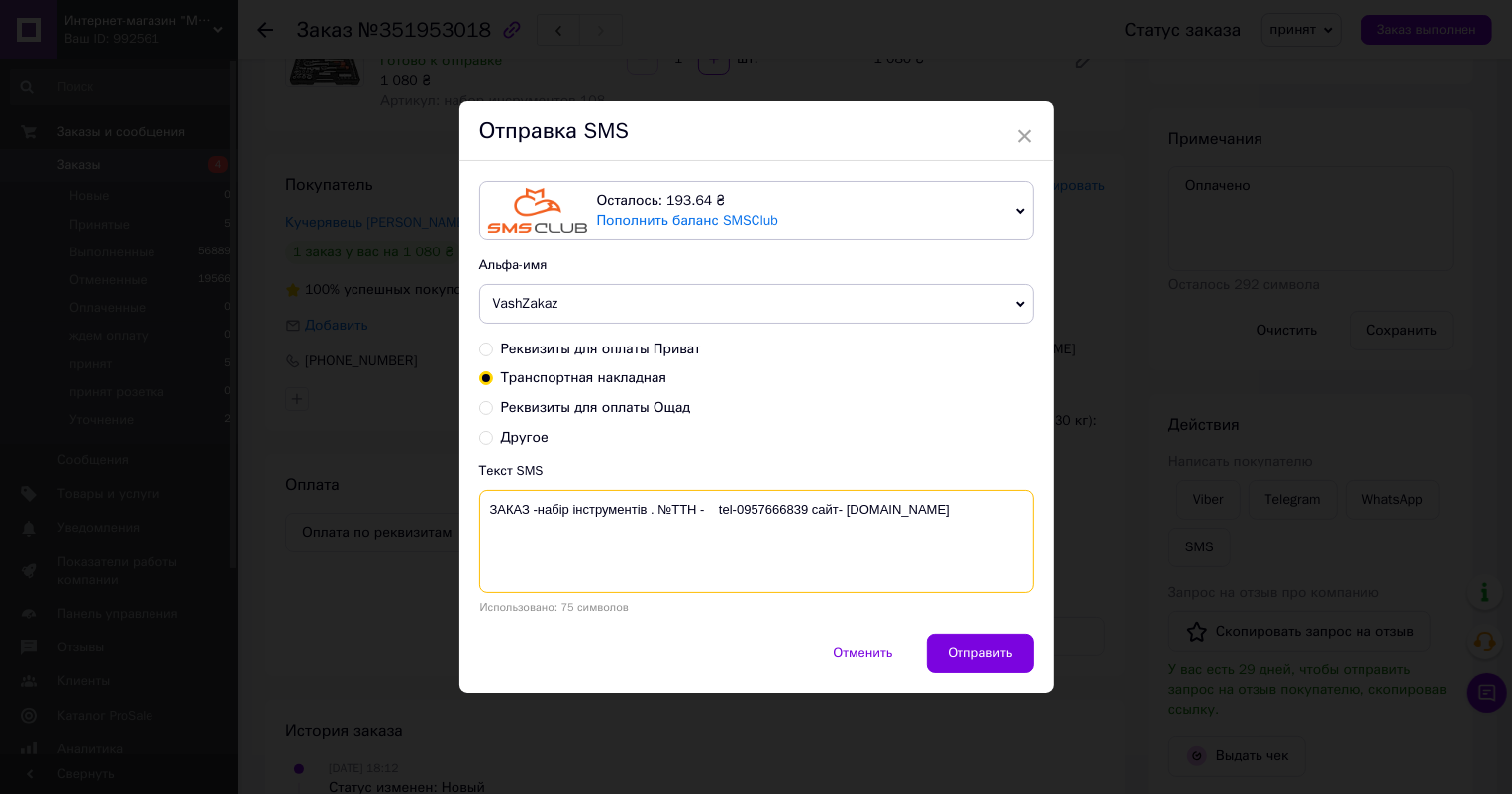 click on "ЗАКАЗ -набір інструментів . №ТТН -    tel-0957666839 сайт- [DOMAIN_NAME]" at bounding box center [756, 542] 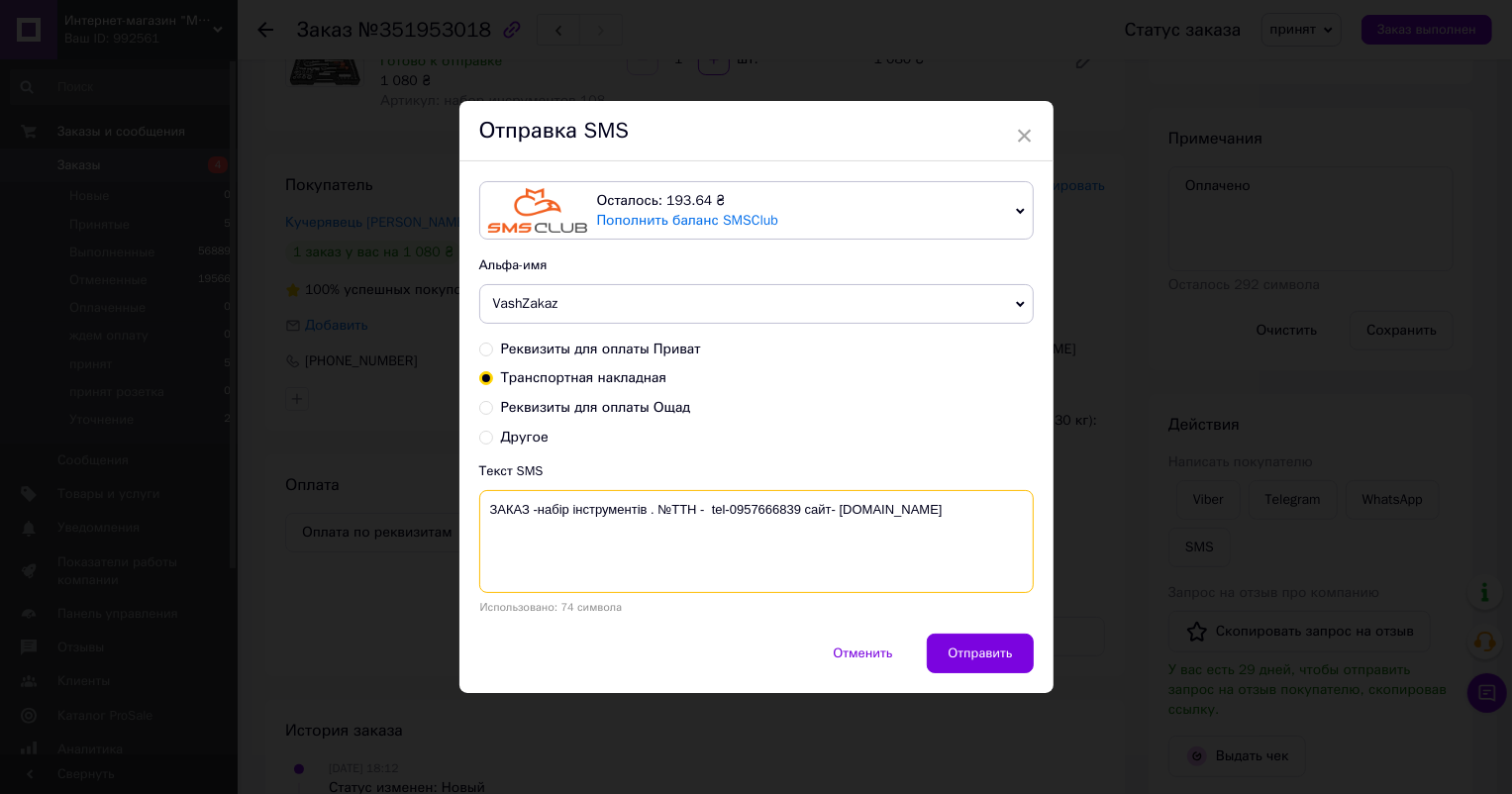 paste on "20451202921765" 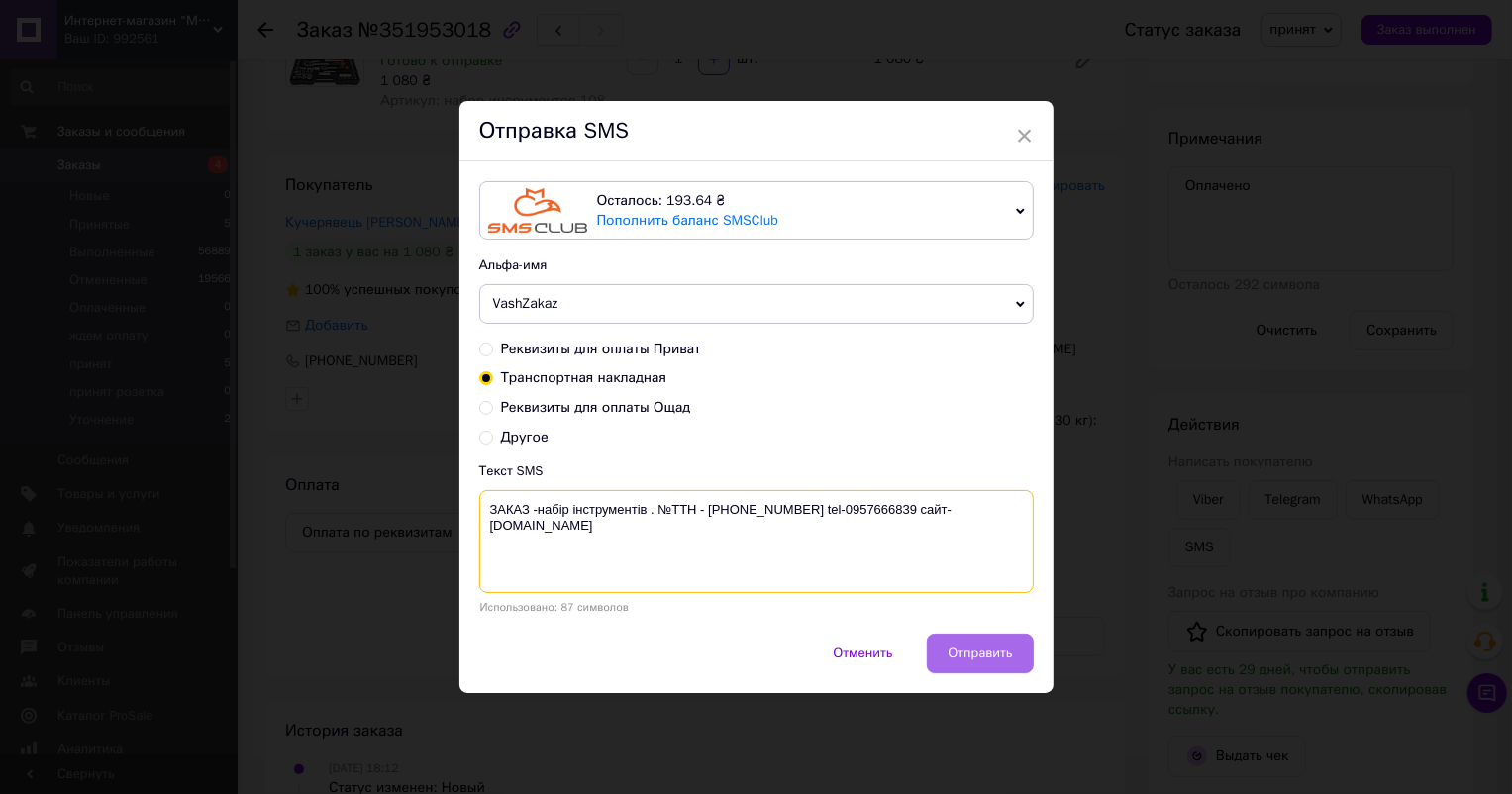 type on "ЗАКАЗ -набір інструментів . №ТТН - [PHONE_NUMBER] tel-0957666839 сайт- [DOMAIN_NAME]" 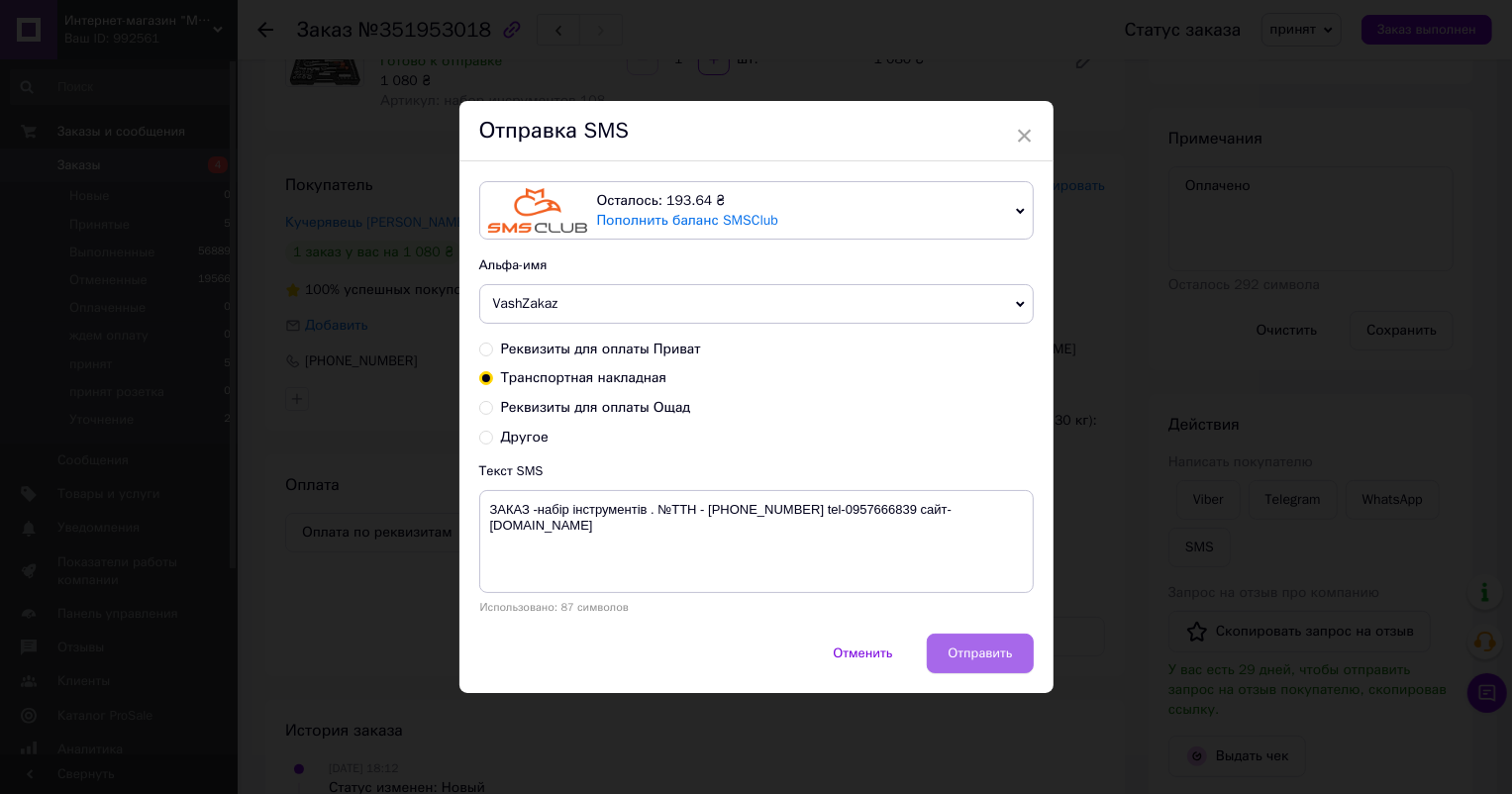 click on "Отправить" at bounding box center (979, 653) 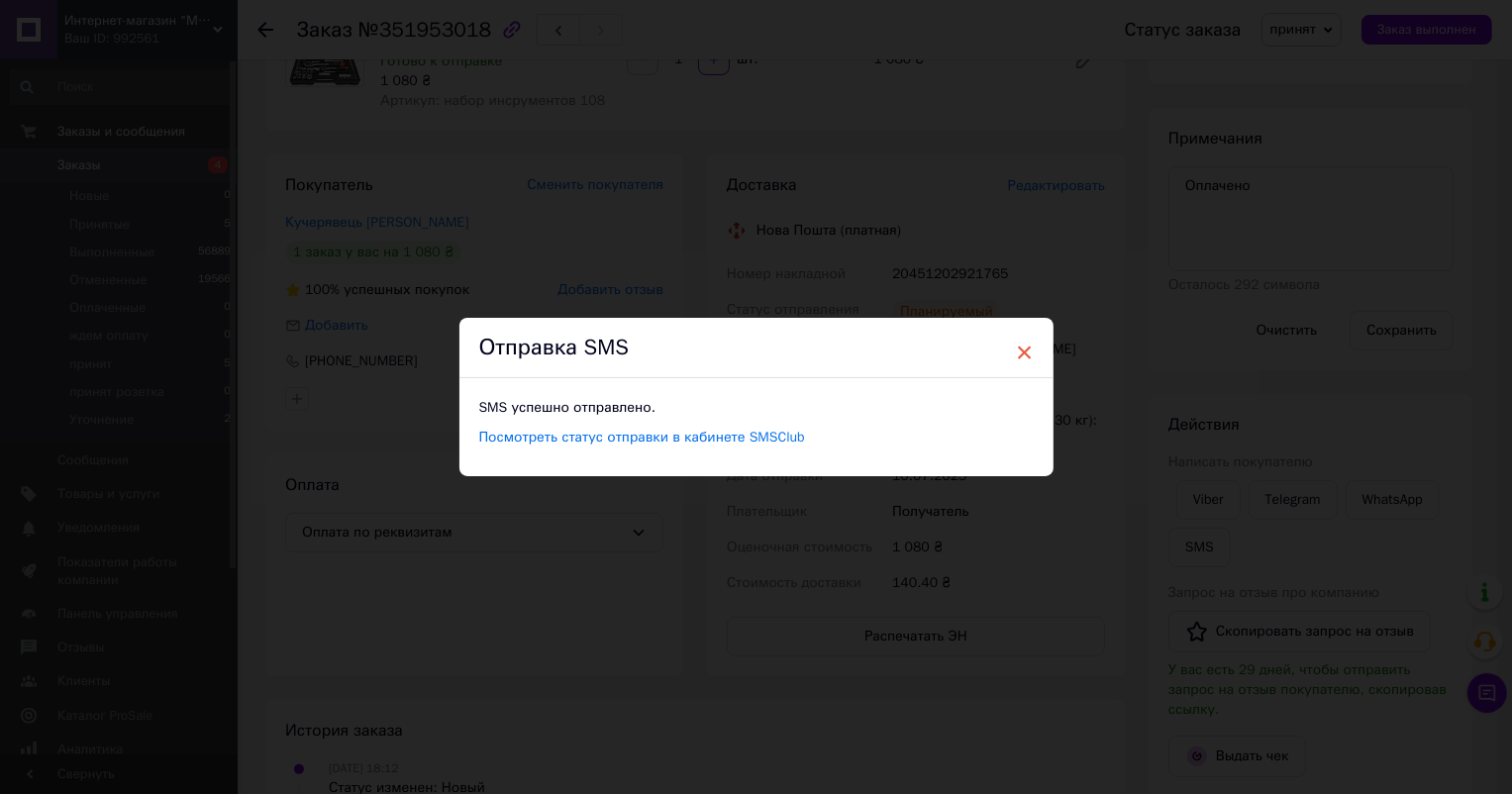click on "×" at bounding box center [1025, 352] 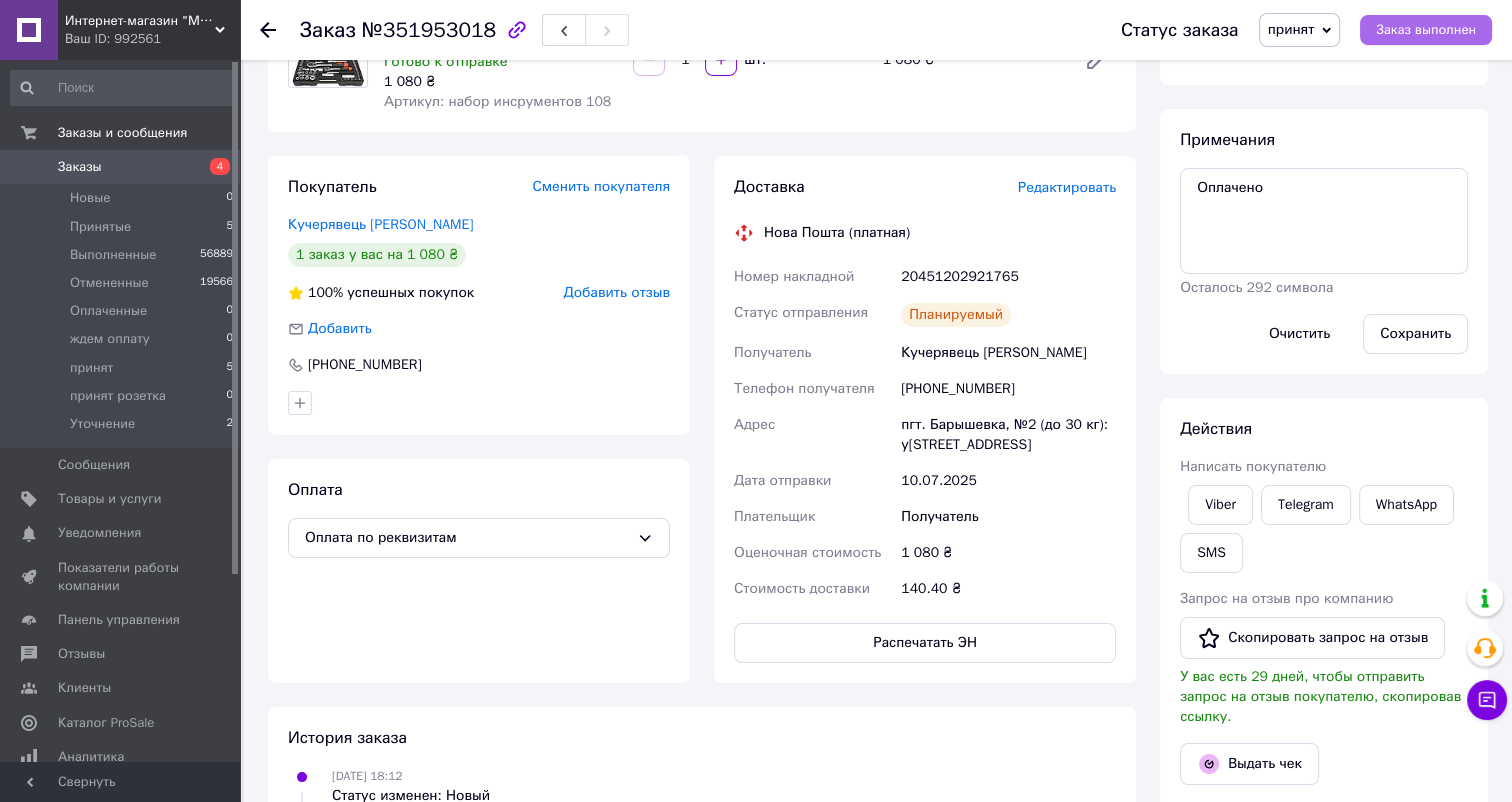 click on "Заказ выполнен" at bounding box center (1426, 30) 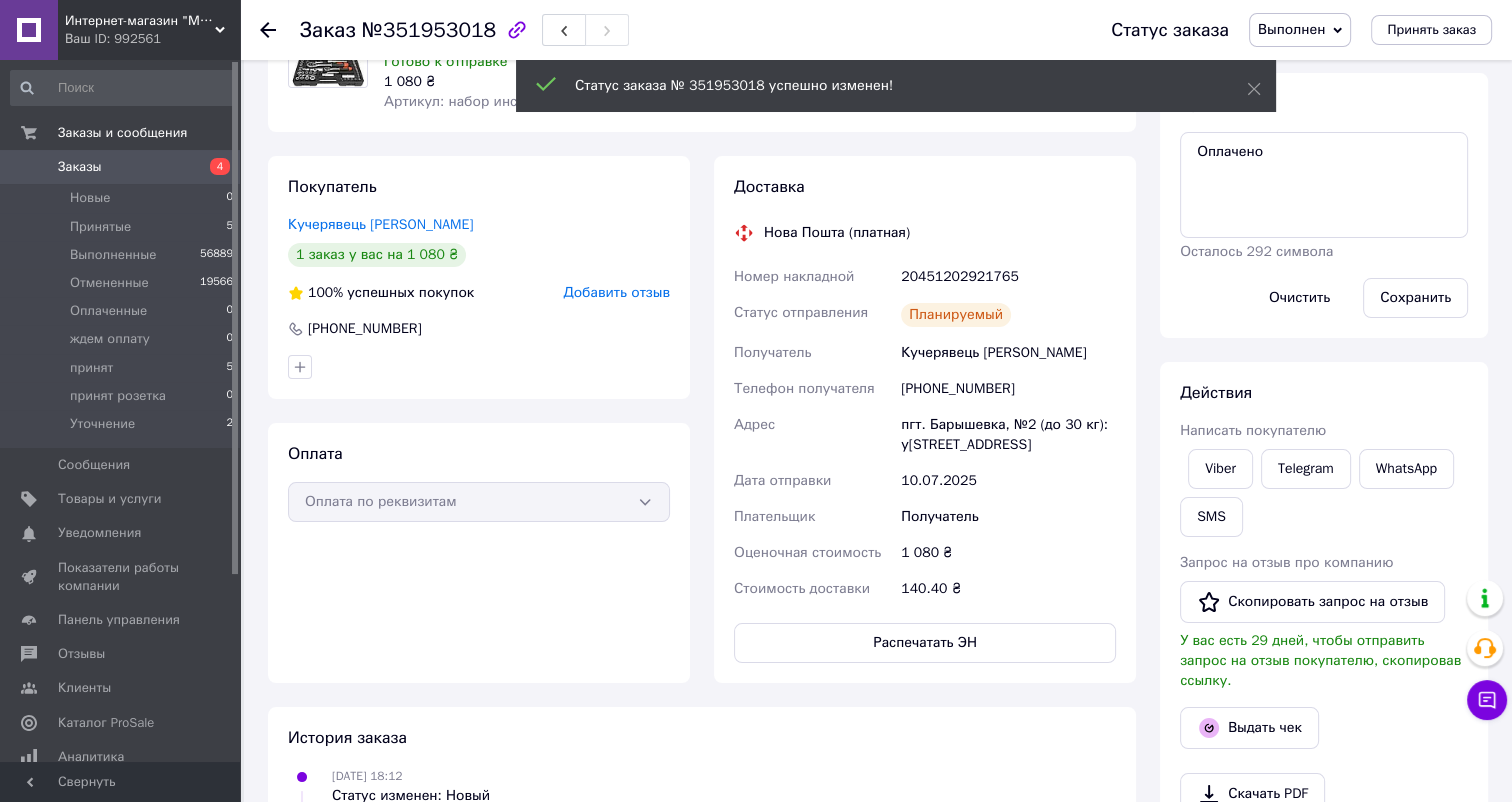 click 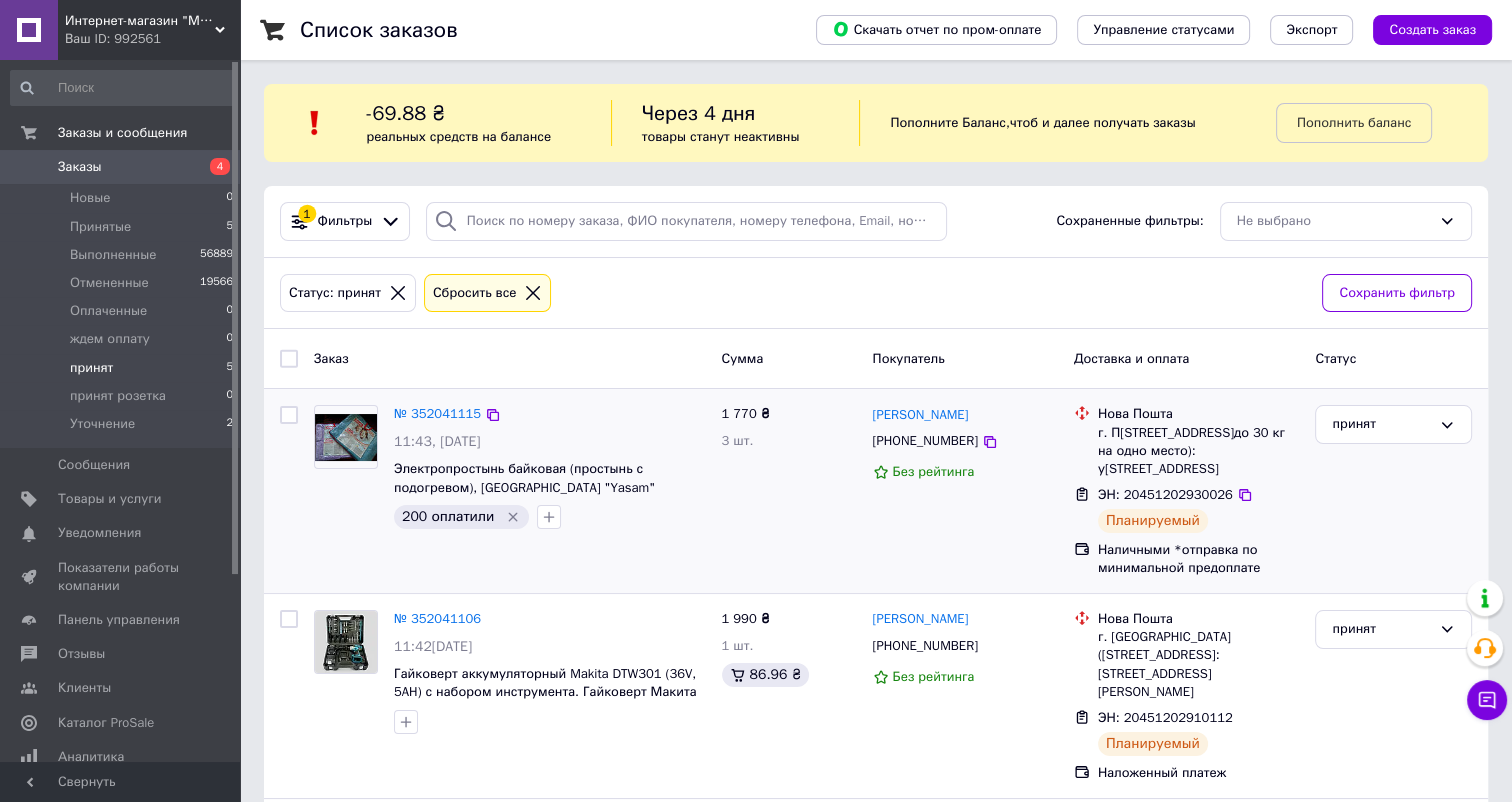 scroll, scrollTop: 0, scrollLeft: 0, axis: both 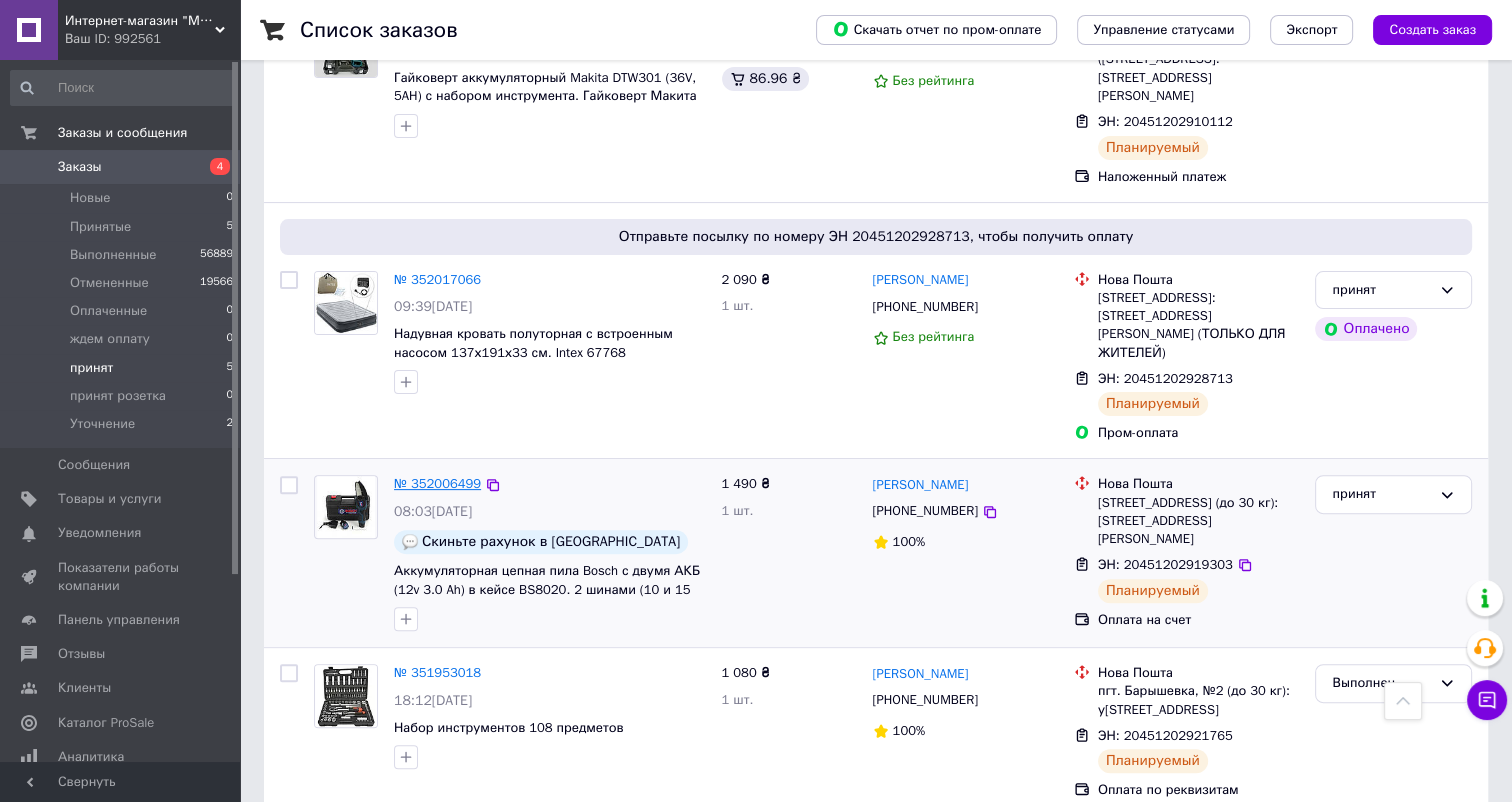 click on "№ 352006499" at bounding box center (437, 483) 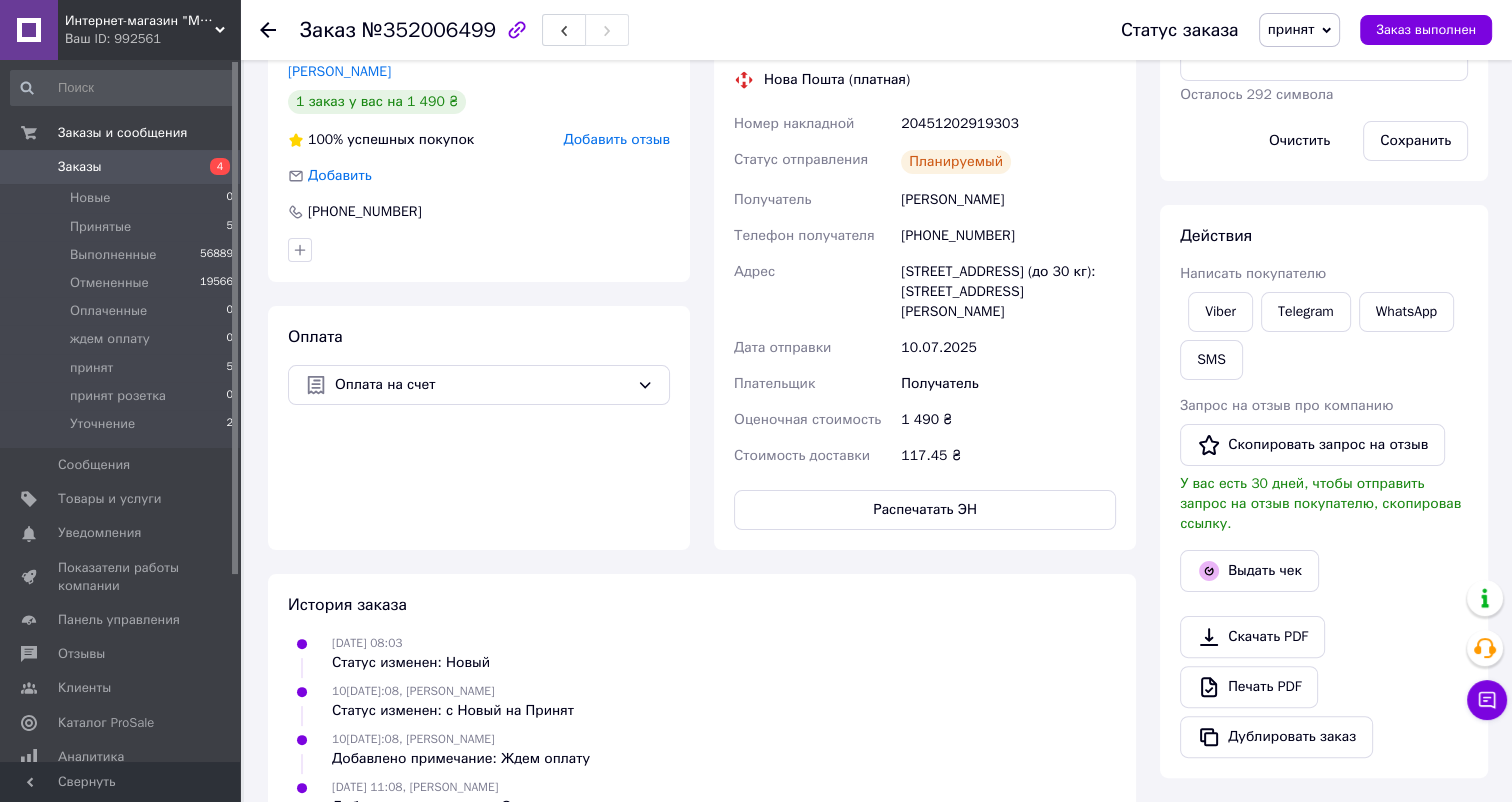 scroll, scrollTop: 232, scrollLeft: 0, axis: vertical 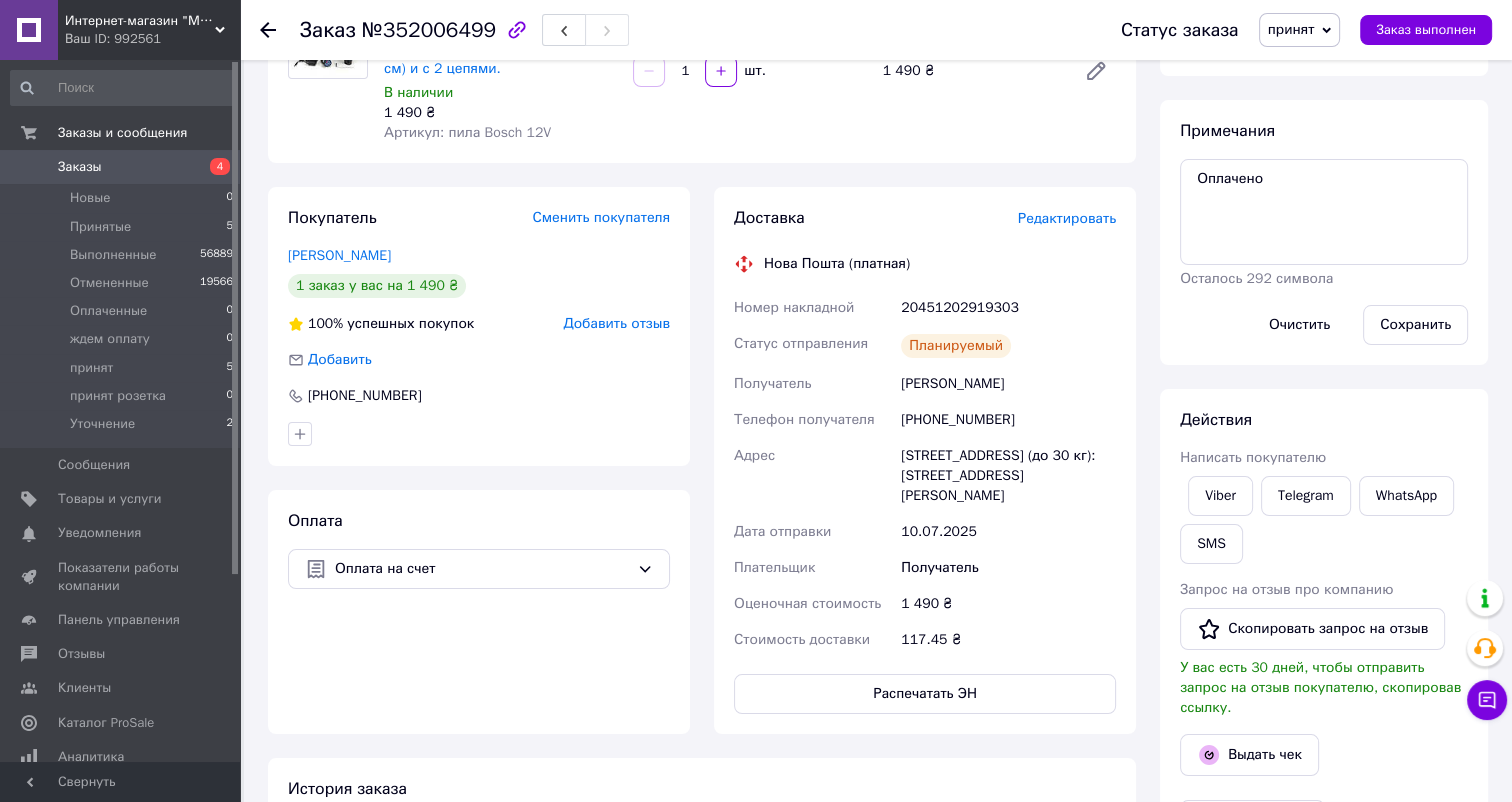 click on "20451202919303" at bounding box center [1008, 308] 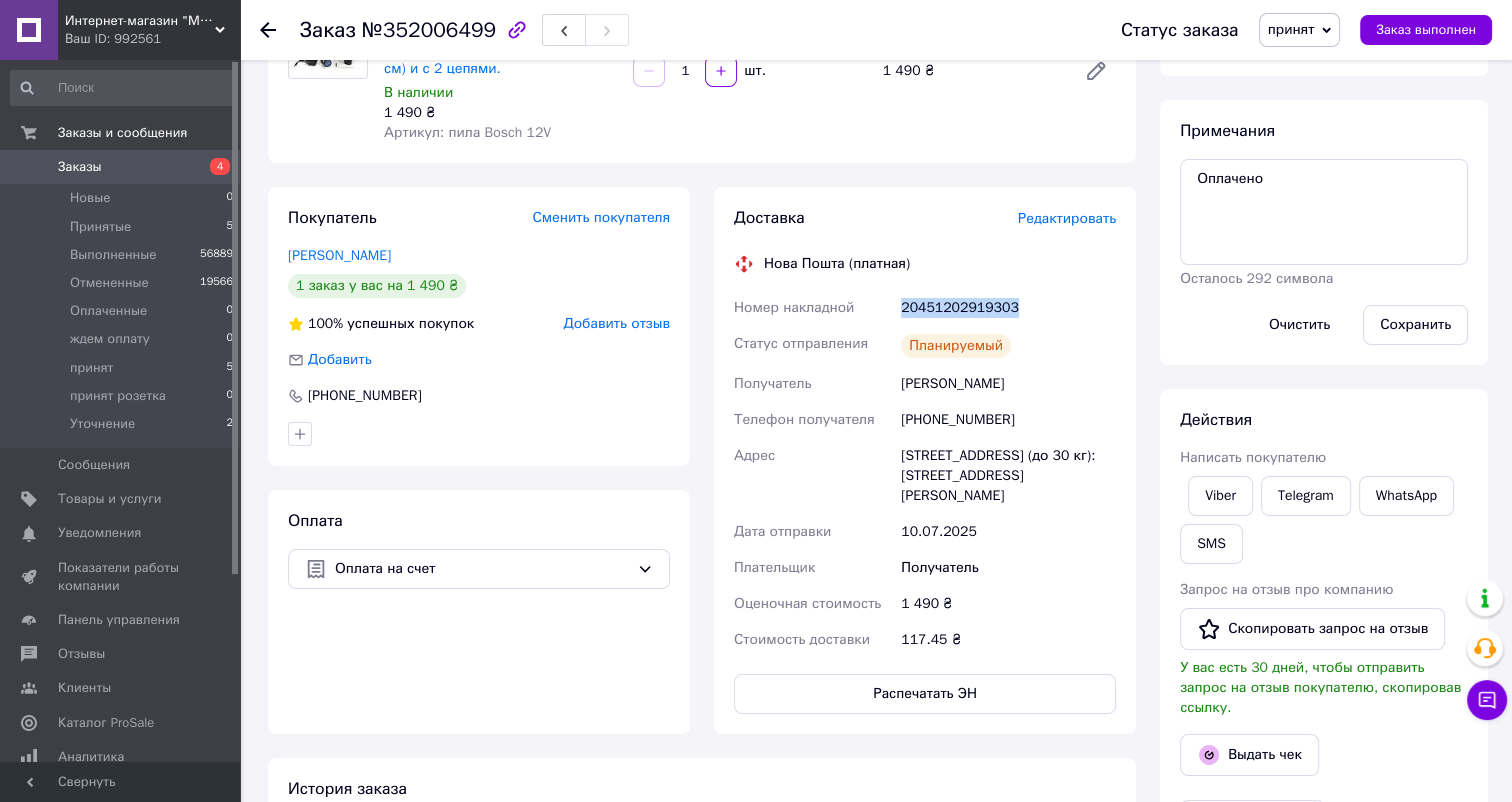 click on "20451202919303" at bounding box center [1008, 308] 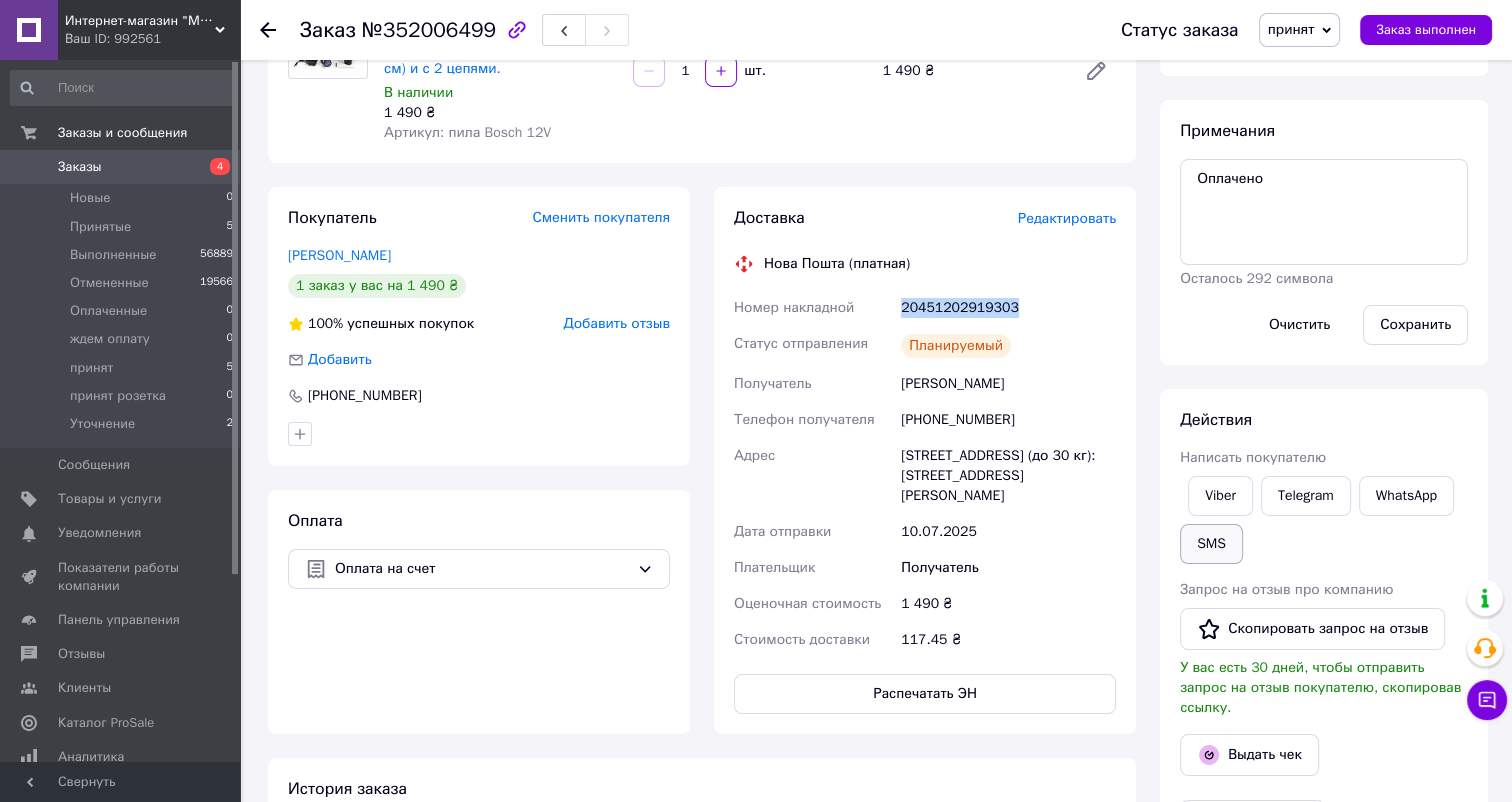 click on "SMS" at bounding box center [1211, 544] 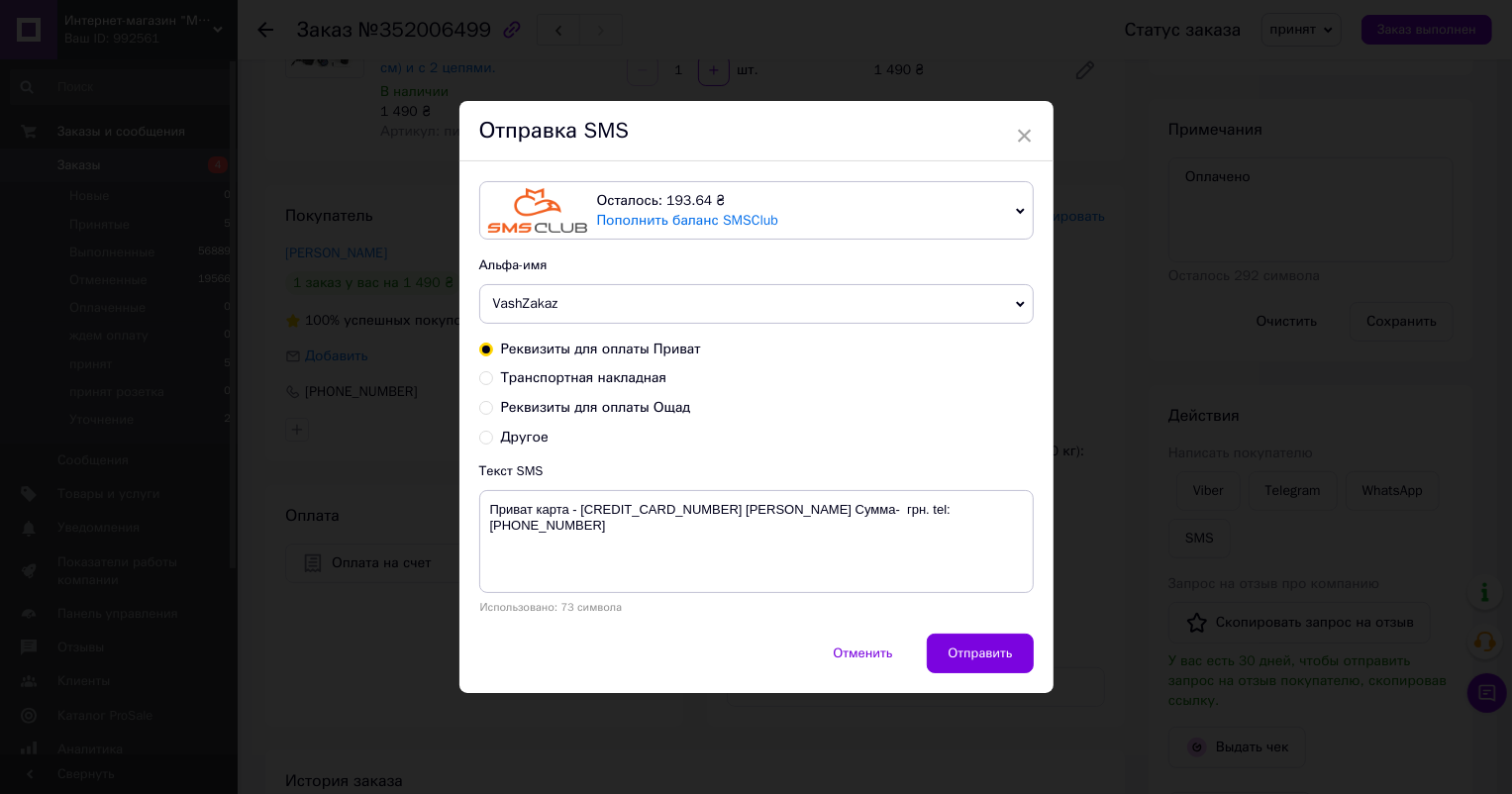 click on "Транспортная накладная" at bounding box center (584, 377) 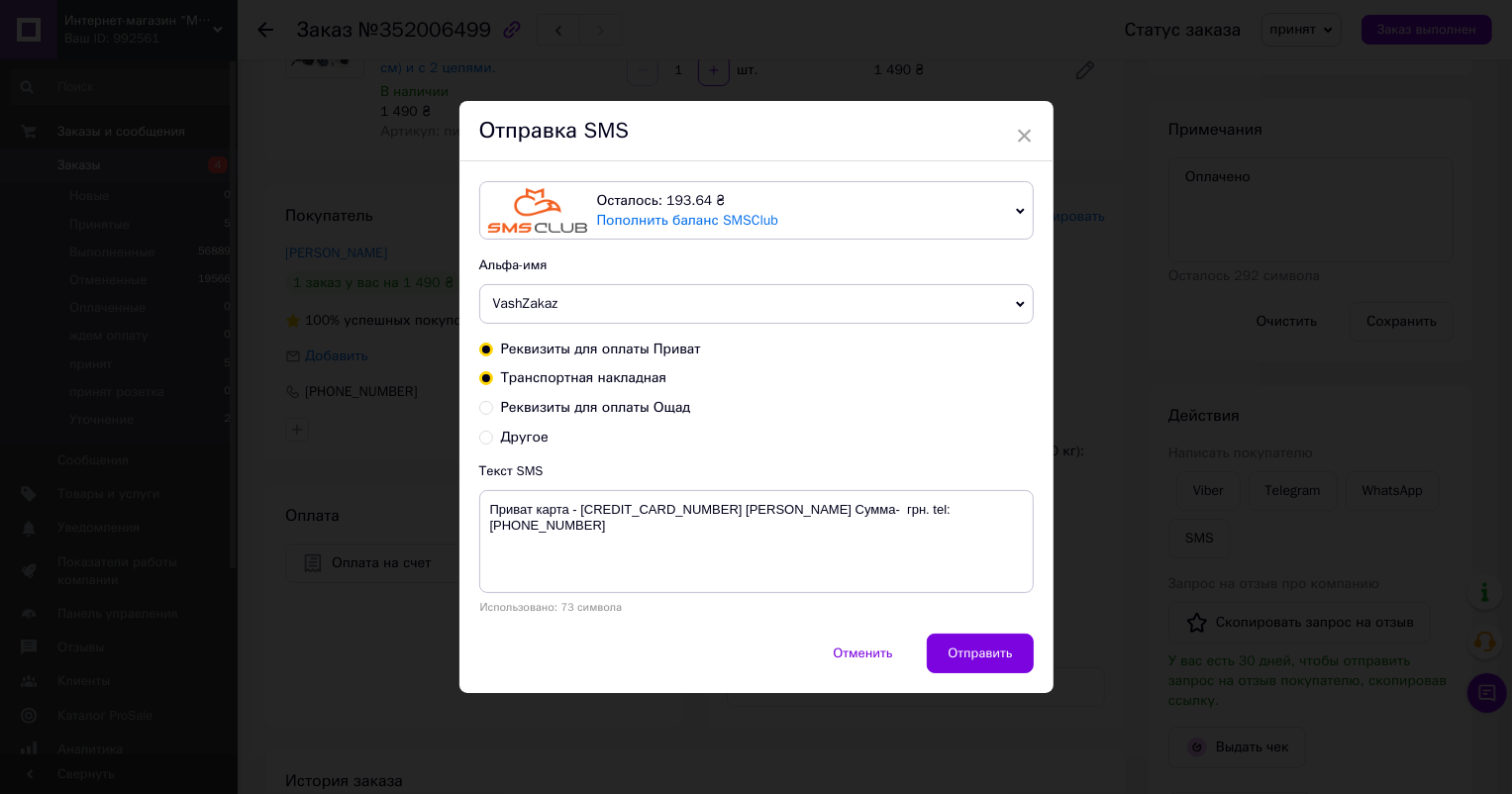 radio on "true" 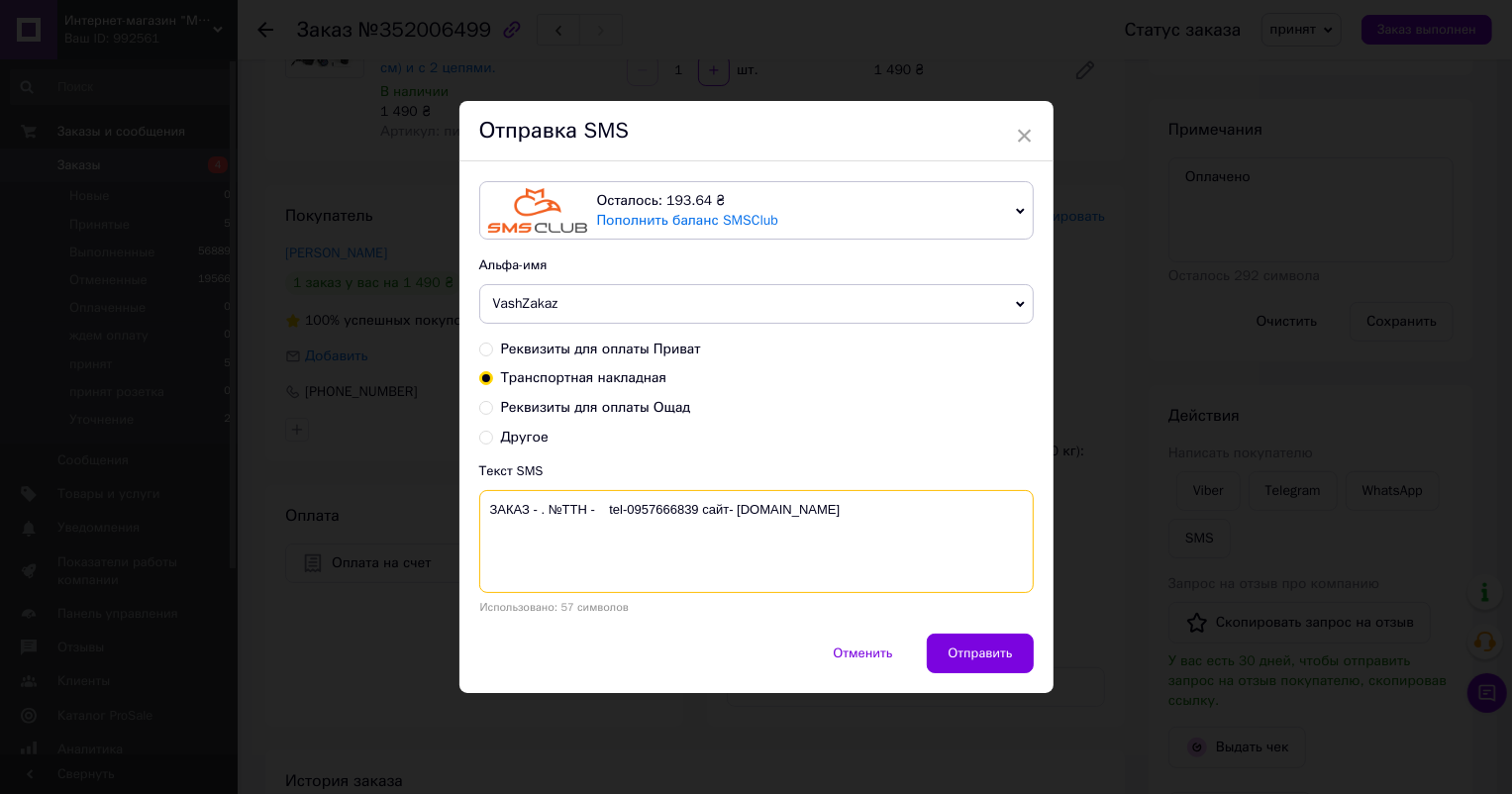 click on "ЗАКАЗ - . №ТТН -    tel-0957666839 сайт- [DOMAIN_NAME]" at bounding box center [756, 542] 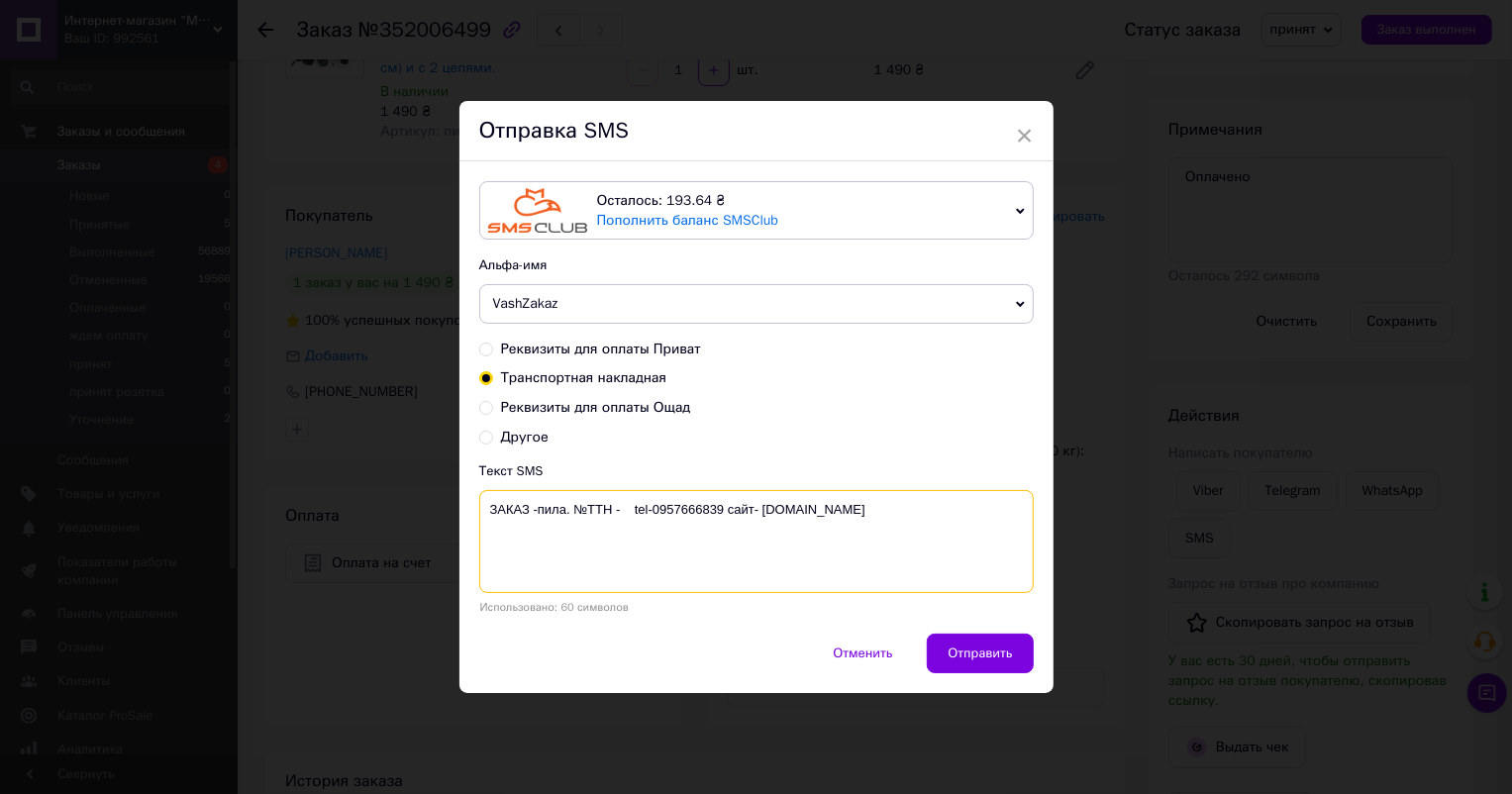 click on "ЗАКАЗ -пила. №ТТН -    tel-0957666839 сайт- [DOMAIN_NAME]" at bounding box center (756, 542) 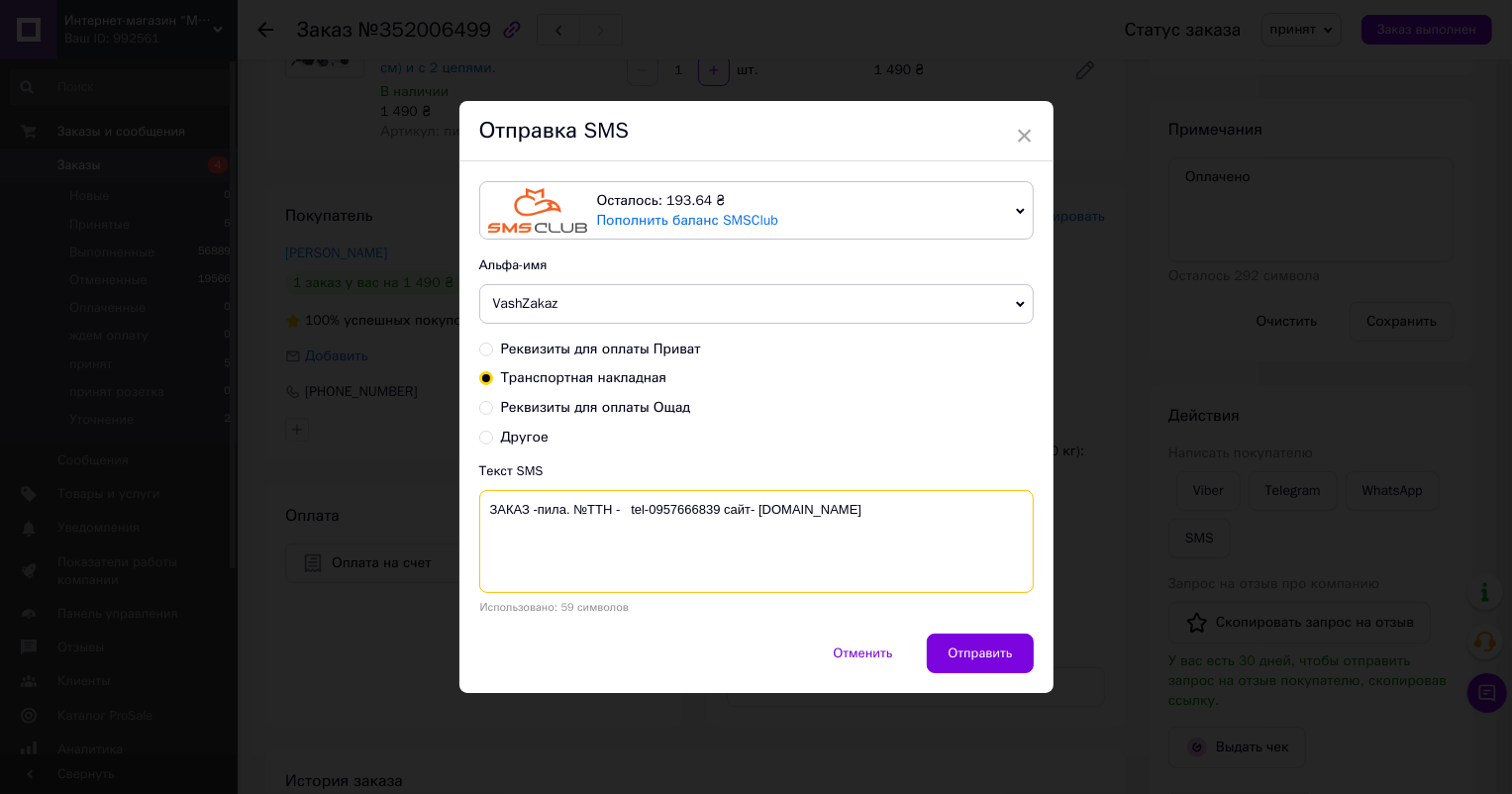 paste on "20451202919303" 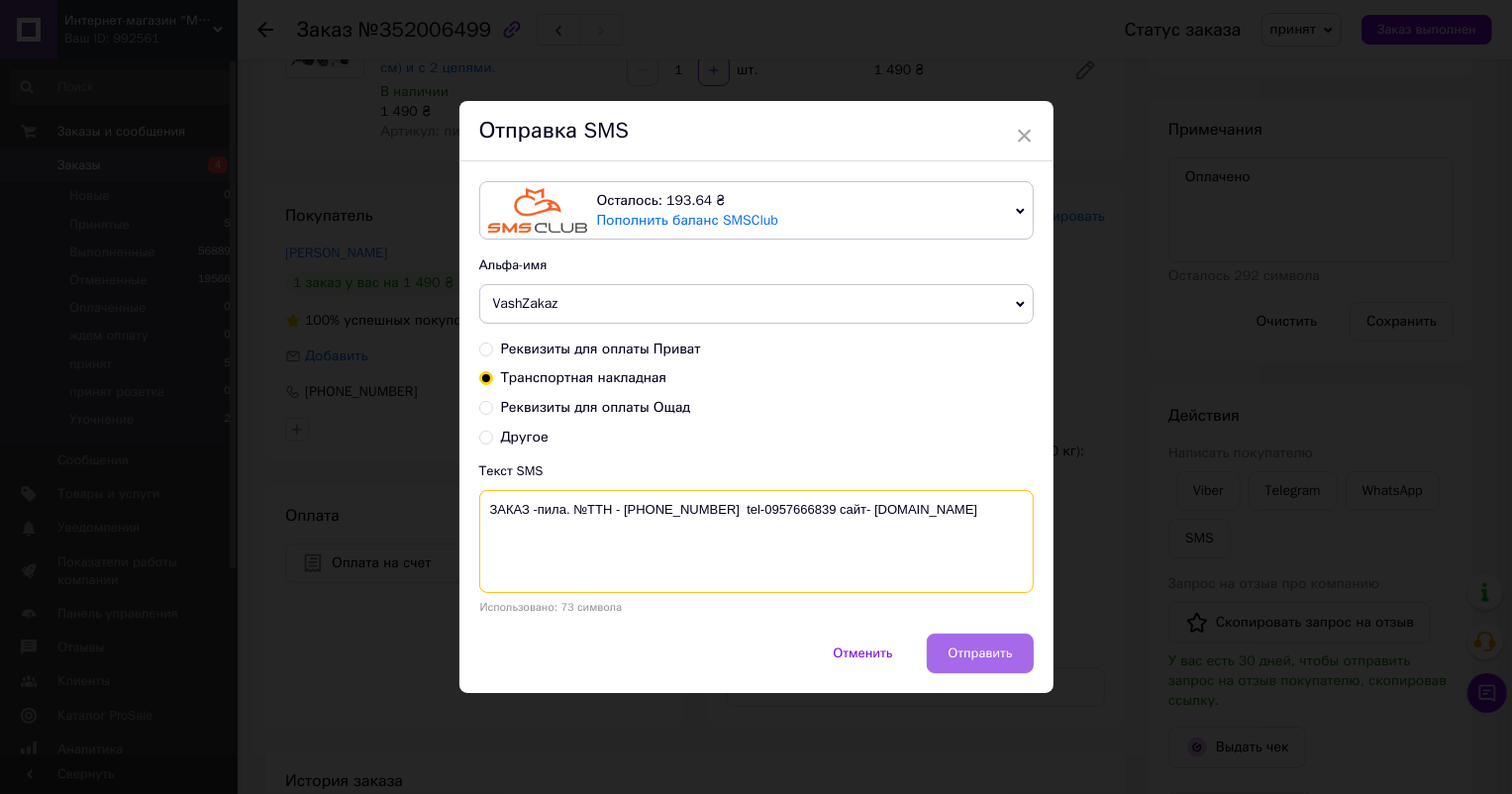 type on "ЗАКАЗ -пила. №ТТН - [PHONE_NUMBER]  tel-0957666839 сайт- [DOMAIN_NAME]" 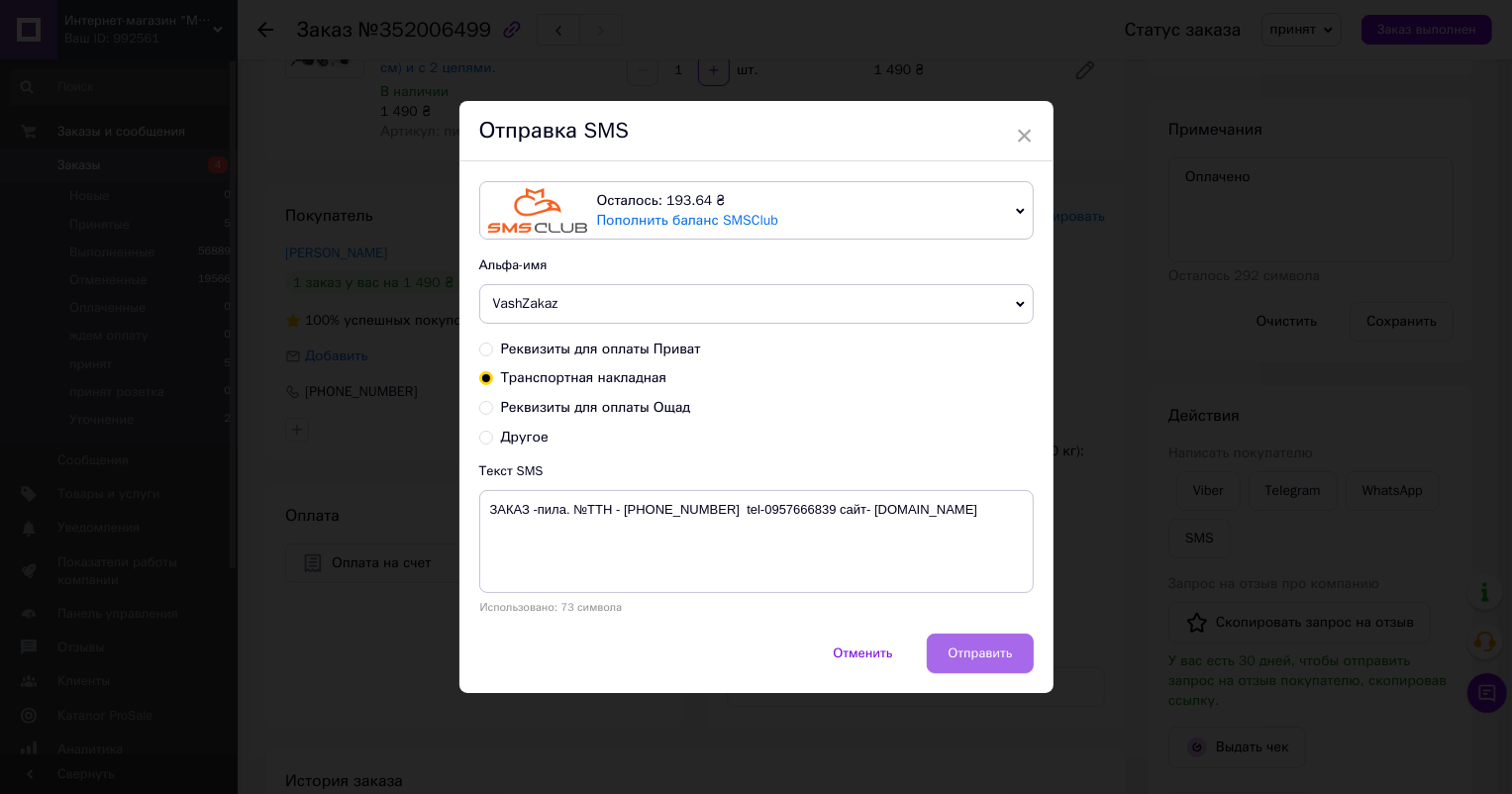 click on "Отправить" at bounding box center (979, 653) 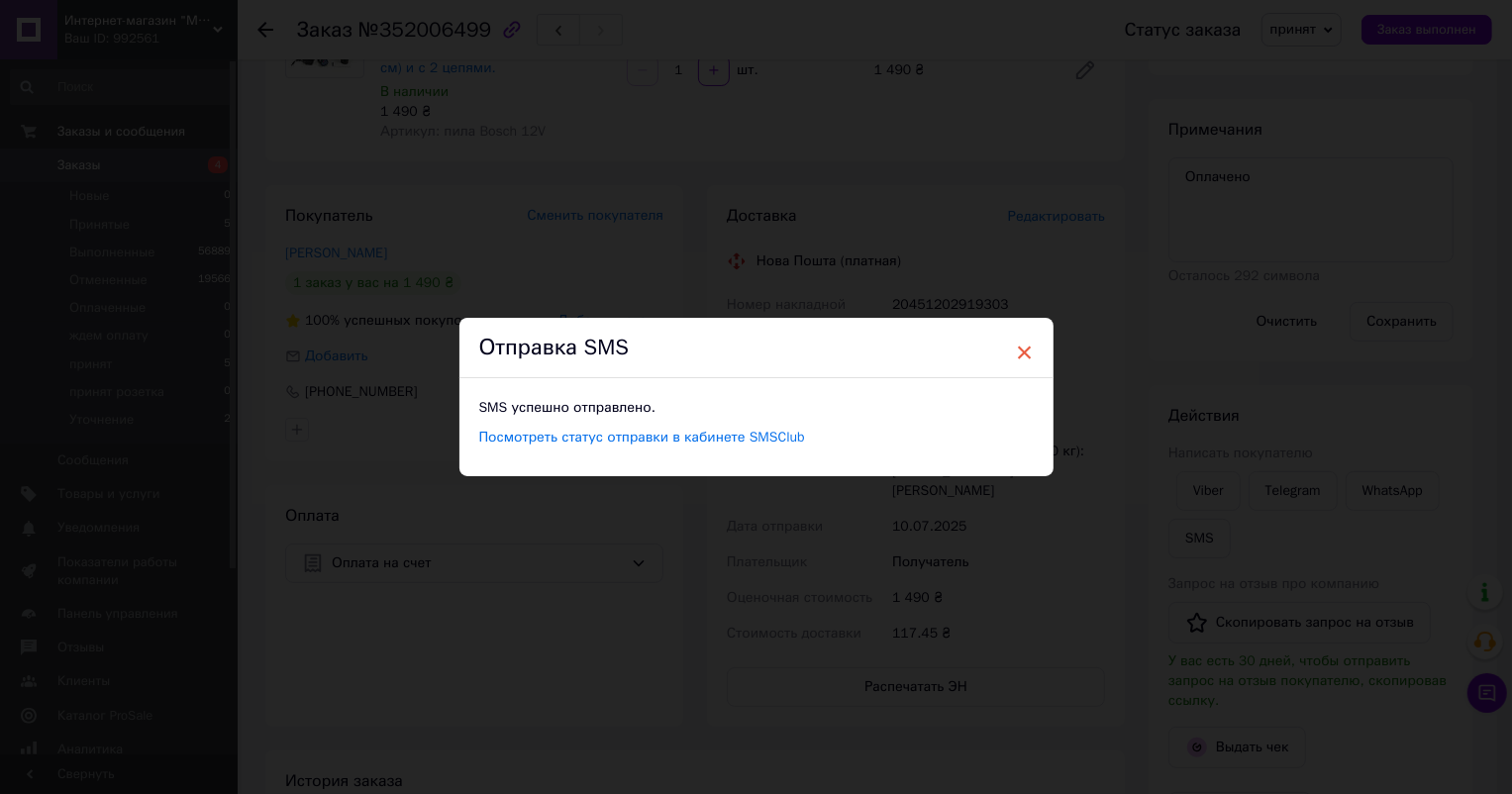 click on "×" at bounding box center (1025, 352) 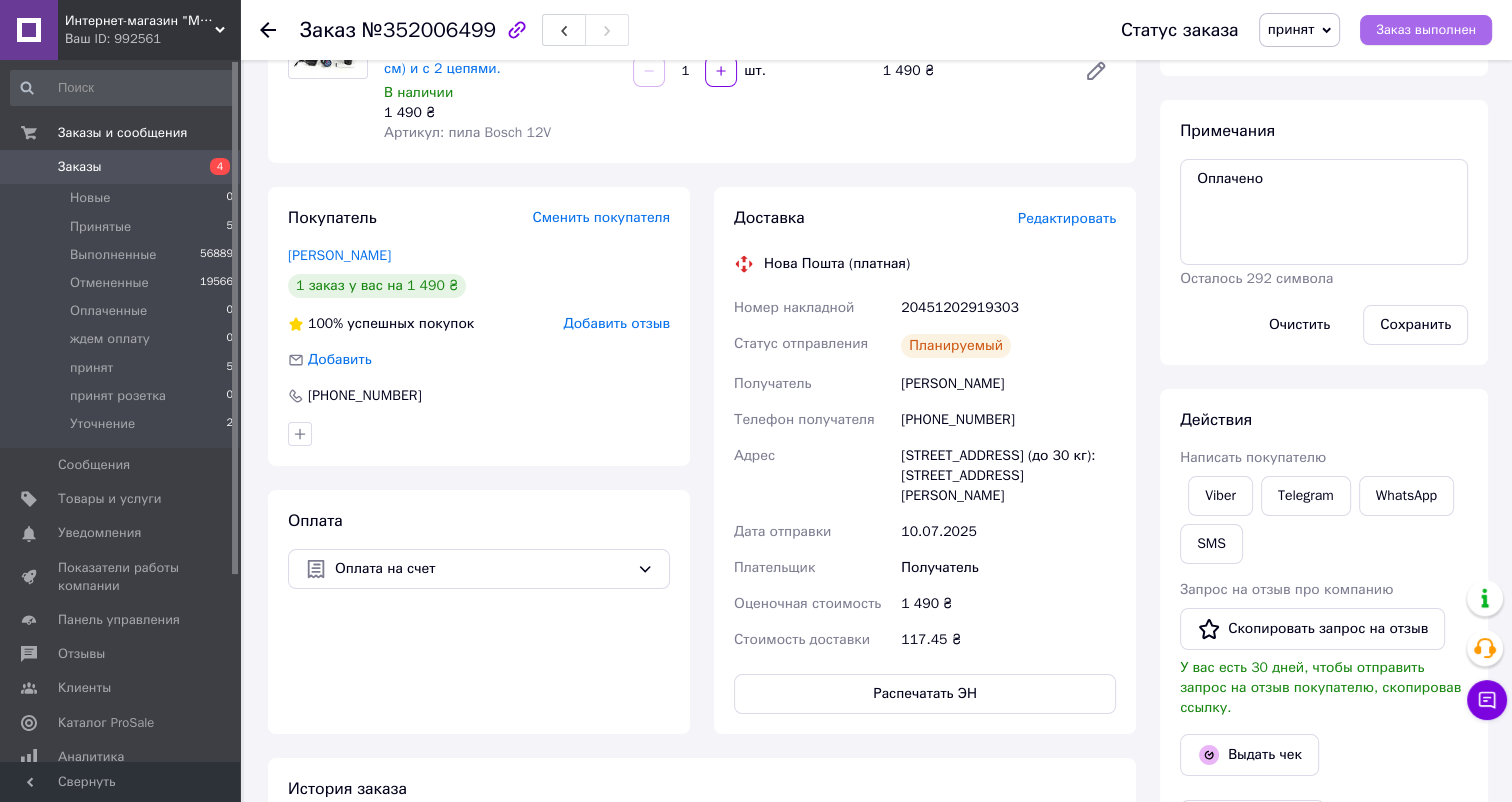 click on "Заказ выполнен" at bounding box center [1426, 30] 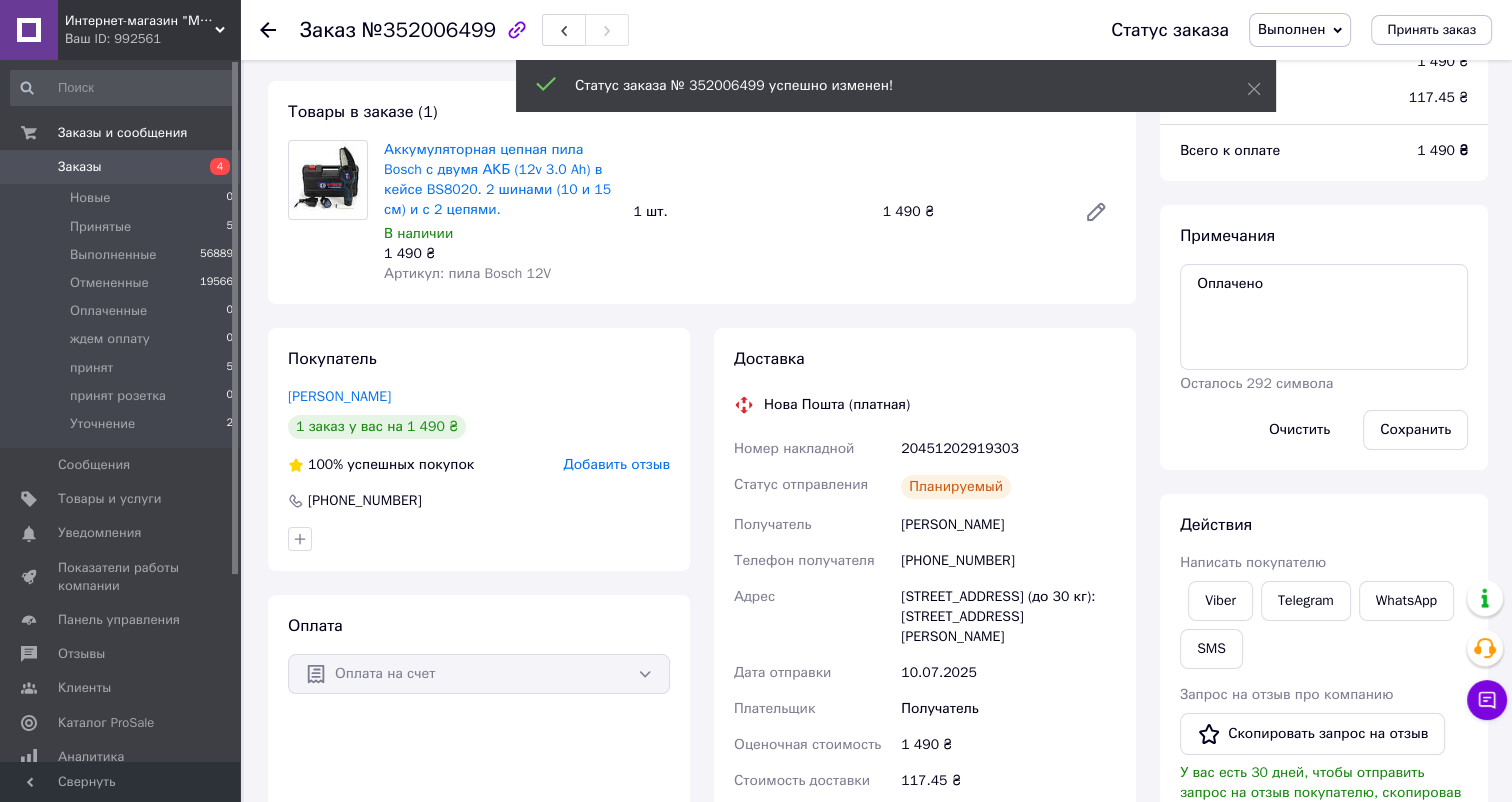scroll, scrollTop: 0, scrollLeft: 0, axis: both 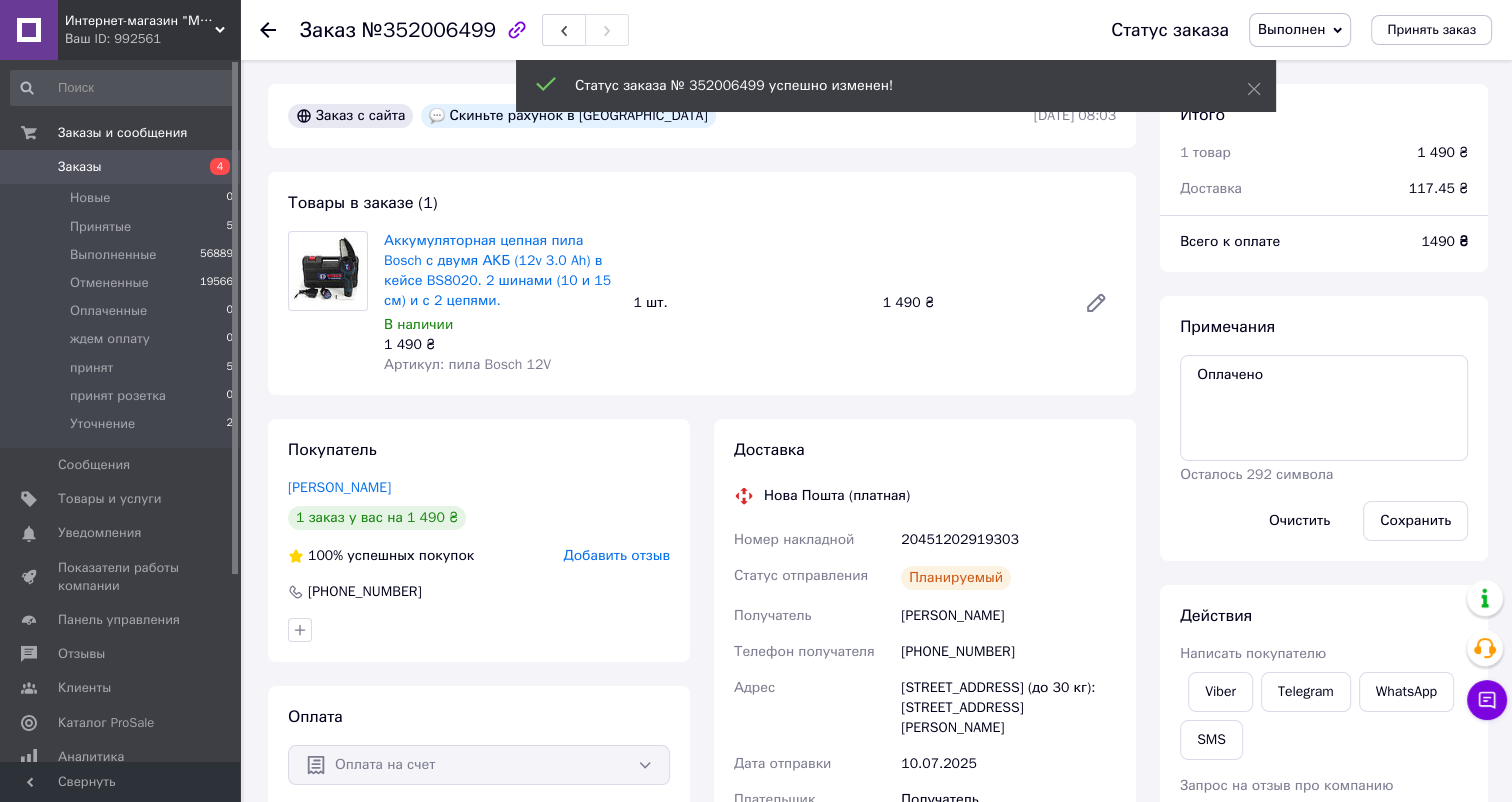 click 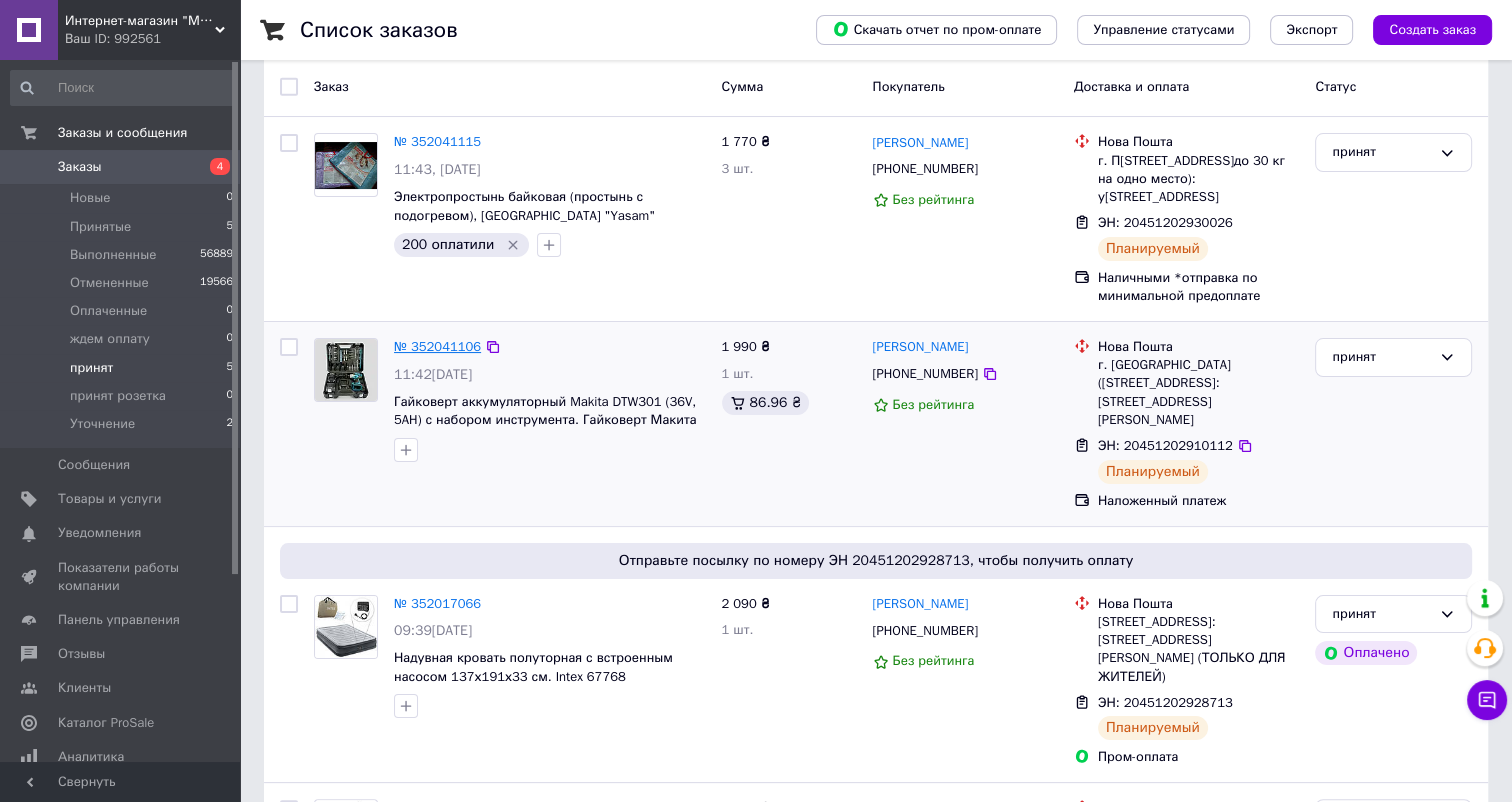 click on "№ 352041106" at bounding box center (437, 346) 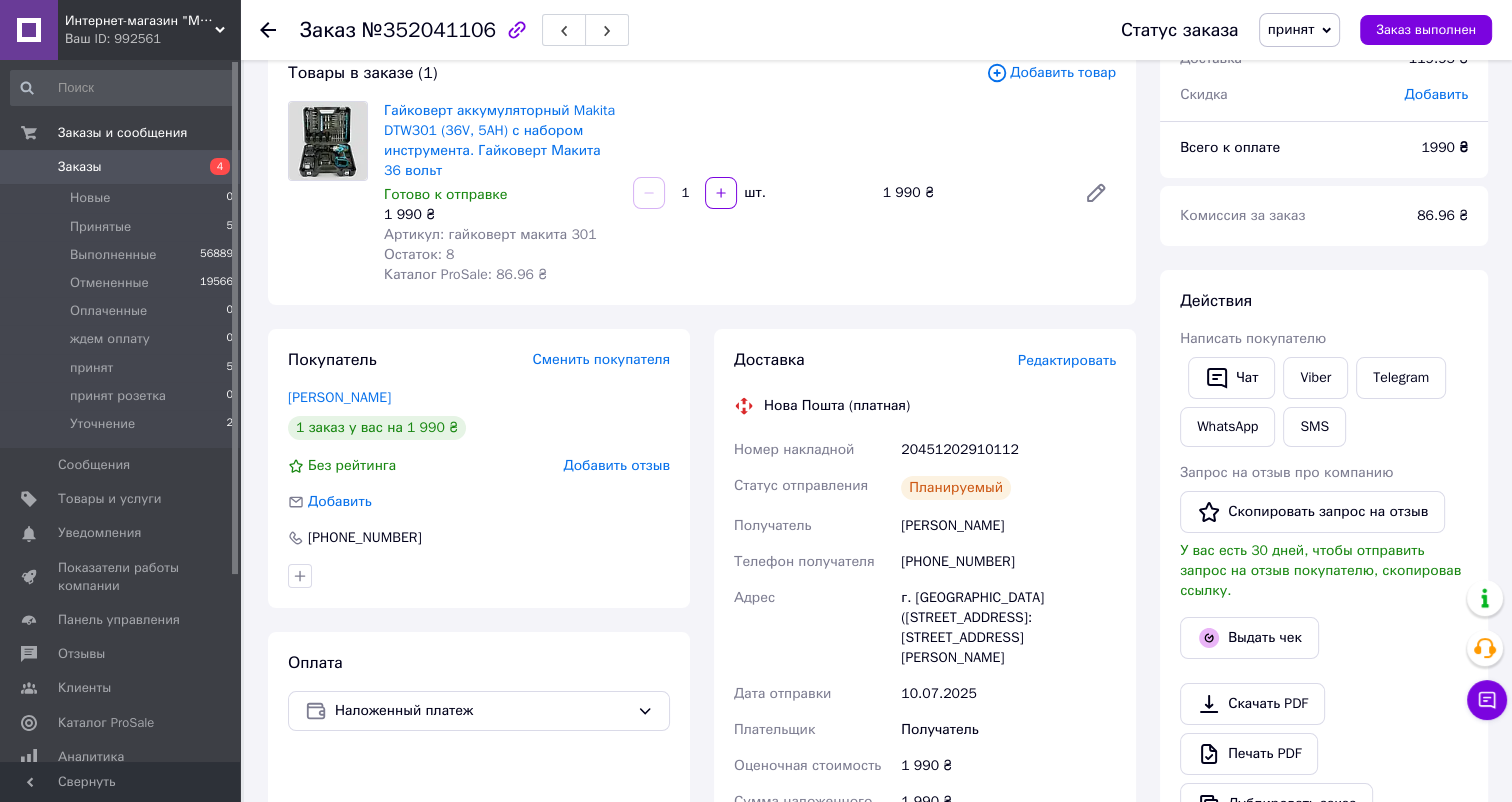 scroll, scrollTop: 272, scrollLeft: 0, axis: vertical 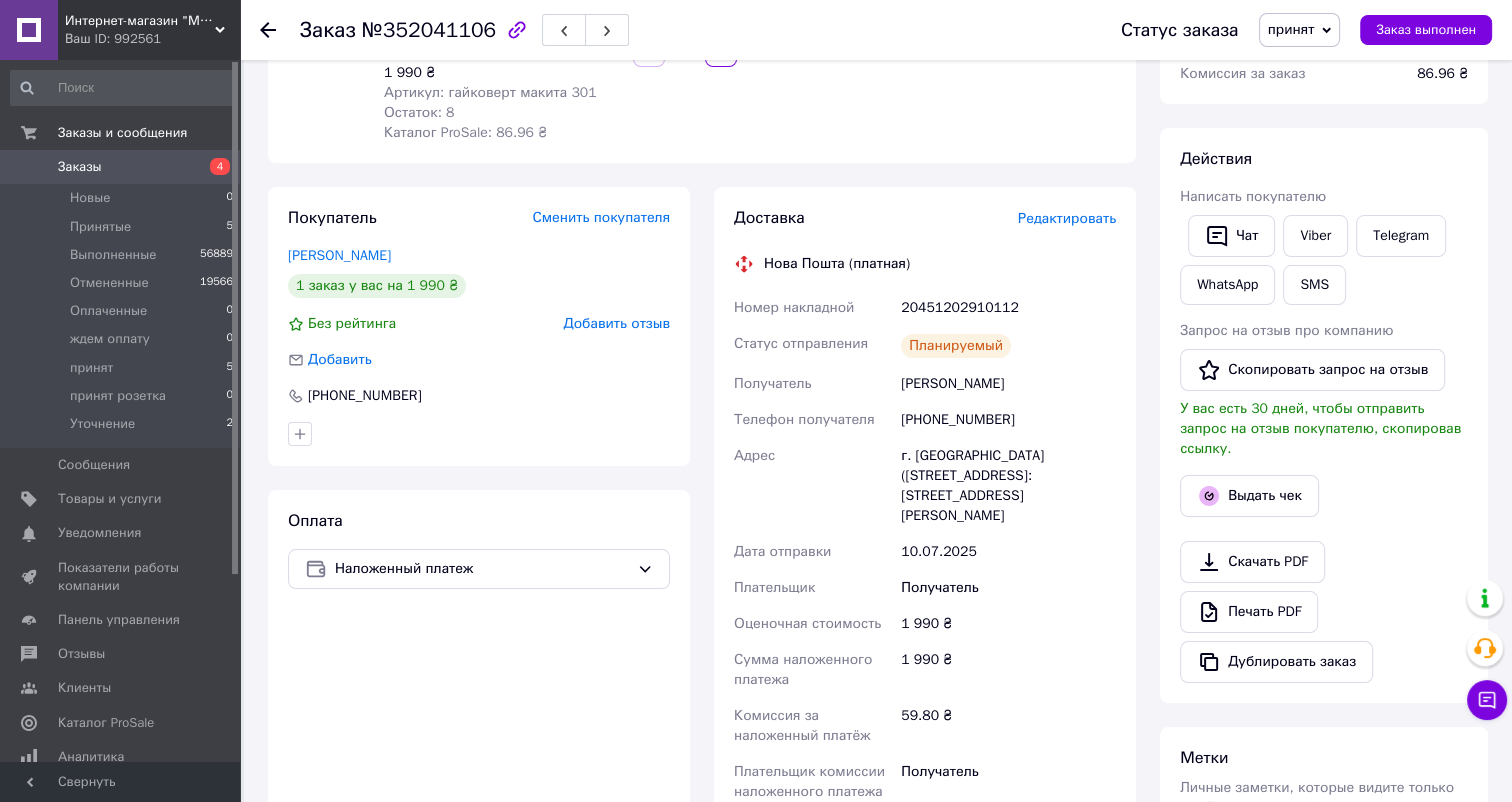 click on "20451202910112" at bounding box center [1008, 308] 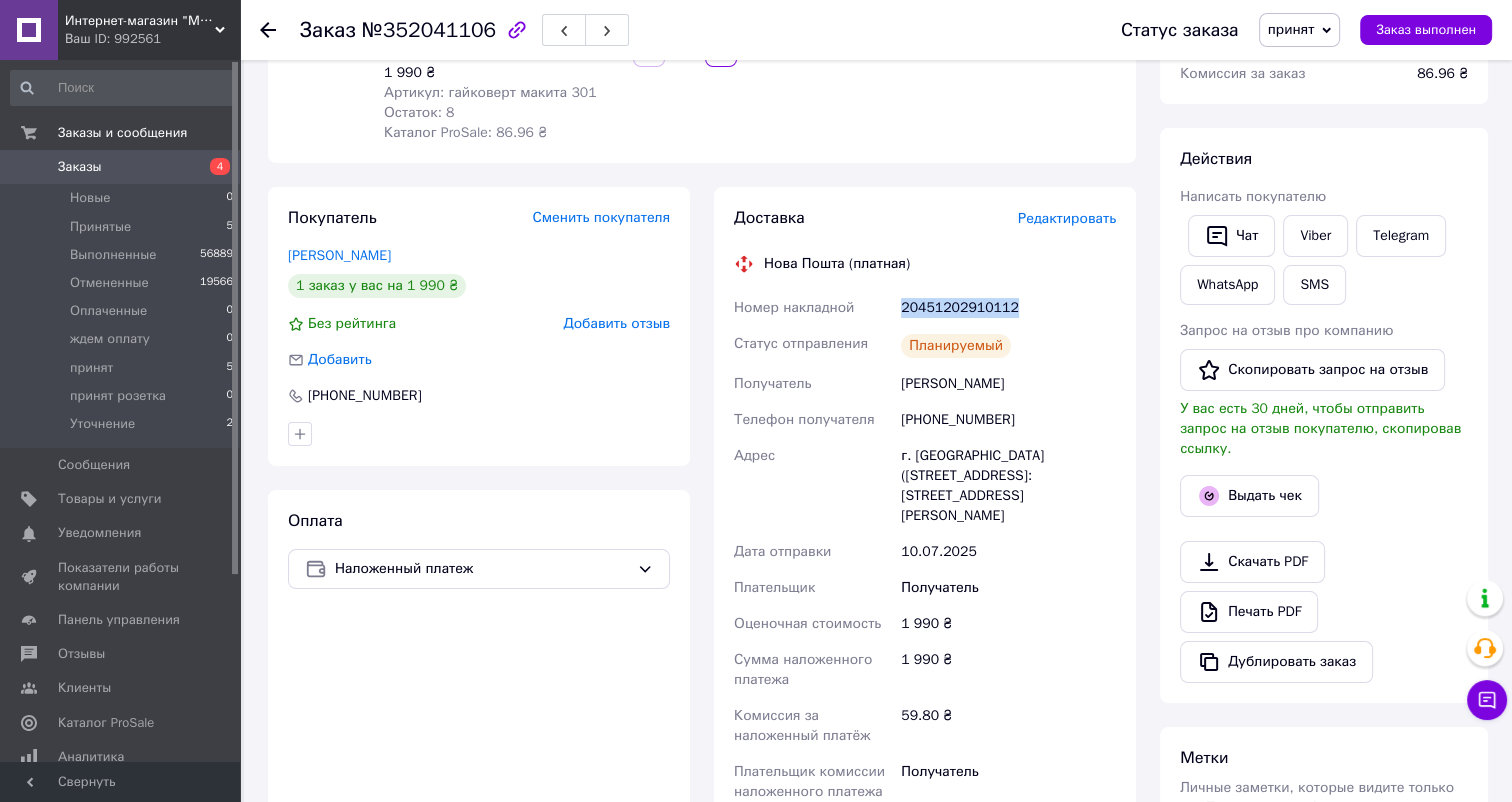 click on "20451202910112" at bounding box center (1008, 308) 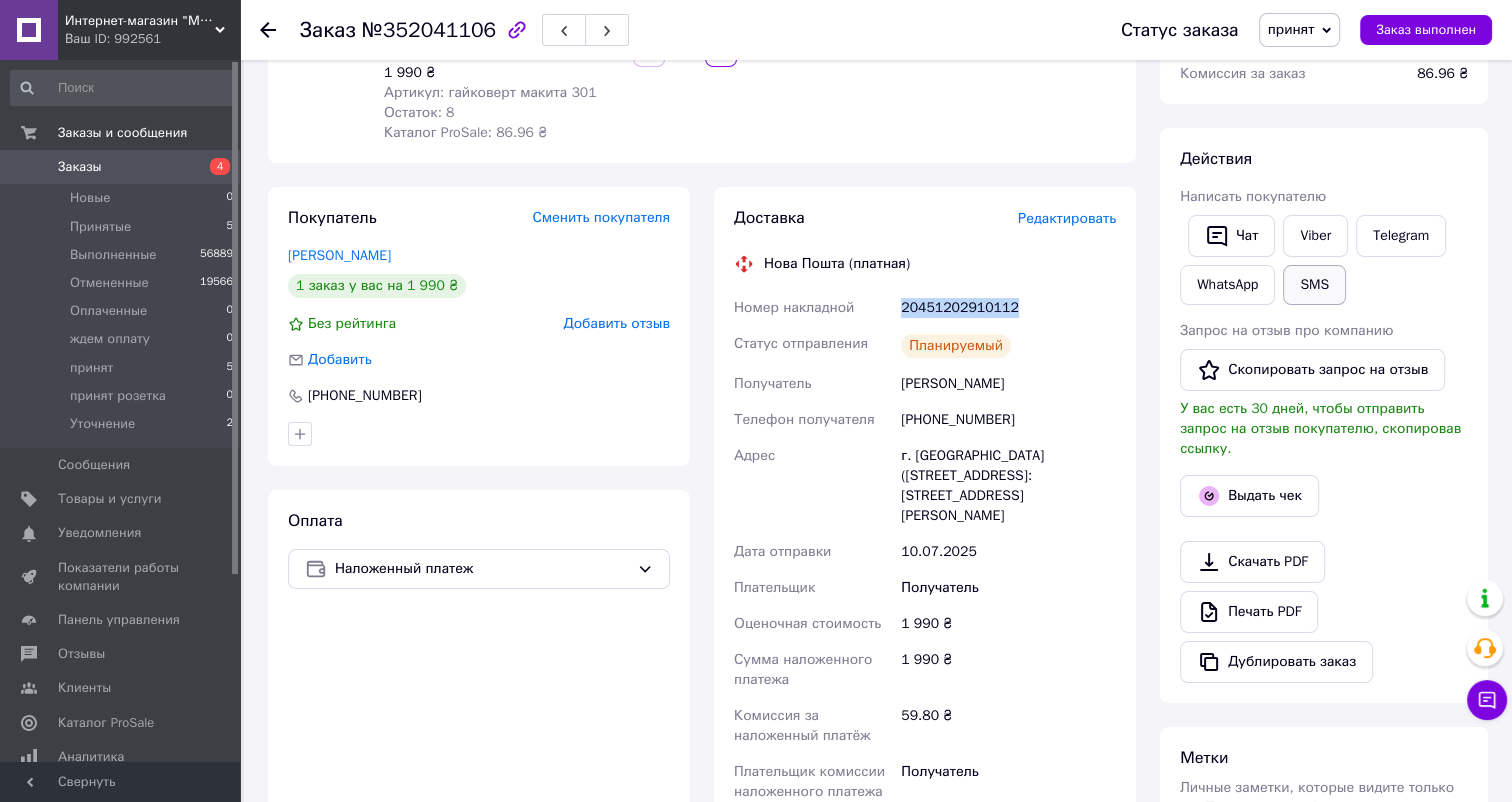click on "SMS" at bounding box center (1314, 285) 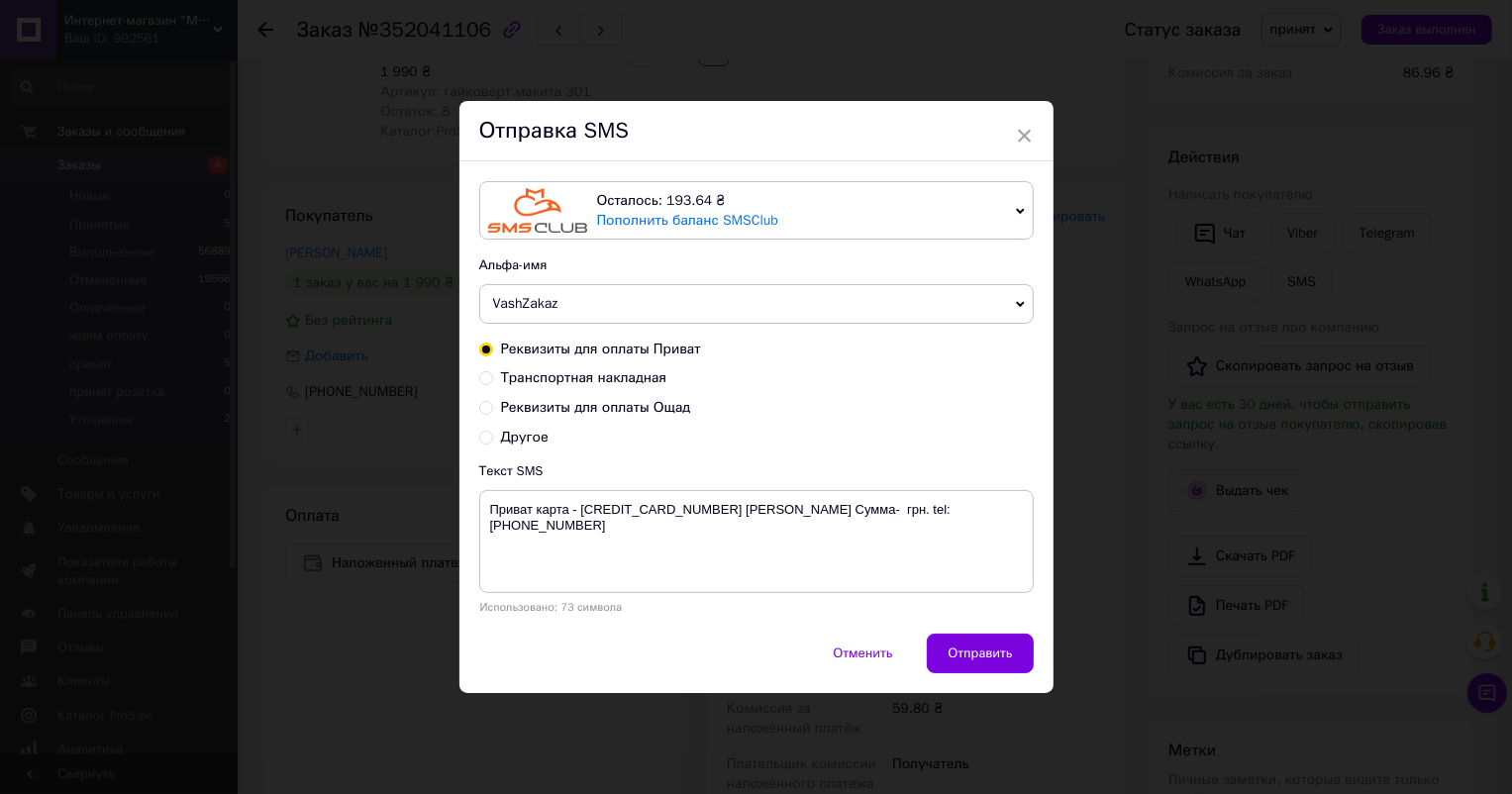 click on "Транспортная накладная" at bounding box center [584, 377] 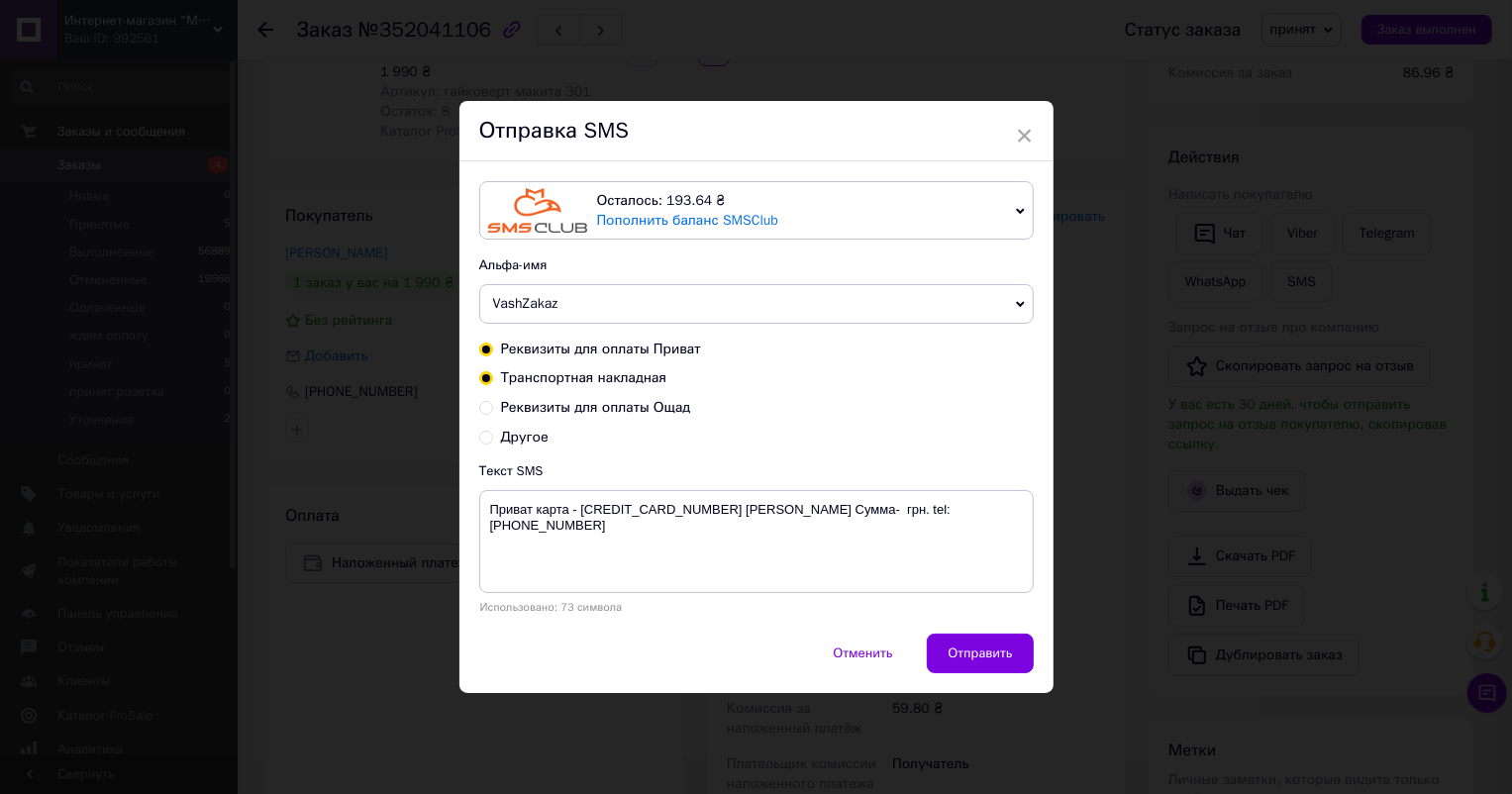 radio on "false" 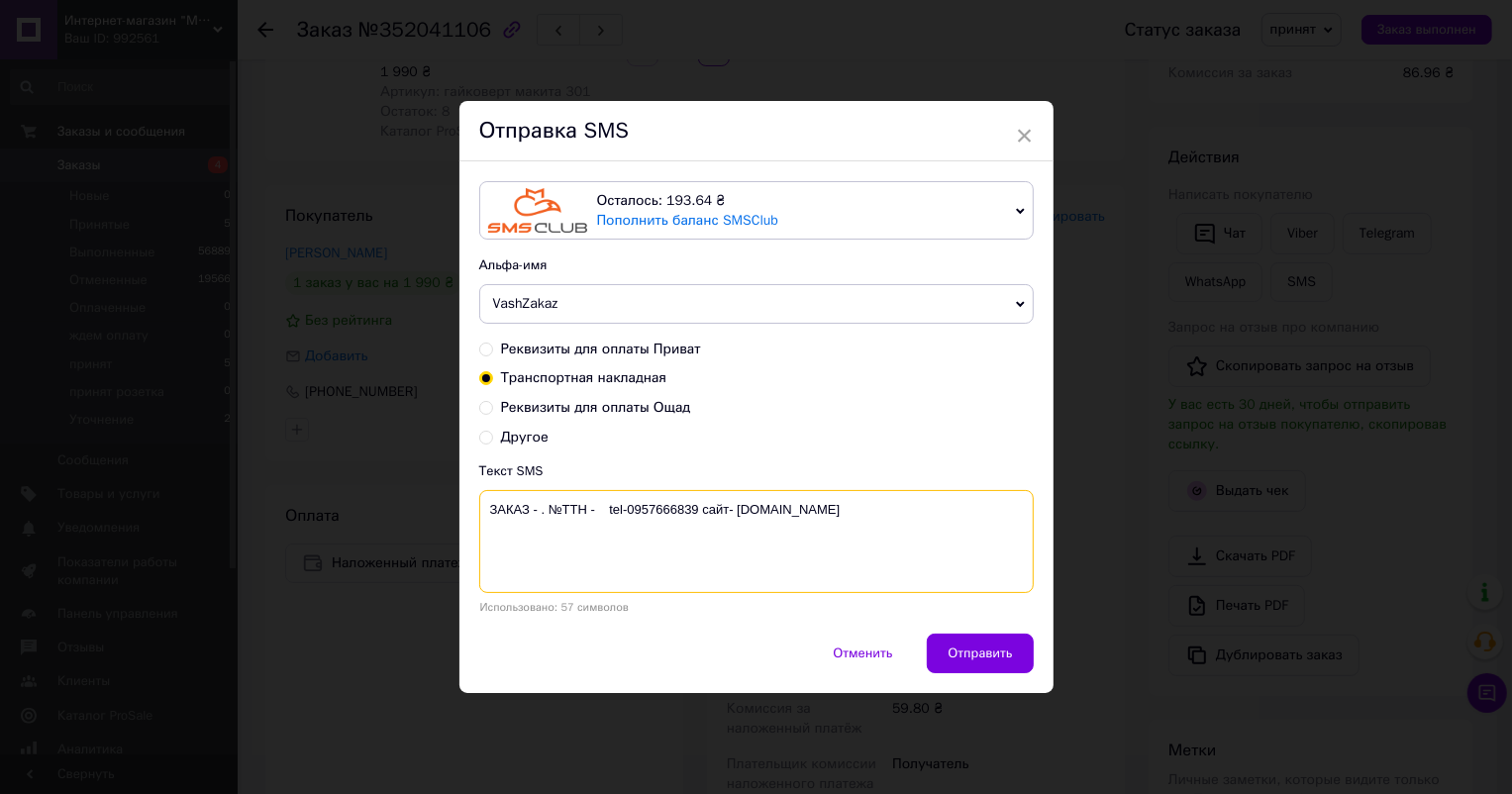 click on "ЗАКАЗ - . №ТТН -    tel-0957666839 сайт- [DOMAIN_NAME]" at bounding box center [756, 542] 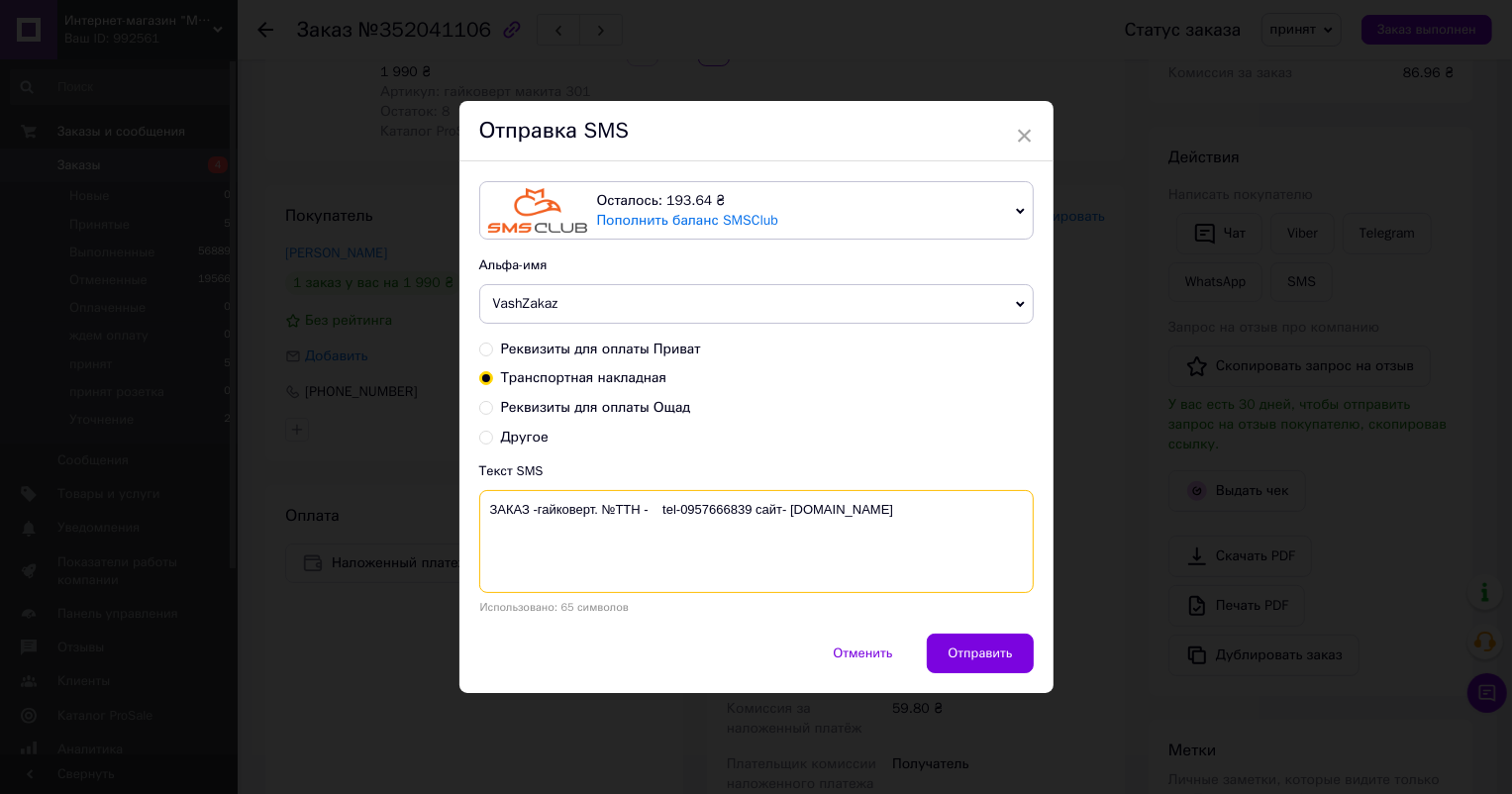 click on "ЗАКАЗ -гайковерт. №ТТН -    tel-0957666839 сайт- [DOMAIN_NAME]" at bounding box center [756, 542] 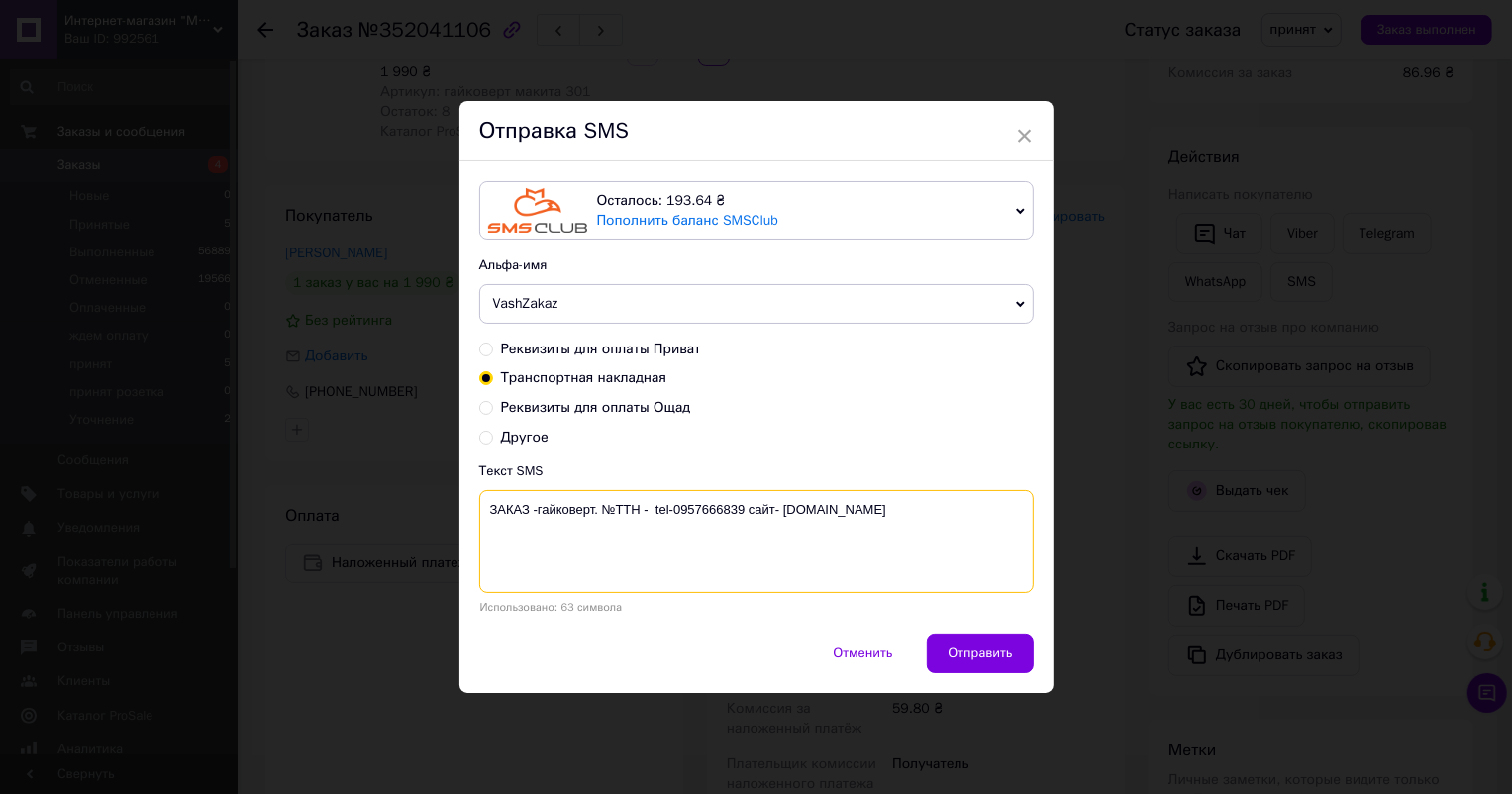paste on "20451202910112" 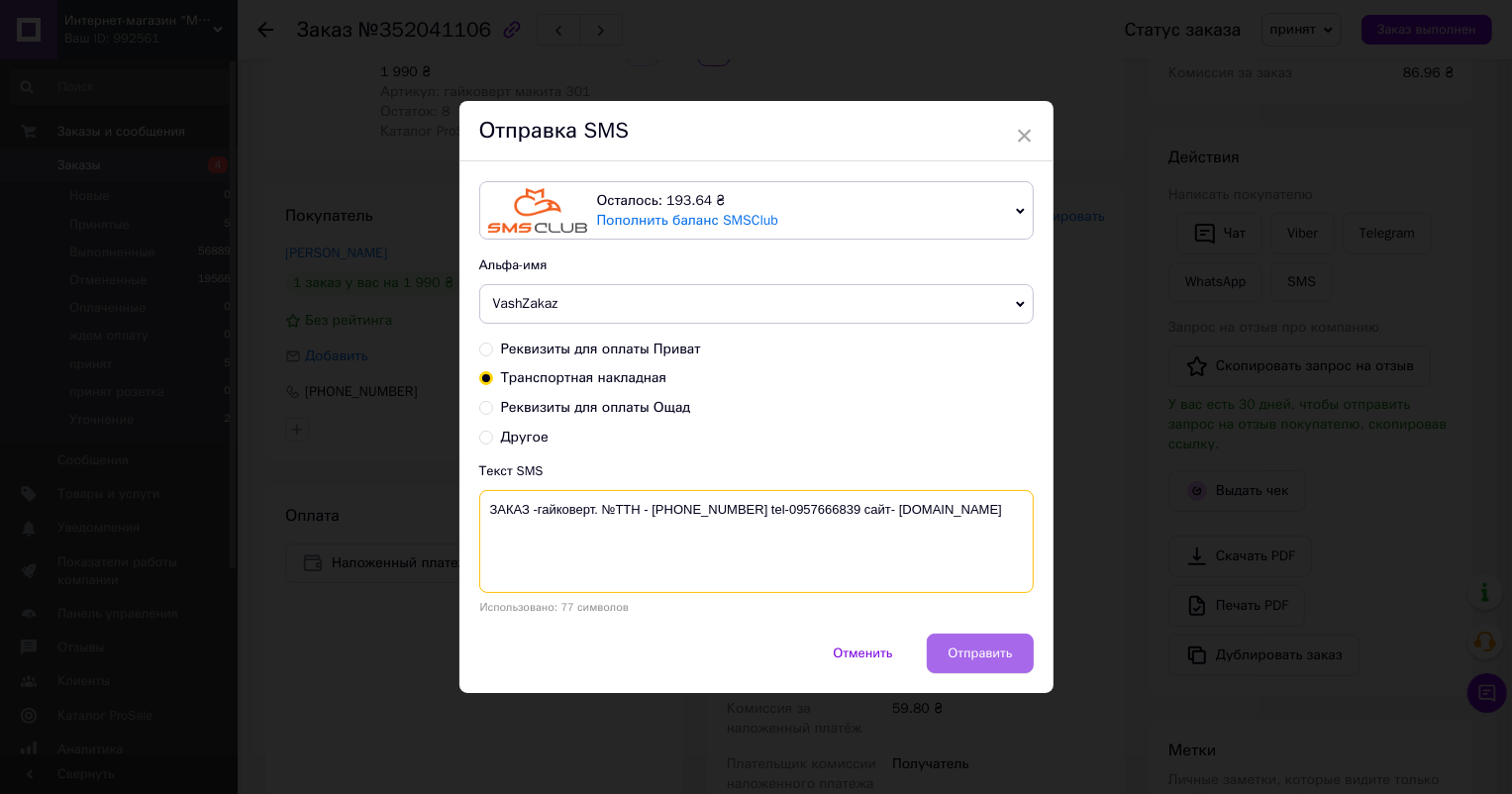 type on "ЗАКАЗ -гайковерт. №ТТН - [PHONE_NUMBER] tel-0957666839 сайт- [DOMAIN_NAME]" 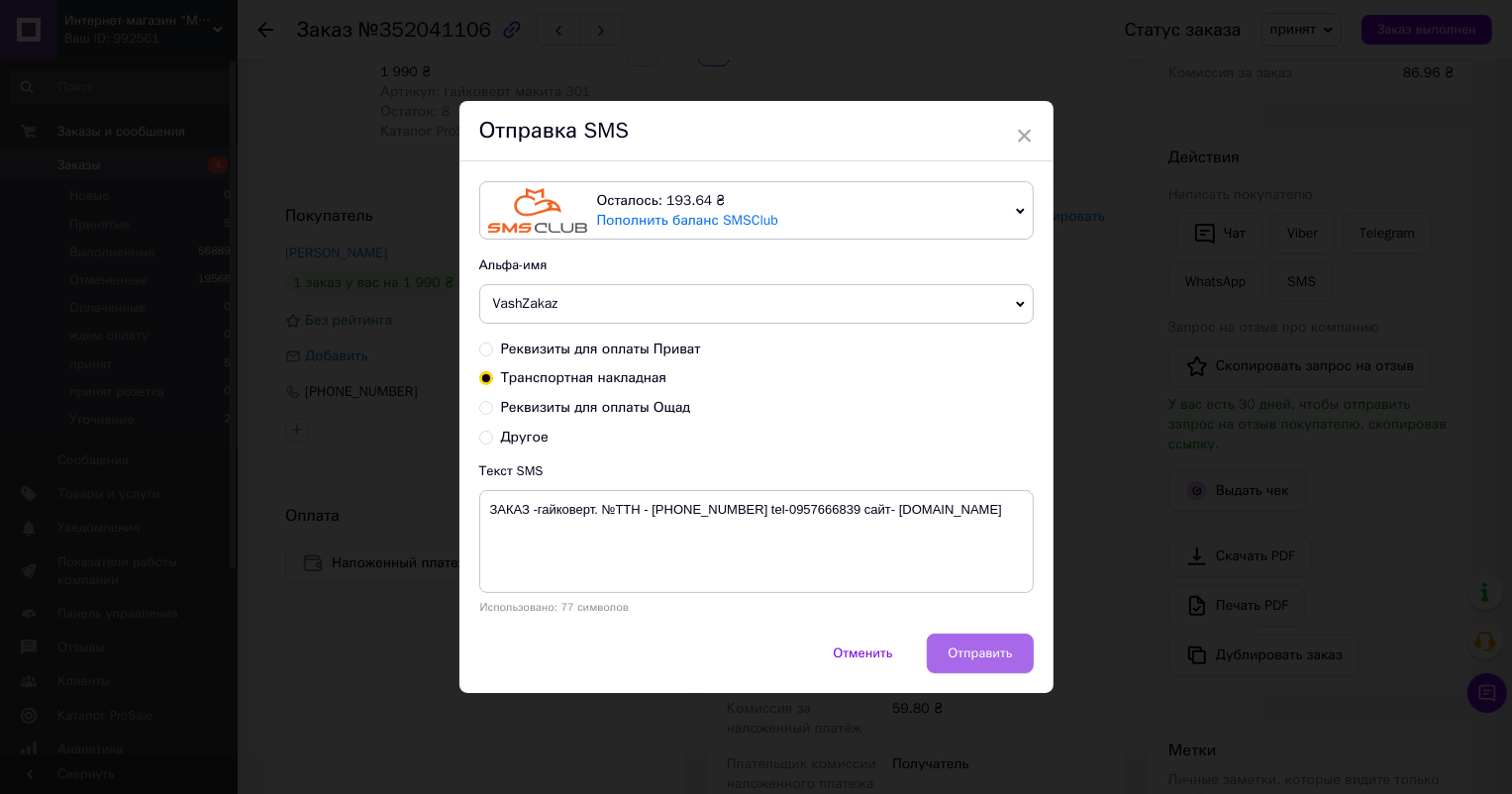 click on "Отправить" at bounding box center [979, 653] 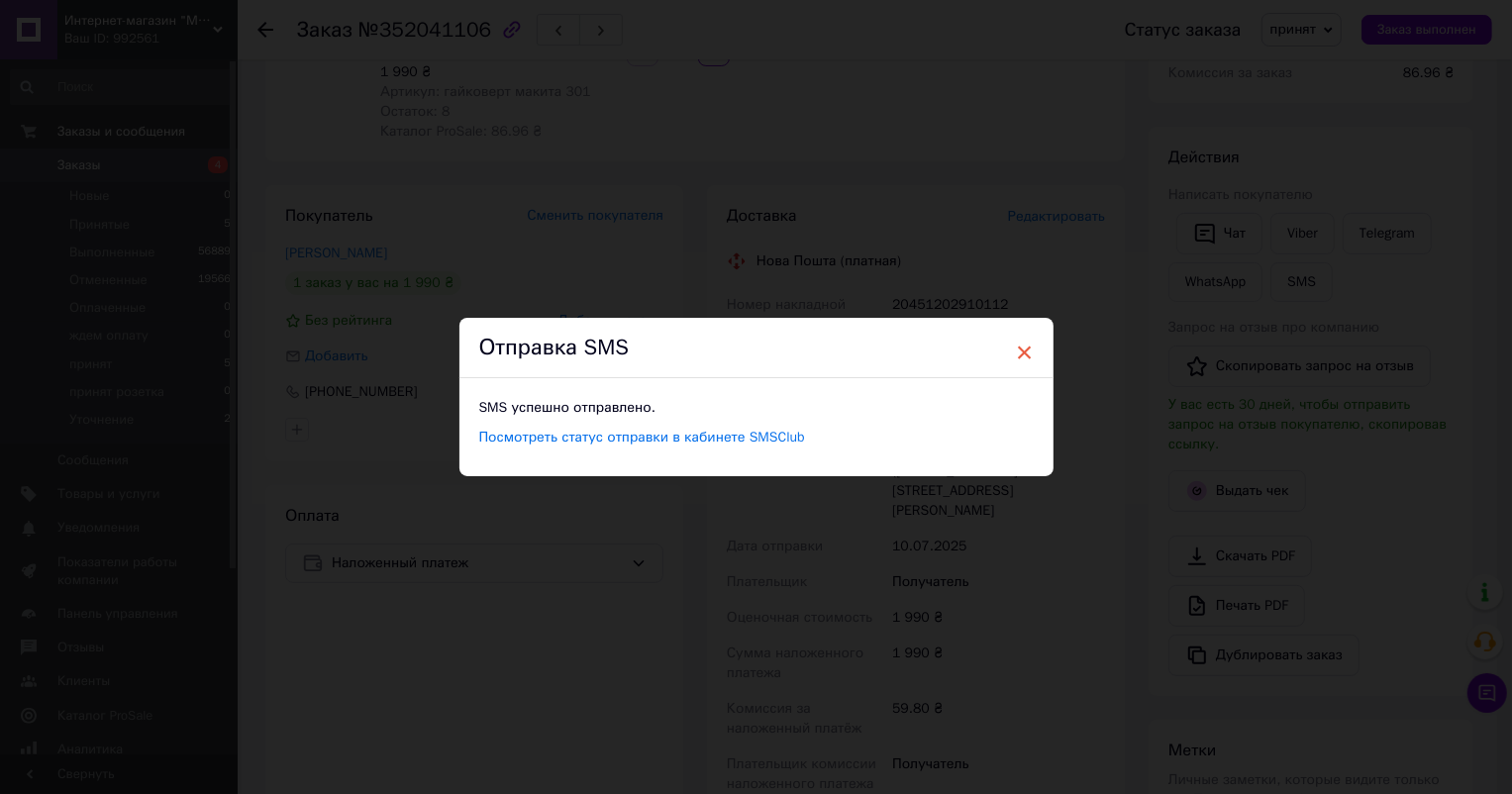 click on "×" at bounding box center (1025, 352) 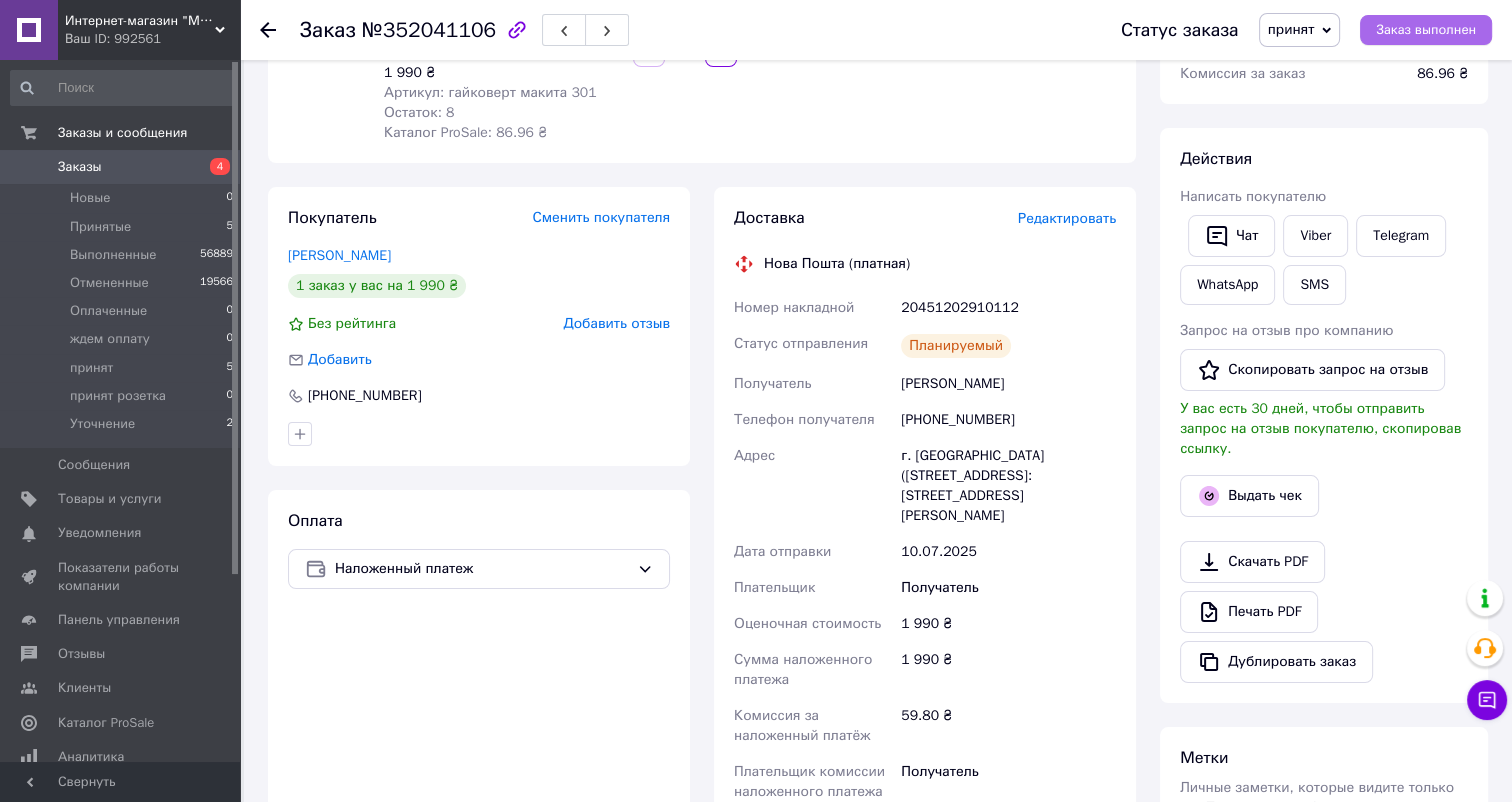click on "Заказ выполнен" at bounding box center [1426, 30] 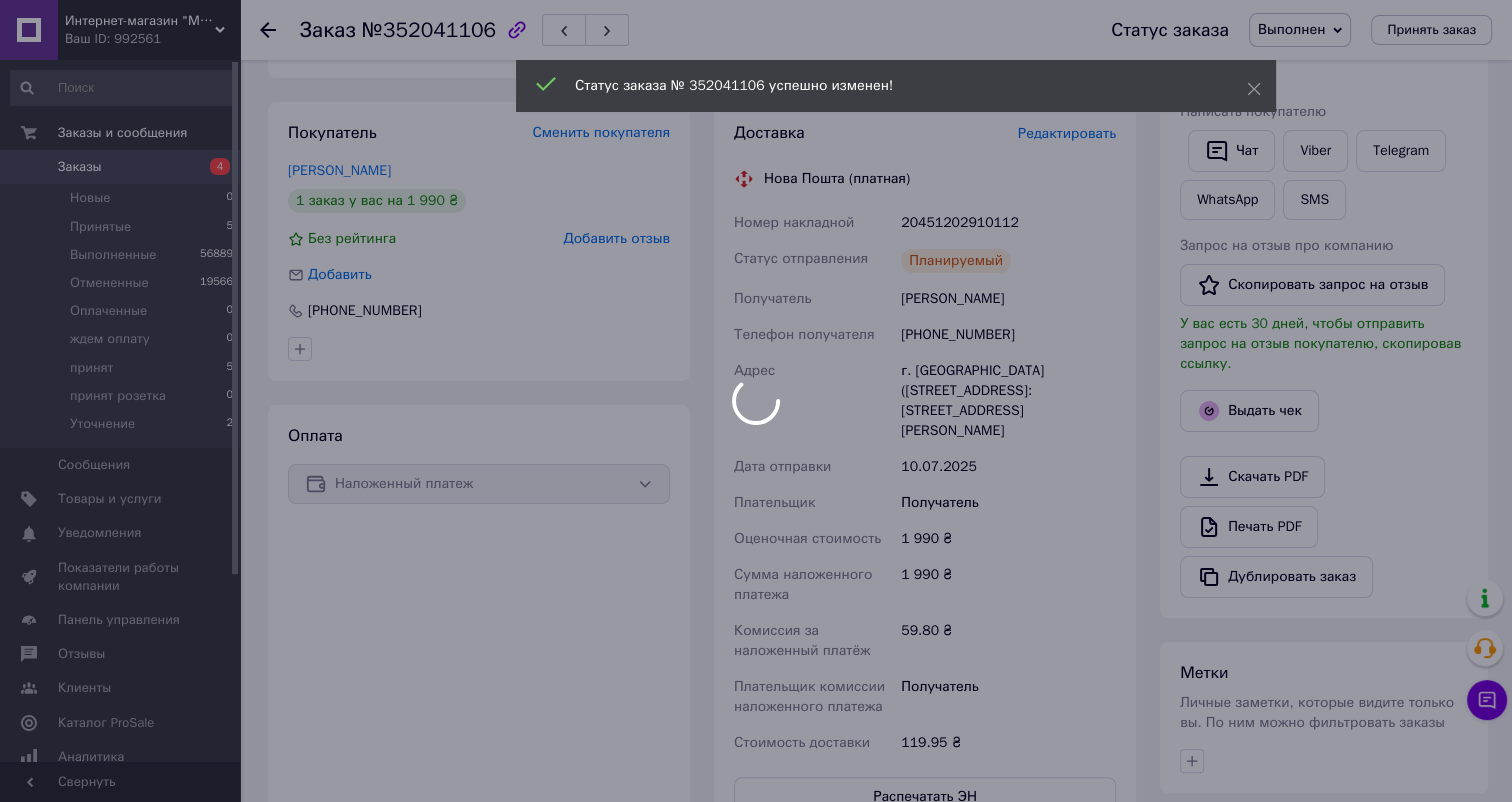 scroll, scrollTop: 363, scrollLeft: 0, axis: vertical 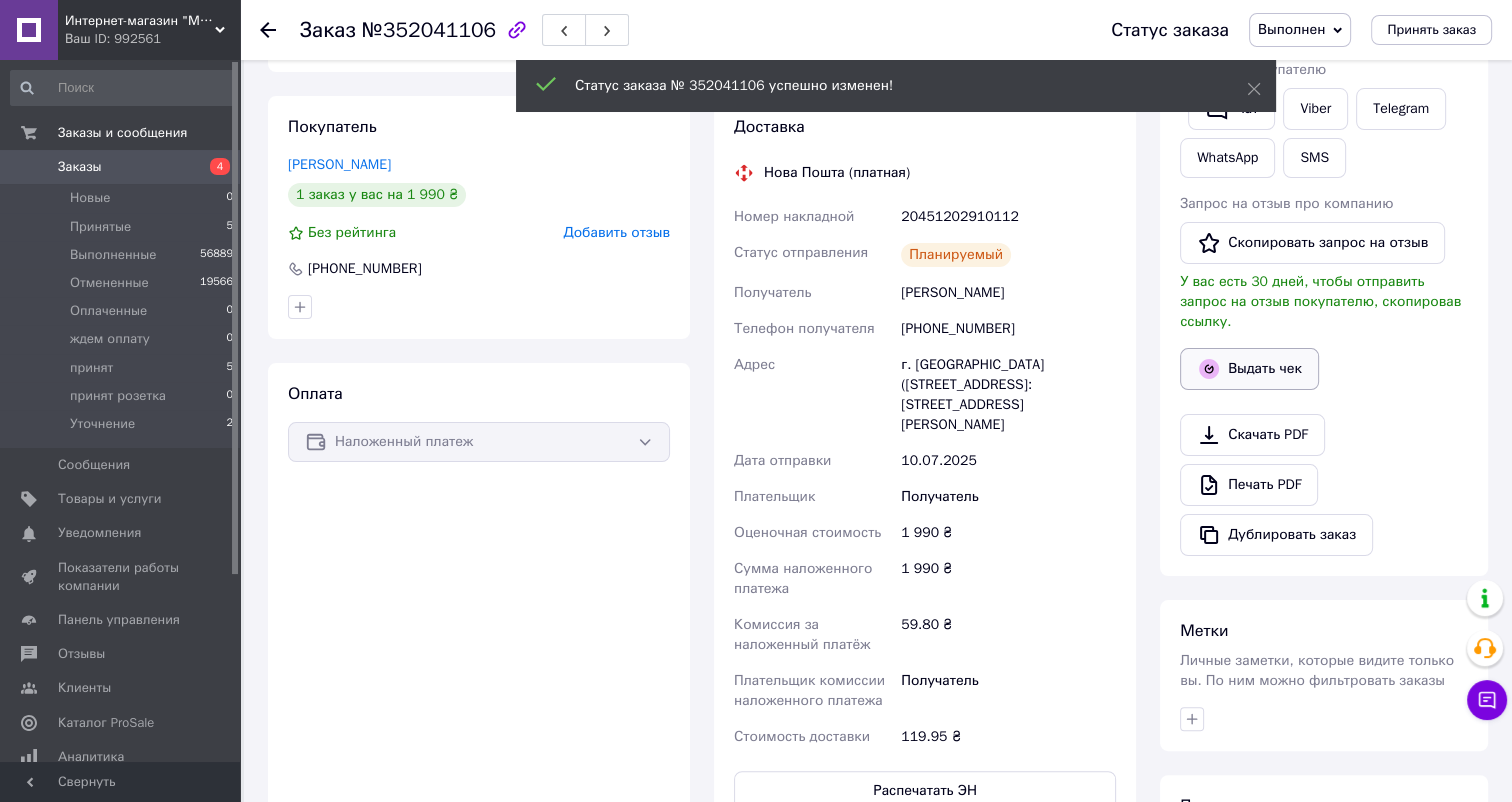 click on "Выдать чек" at bounding box center (1249, 369) 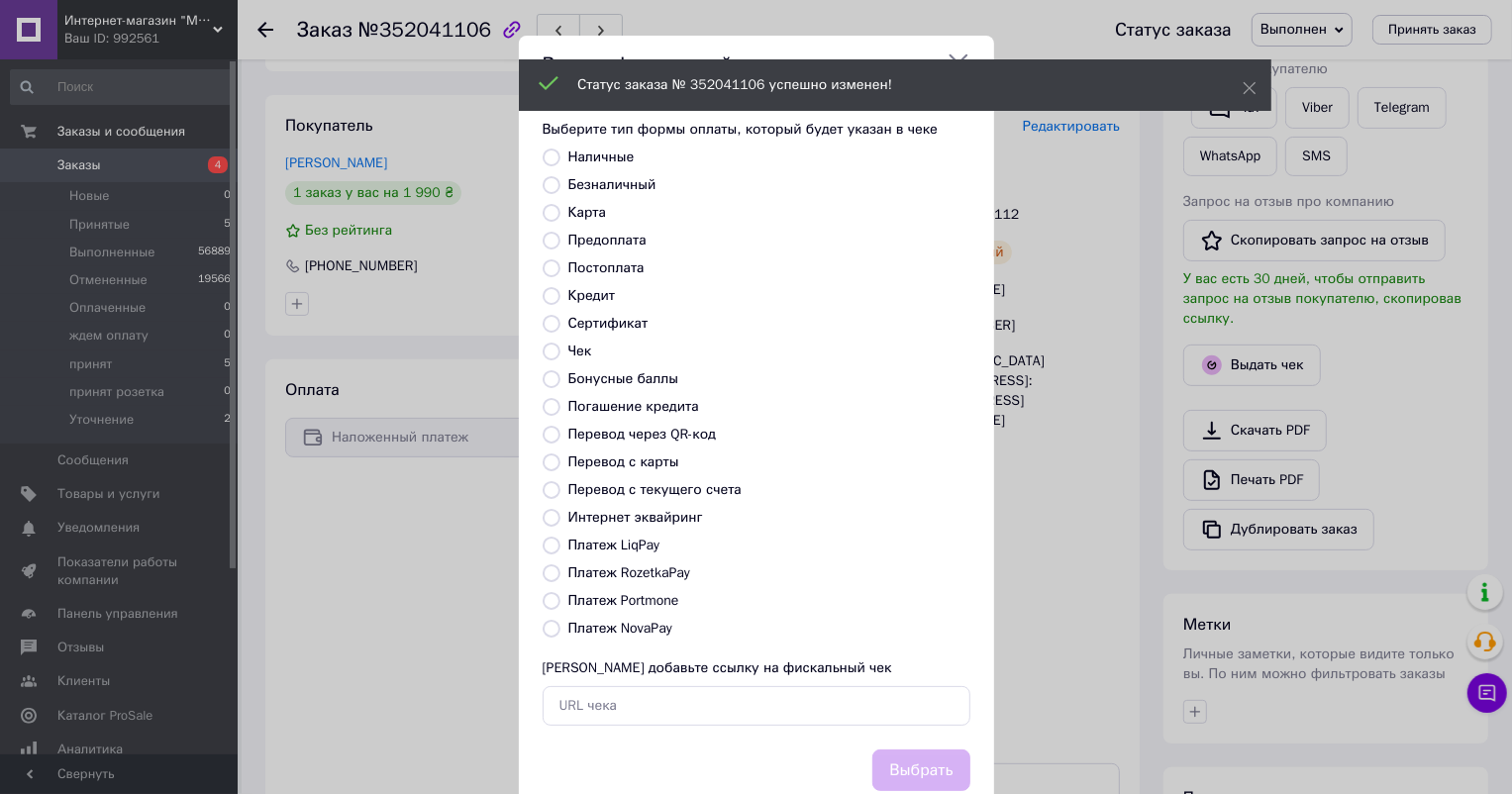 click on "Безналичный" at bounding box center (612, 184) 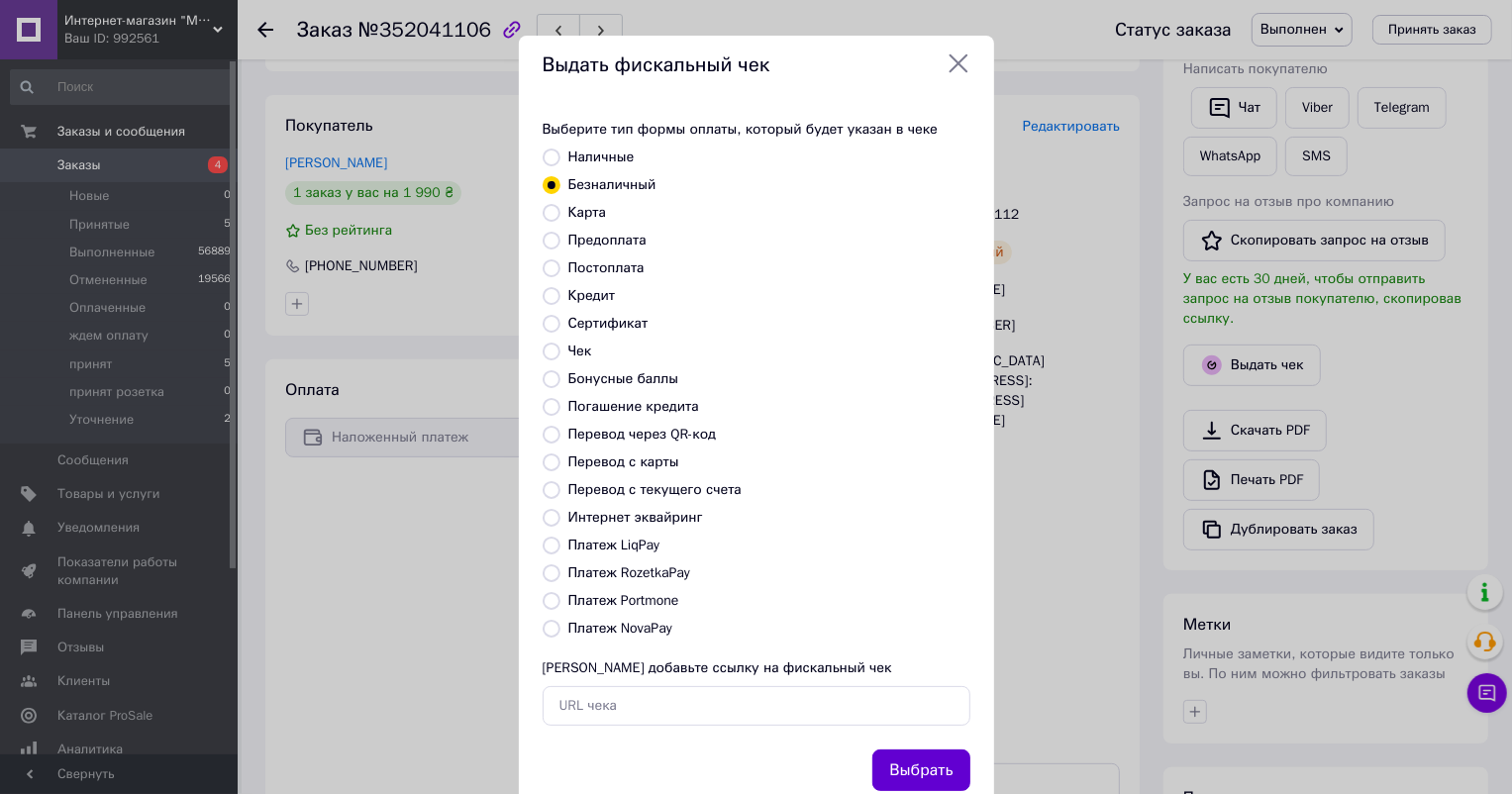 click on "Выбрать" at bounding box center [921, 770] 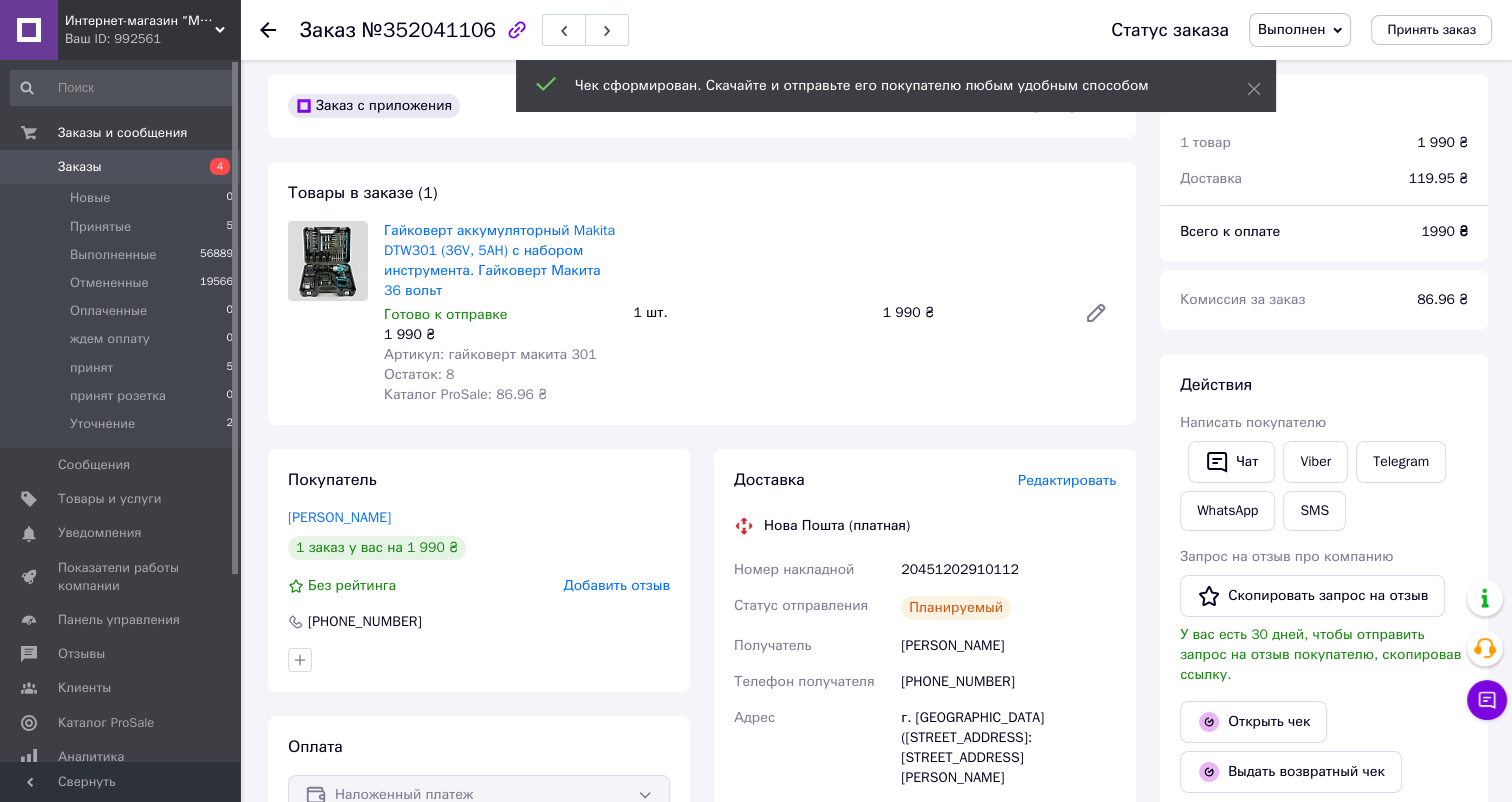 scroll, scrollTop: 0, scrollLeft: 0, axis: both 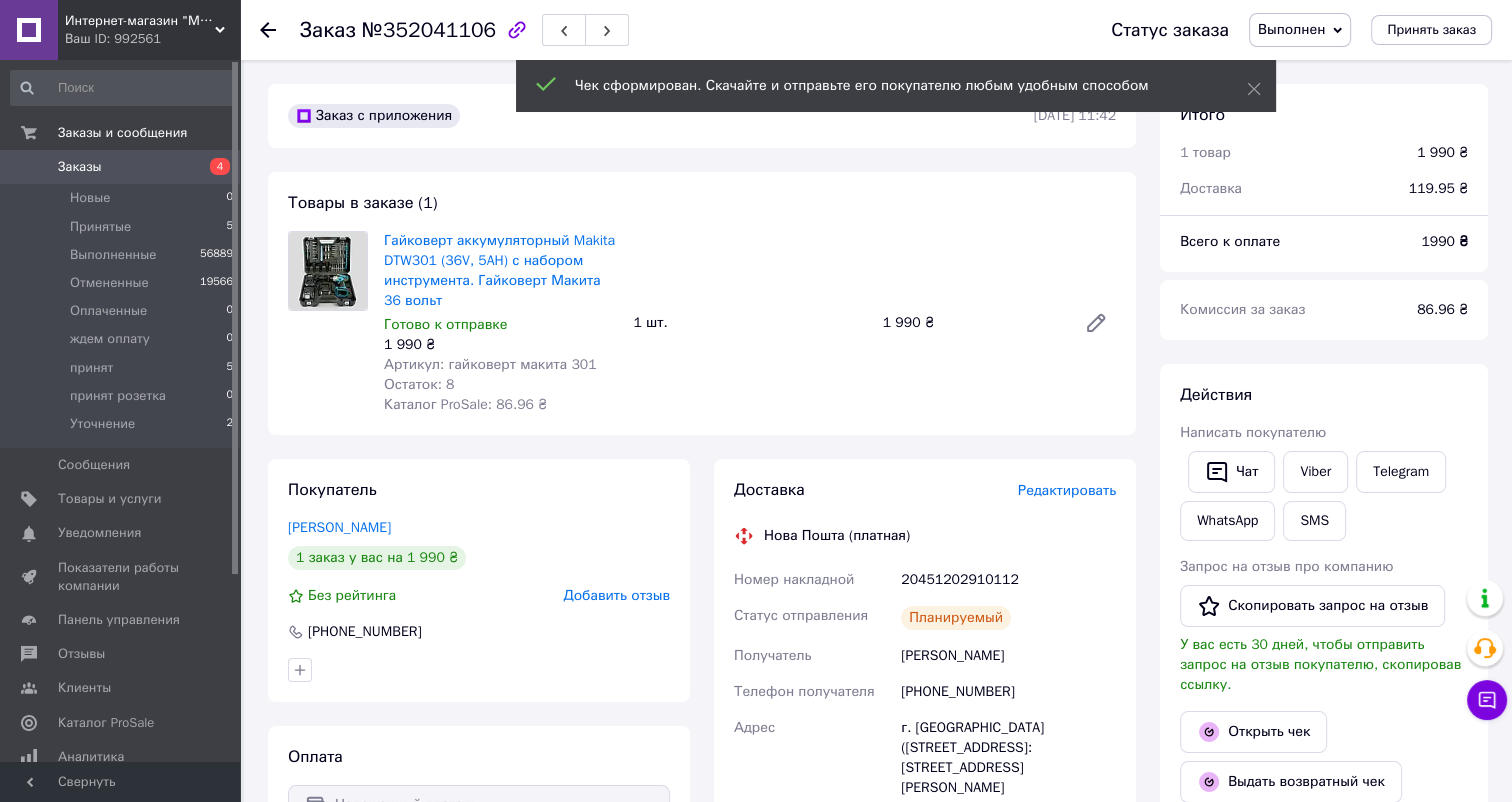 click 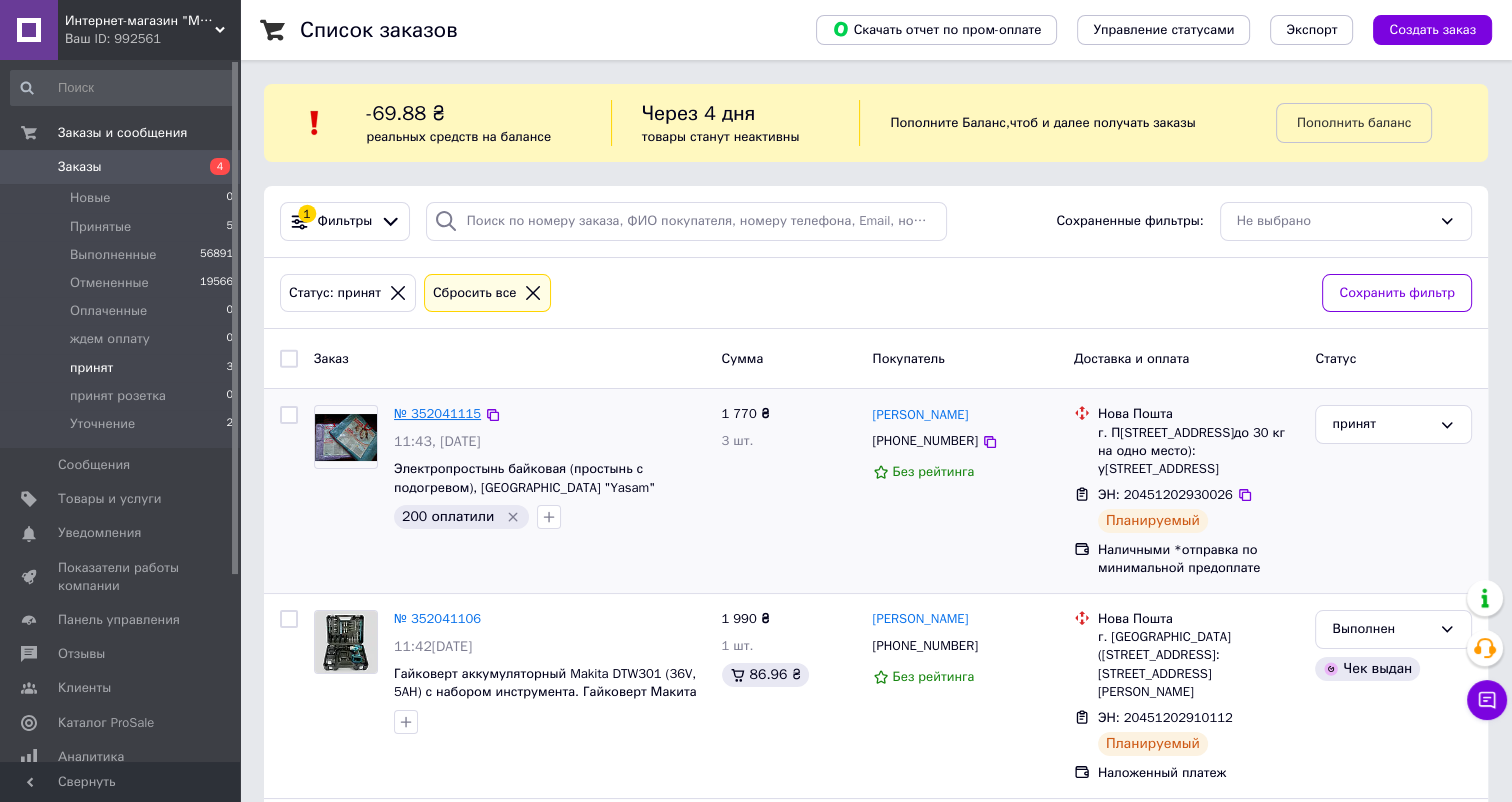 click on "№ 352041115" at bounding box center (437, 413) 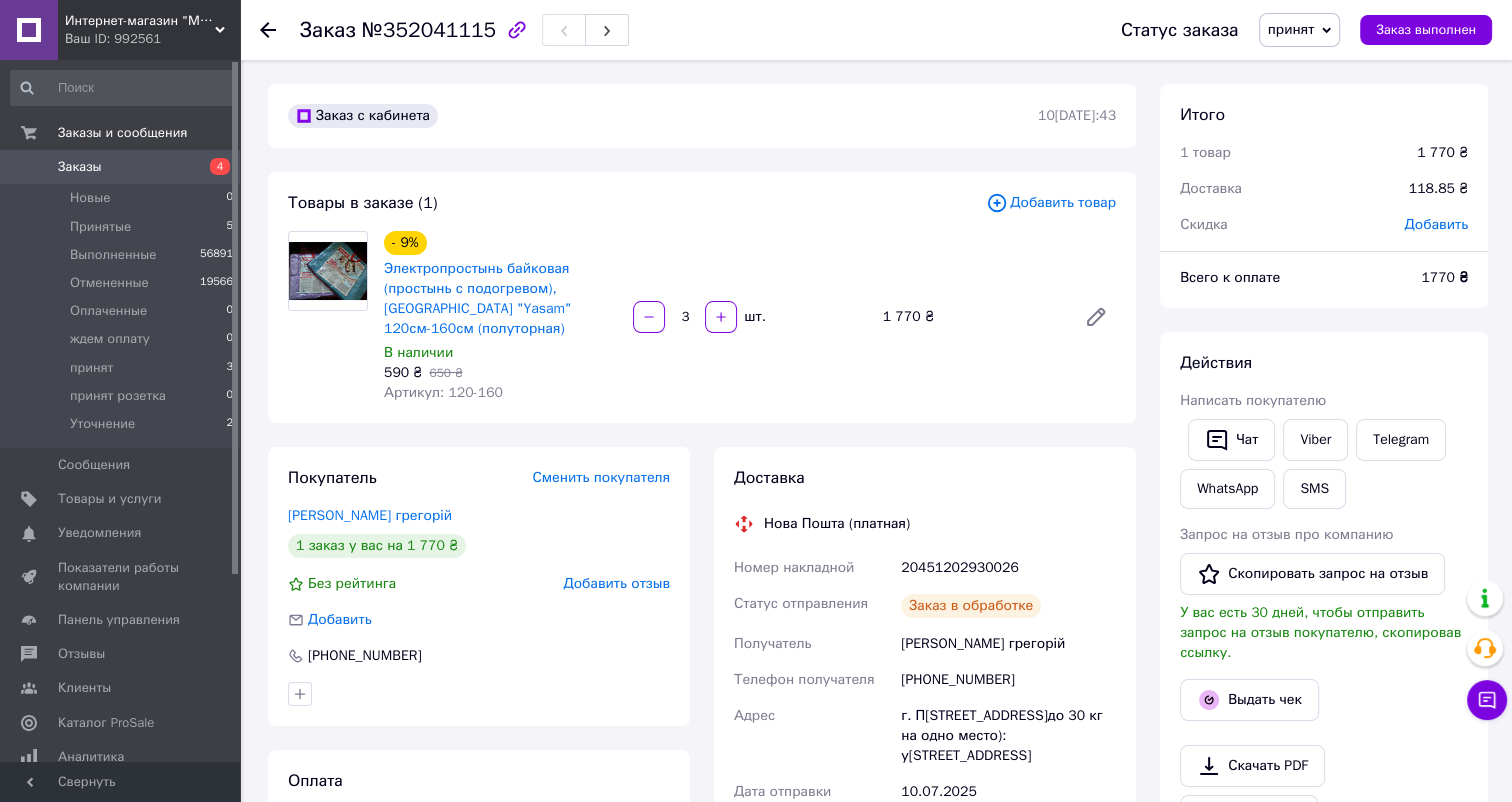 scroll, scrollTop: 71, scrollLeft: 0, axis: vertical 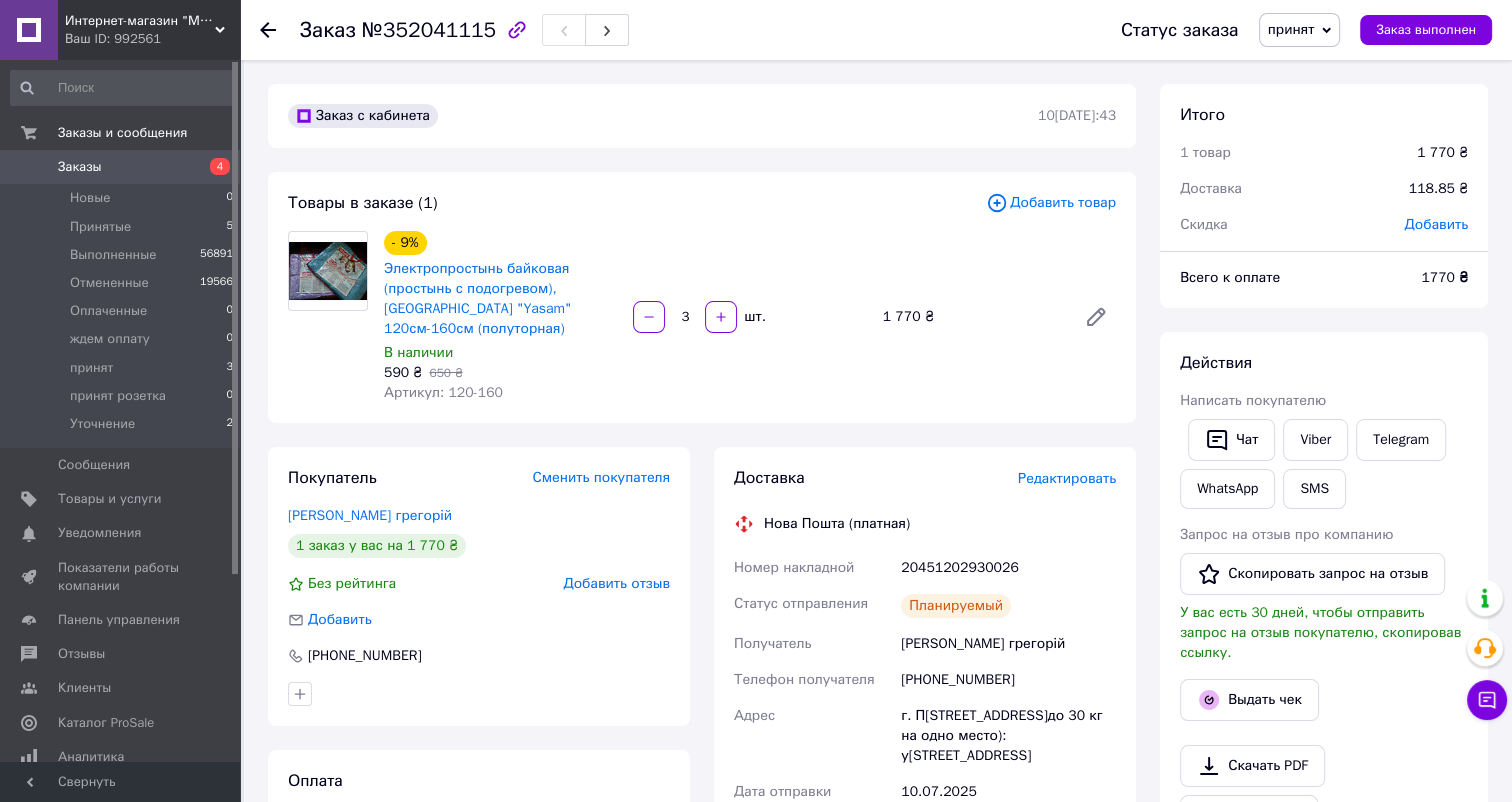 click on "20451202930026" at bounding box center (1008, 568) 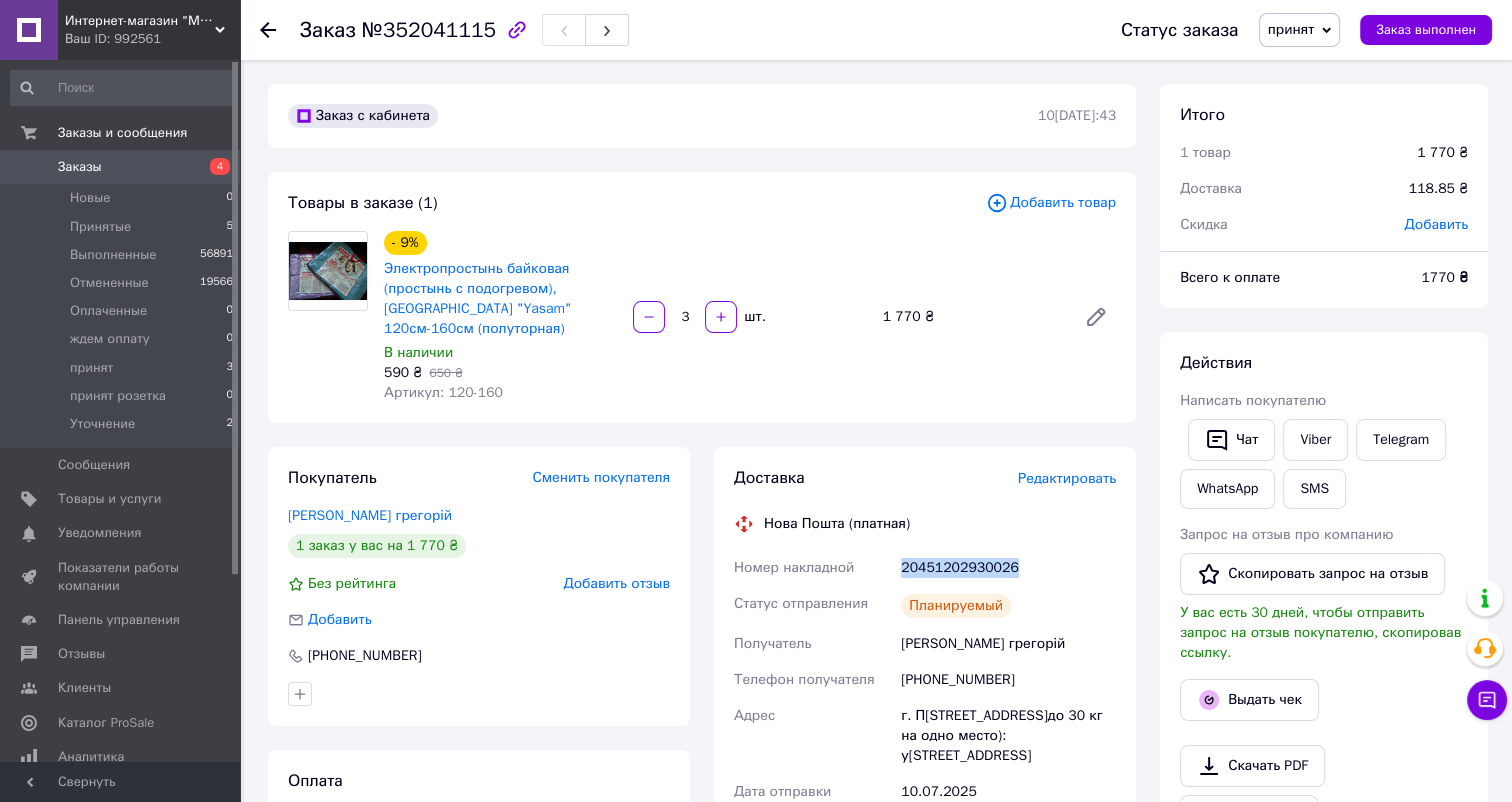 click on "20451202930026" at bounding box center [1008, 568] 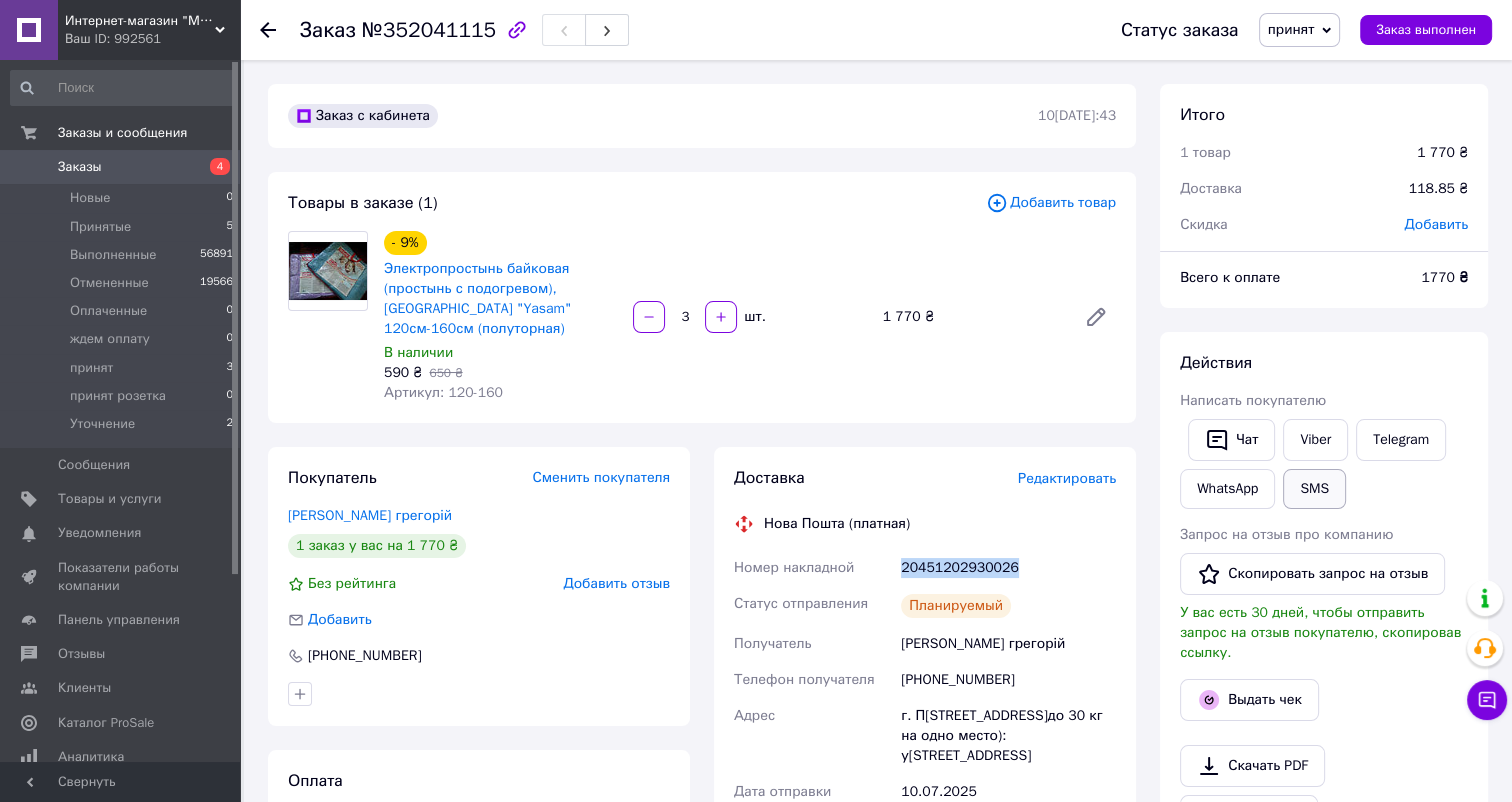 click on "SMS" at bounding box center [1314, 489] 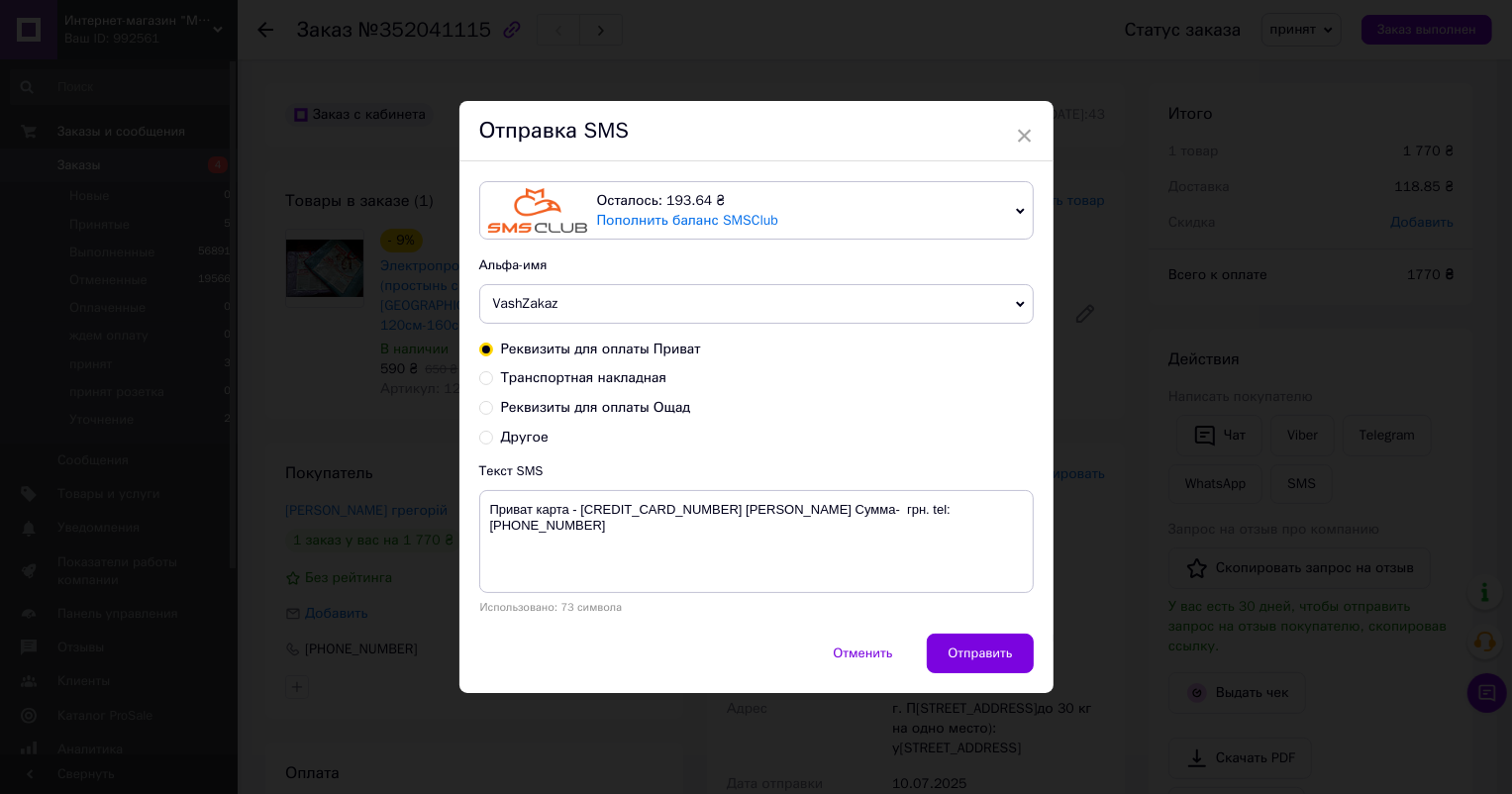 click on "Транспортная накладная" at bounding box center [584, 377] 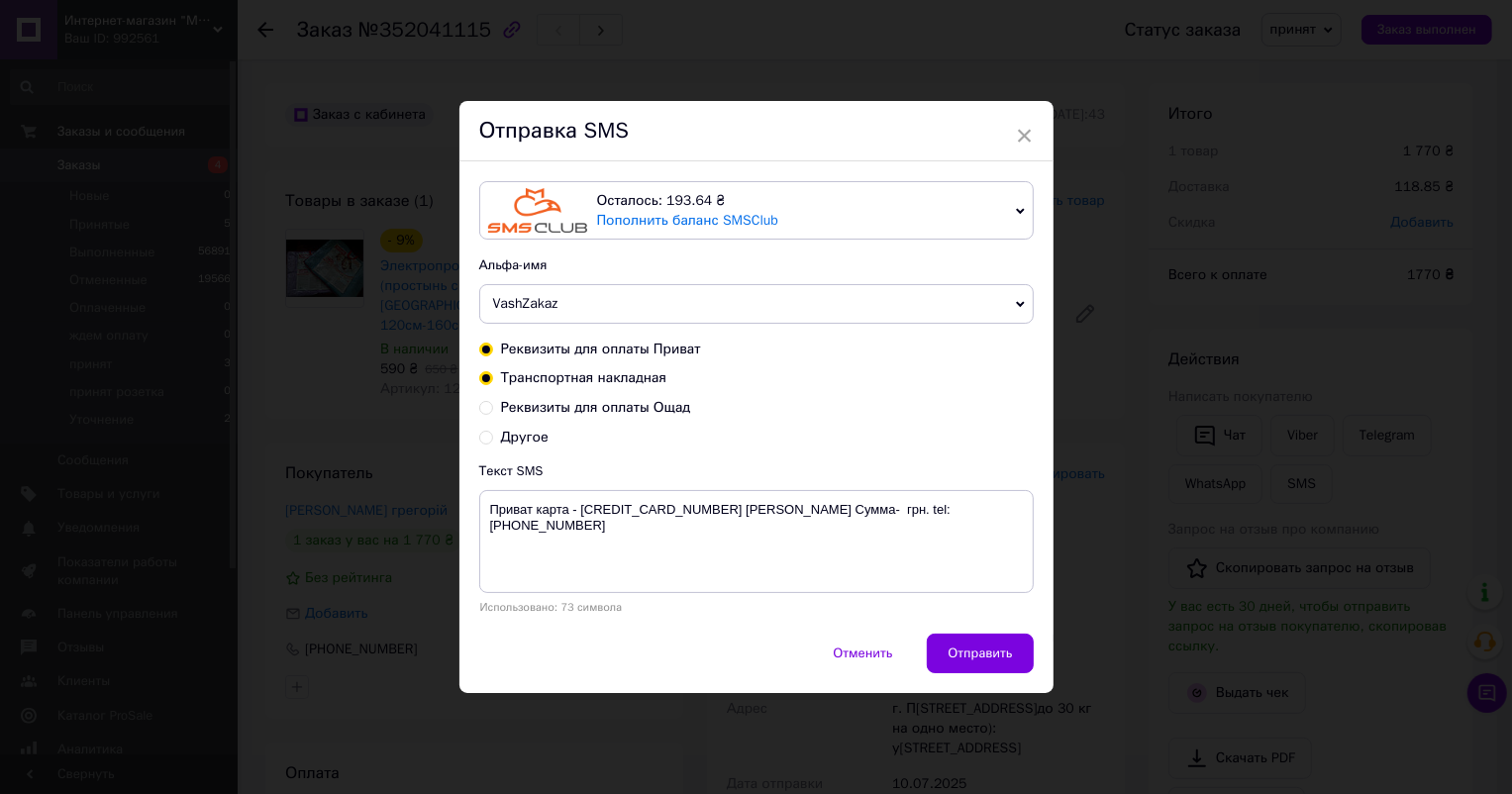radio on "false" 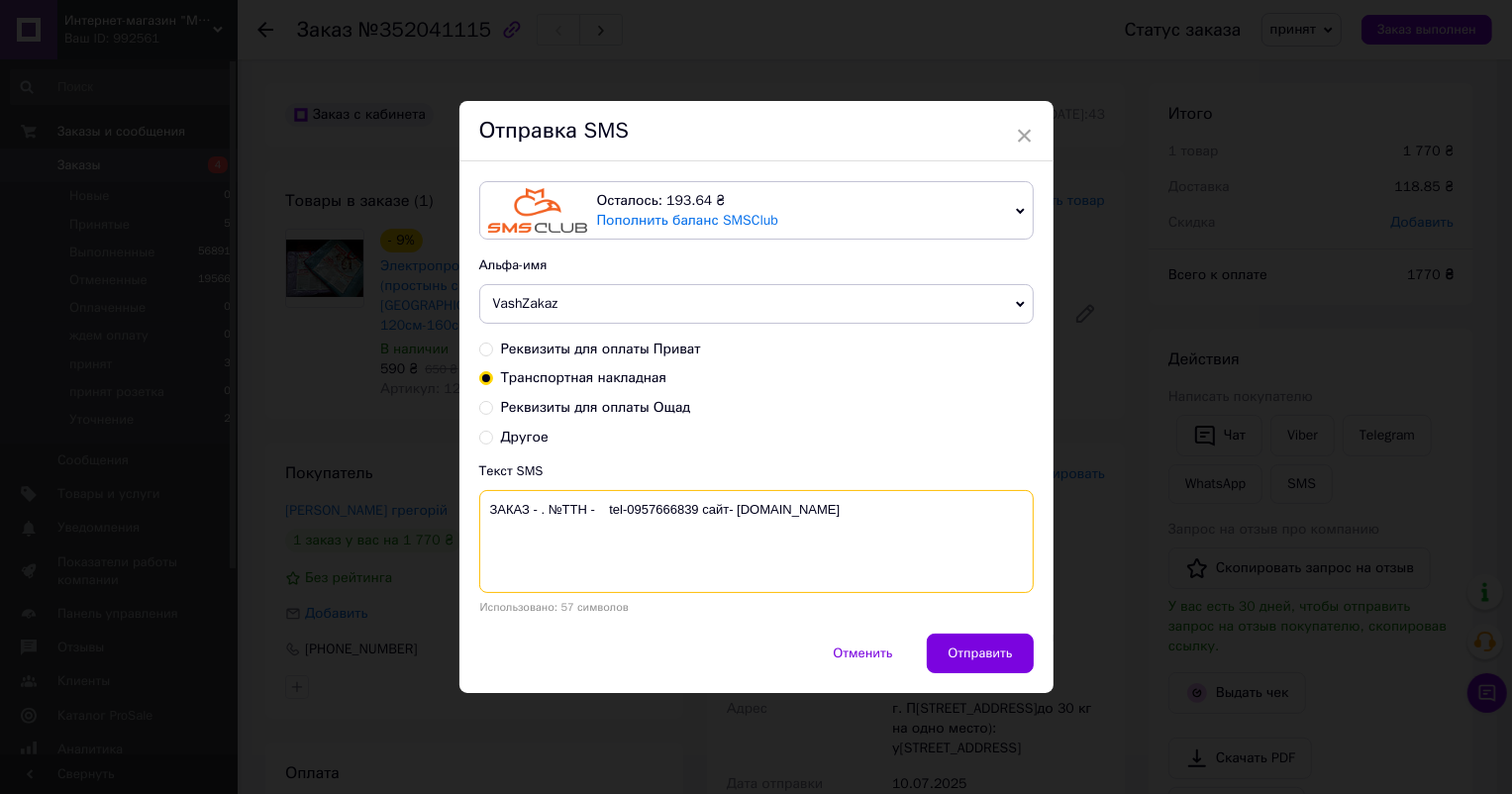 click on "ЗАКАЗ - . №ТТН -    tel-0957666839 сайт- [DOMAIN_NAME]" at bounding box center [756, 542] 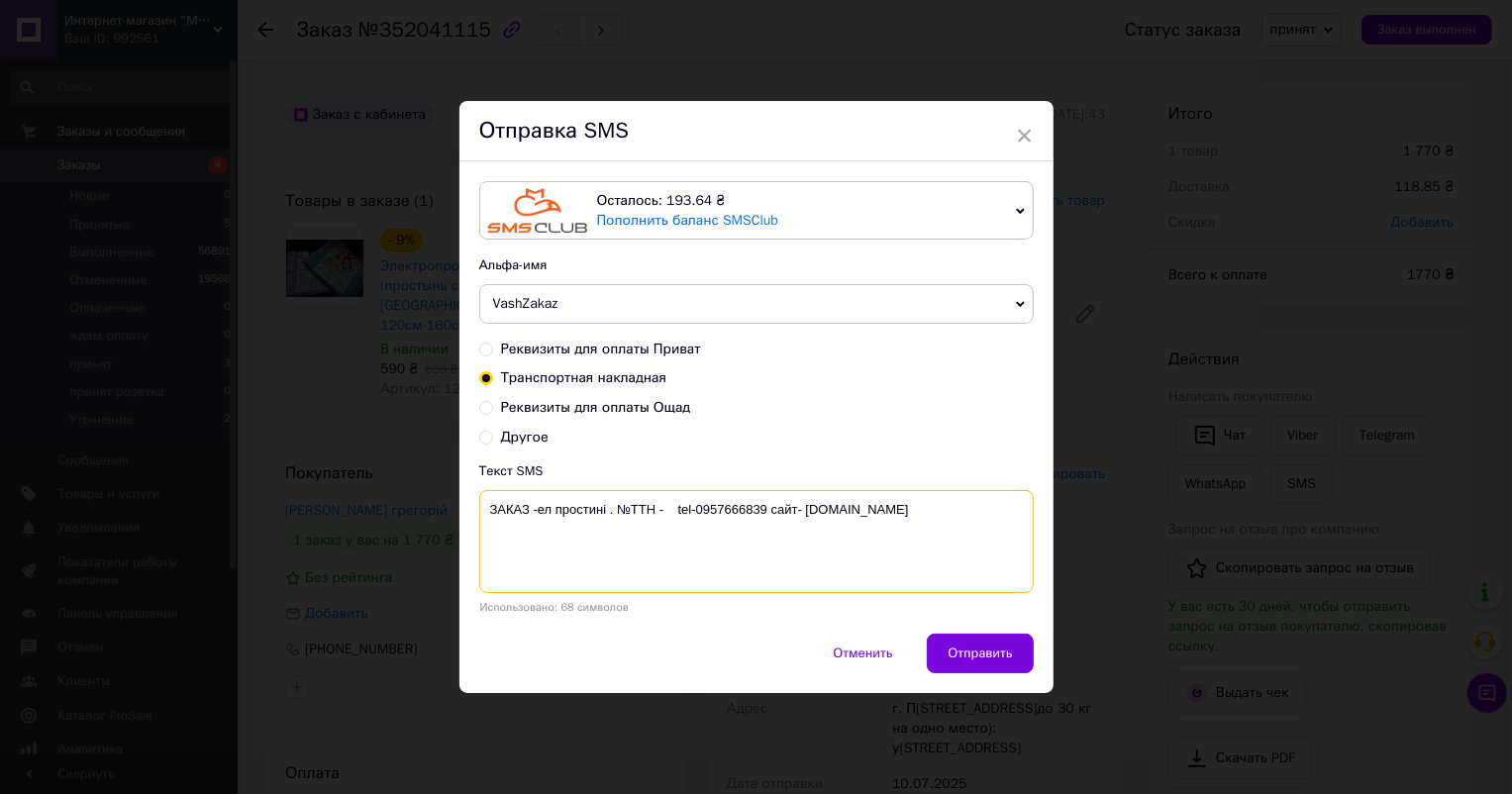 click on "ЗАКАЗ -ел простині . №ТТН -    tel-0957666839 сайт- [DOMAIN_NAME]" at bounding box center [756, 542] 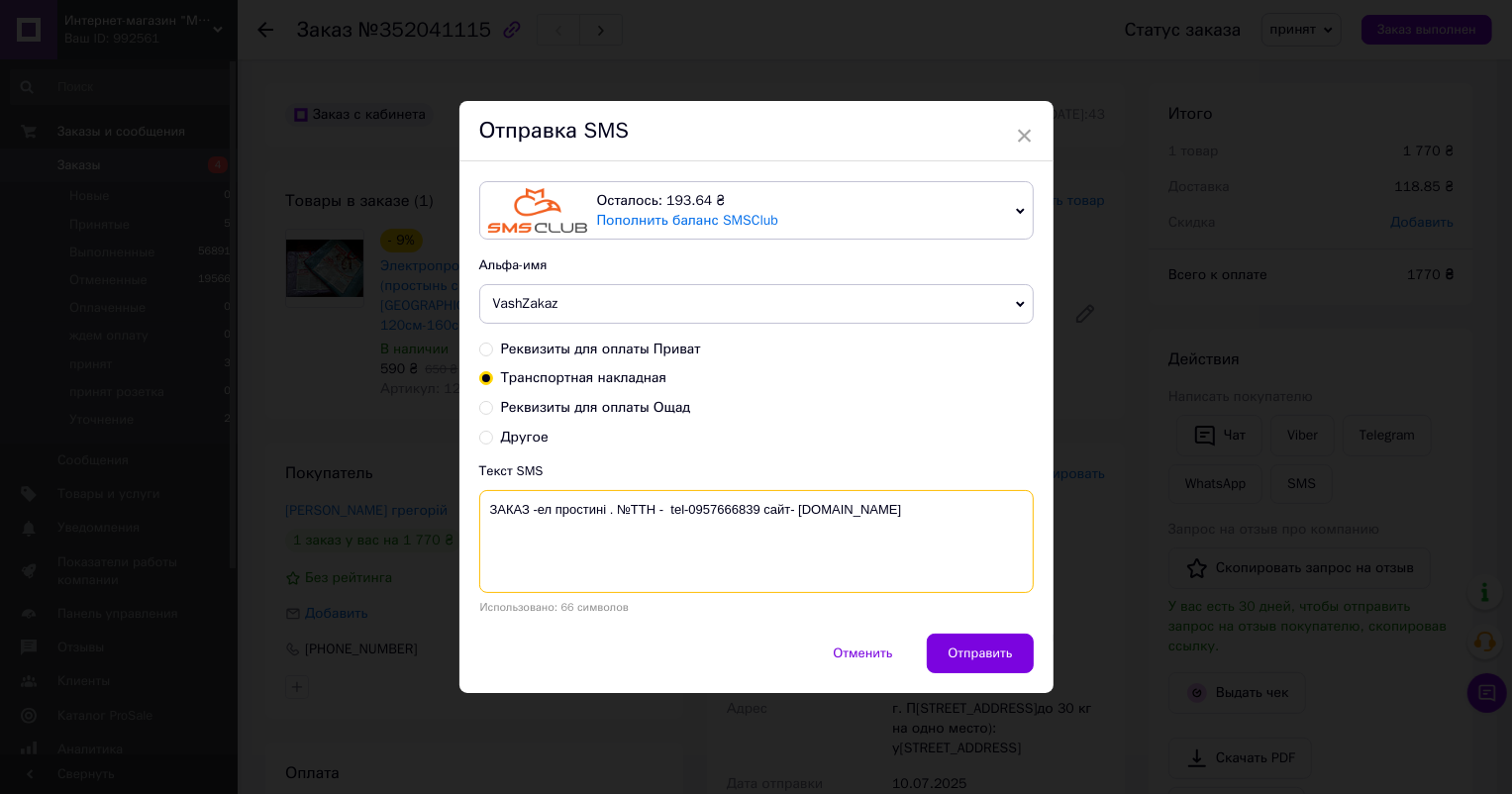 paste on "20451202930026" 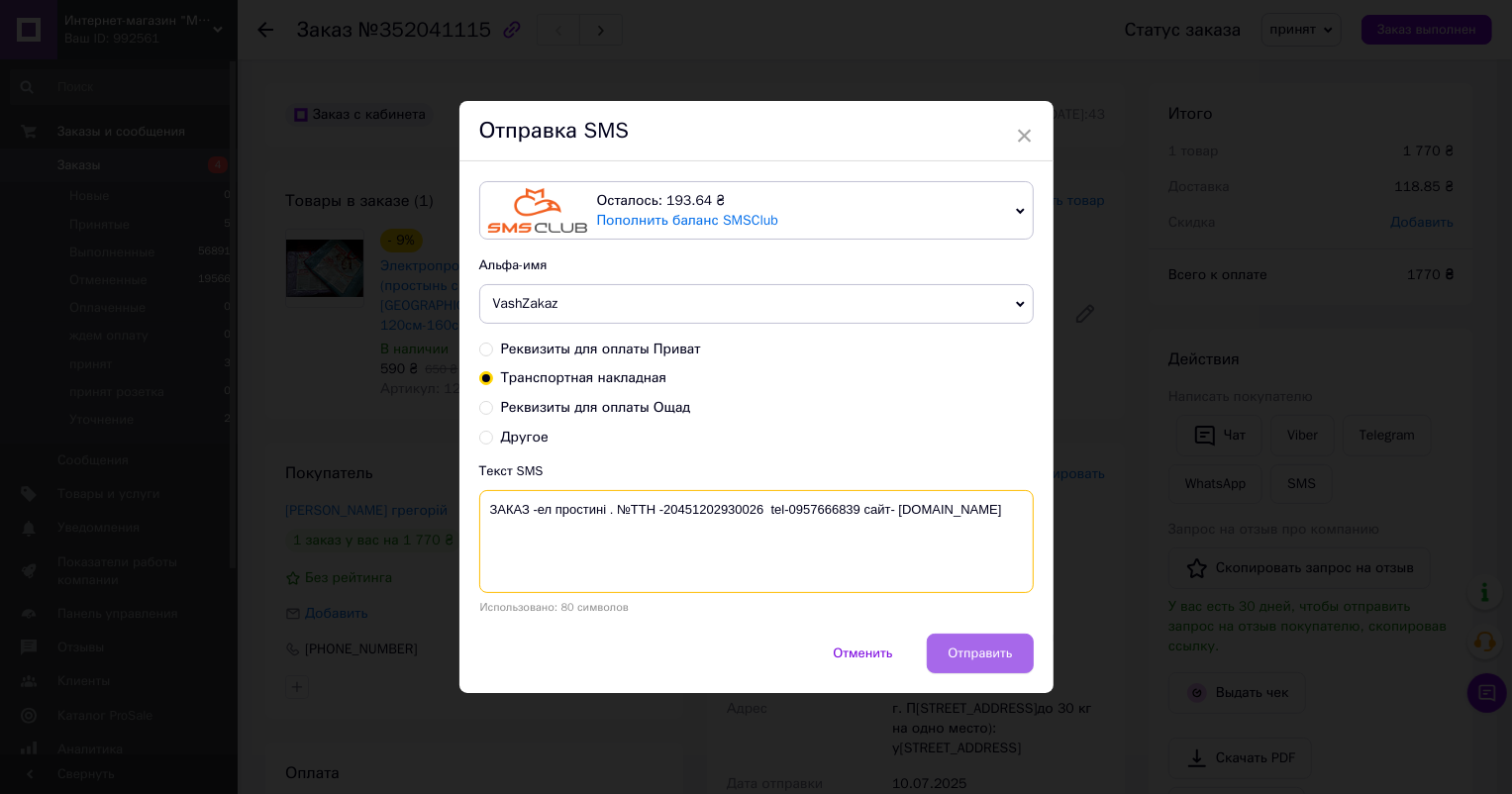 type on "ЗАКАЗ -ел простині . №ТТН -20451202930026  tel-0957666839 сайт- [DOMAIN_NAME]" 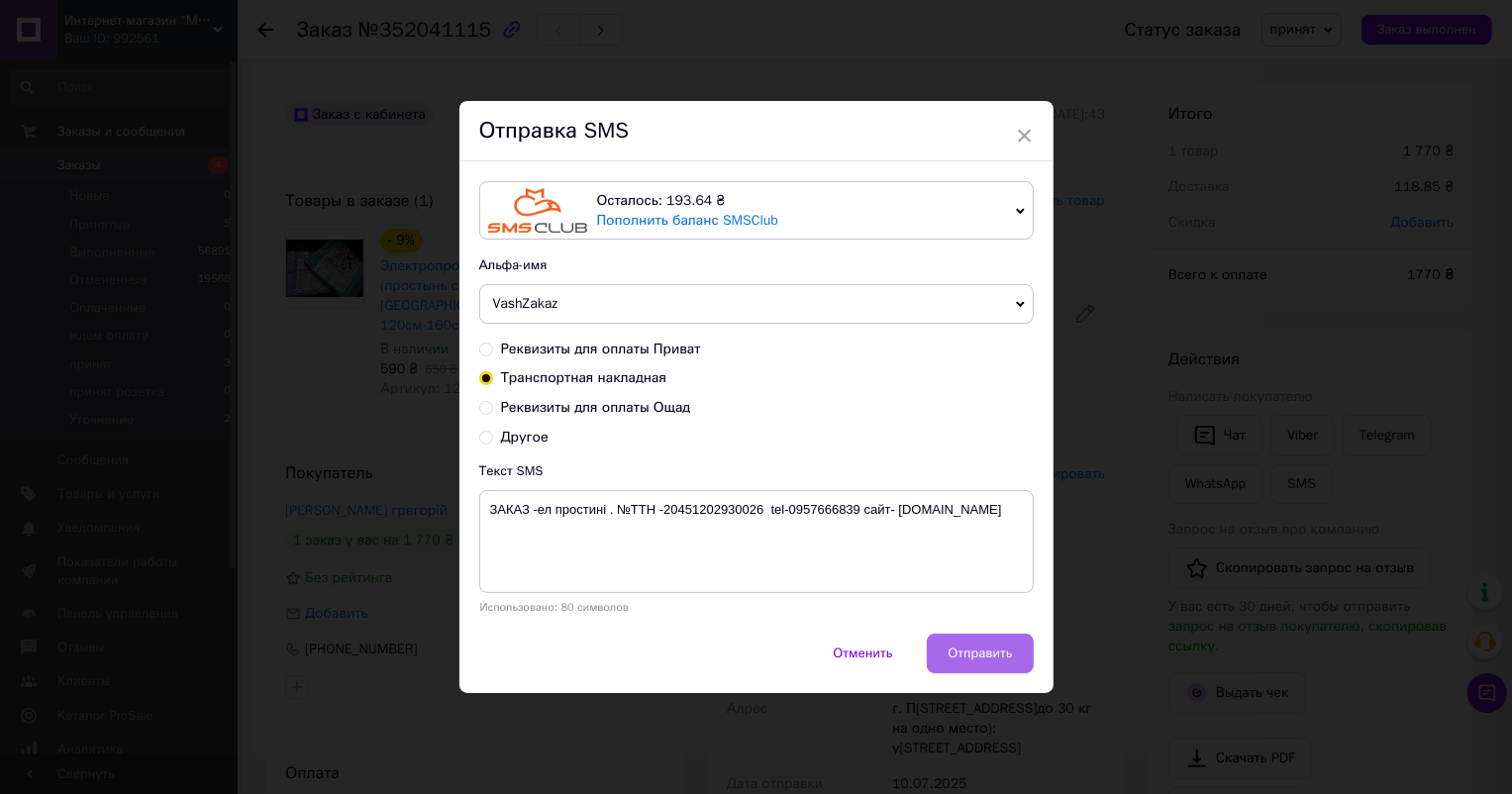click on "Отправить" at bounding box center (979, 653) 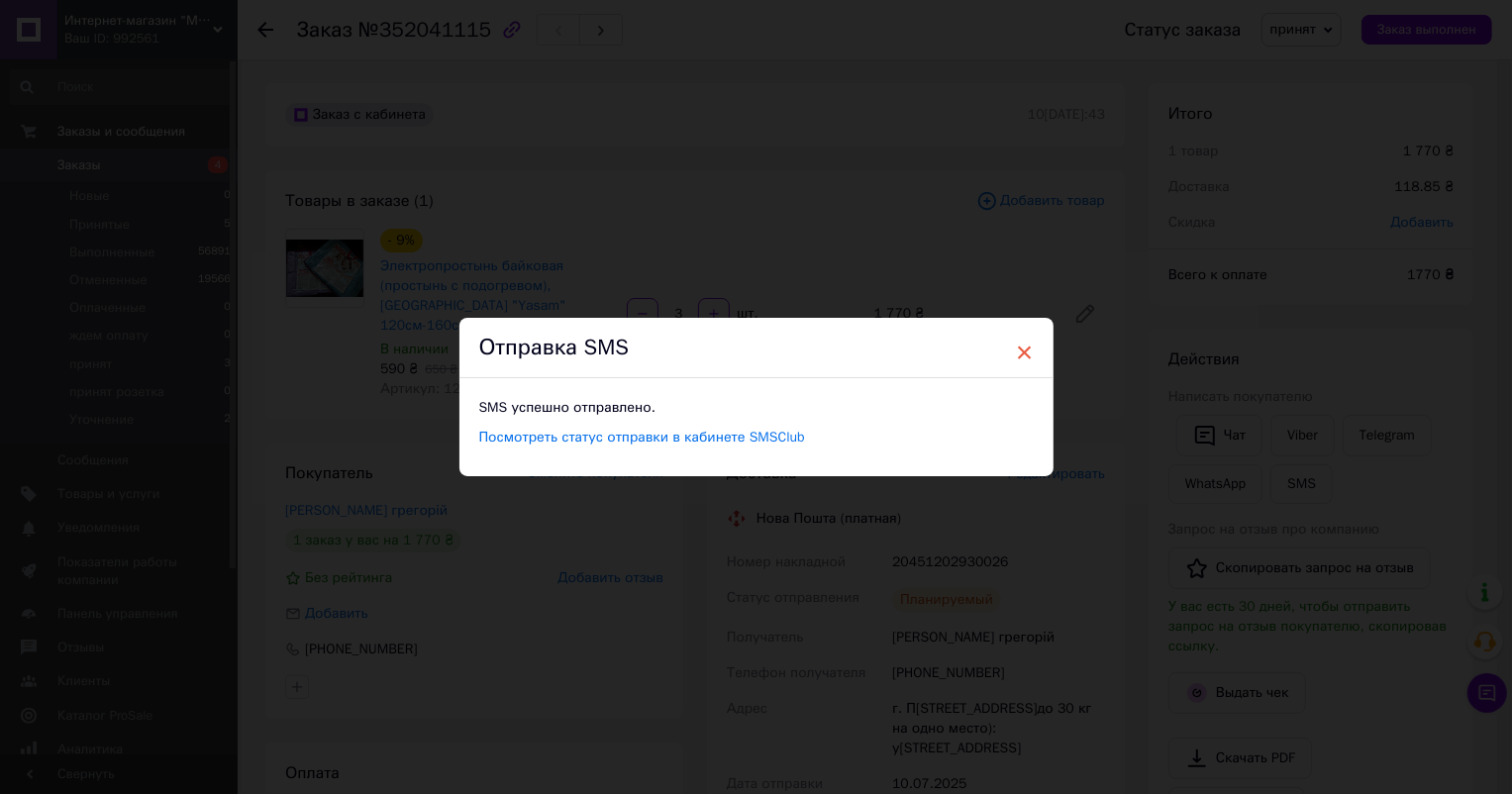 click on "×" at bounding box center [1025, 352] 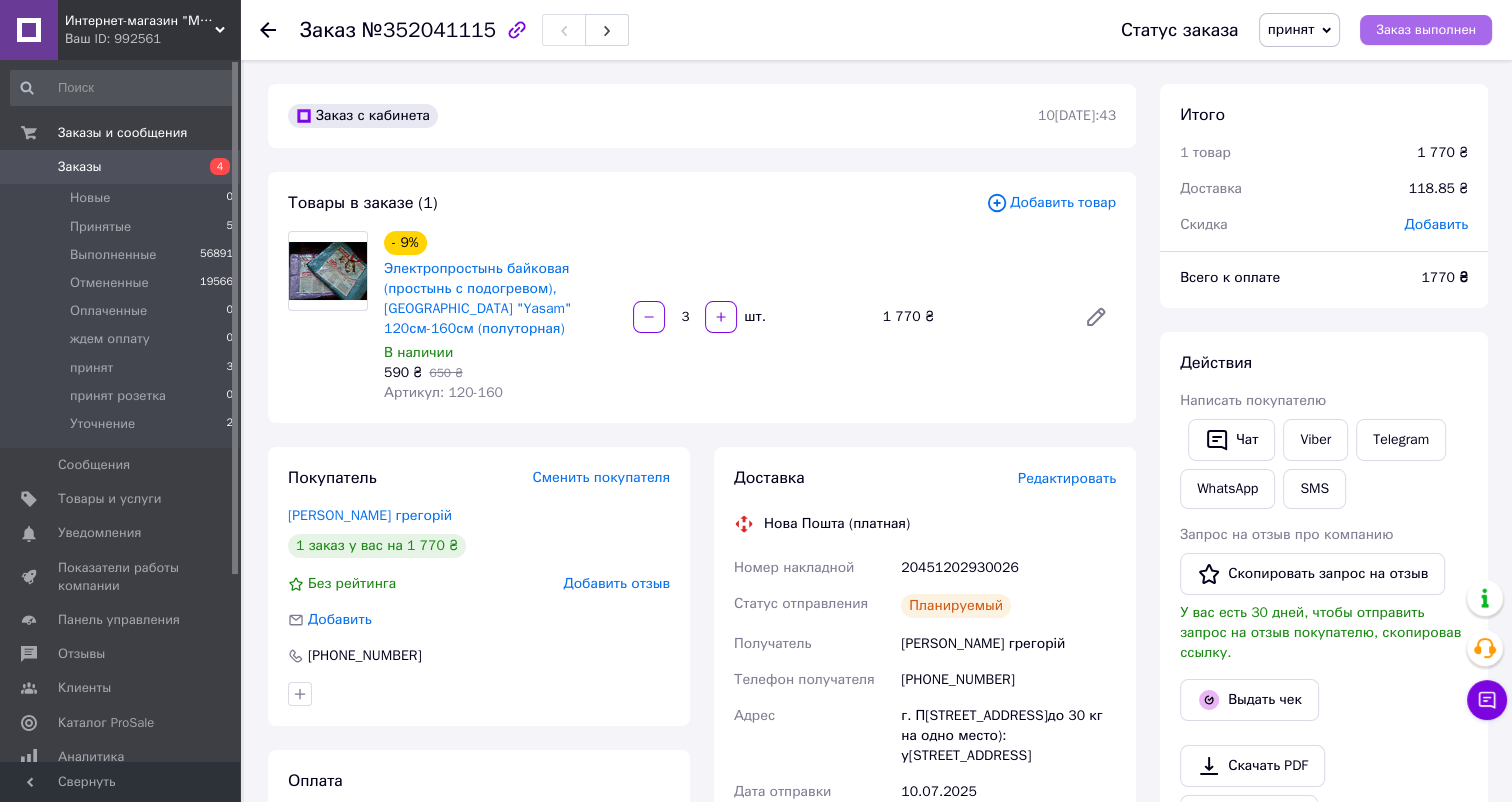 click on "Заказ выполнен" at bounding box center (1426, 30) 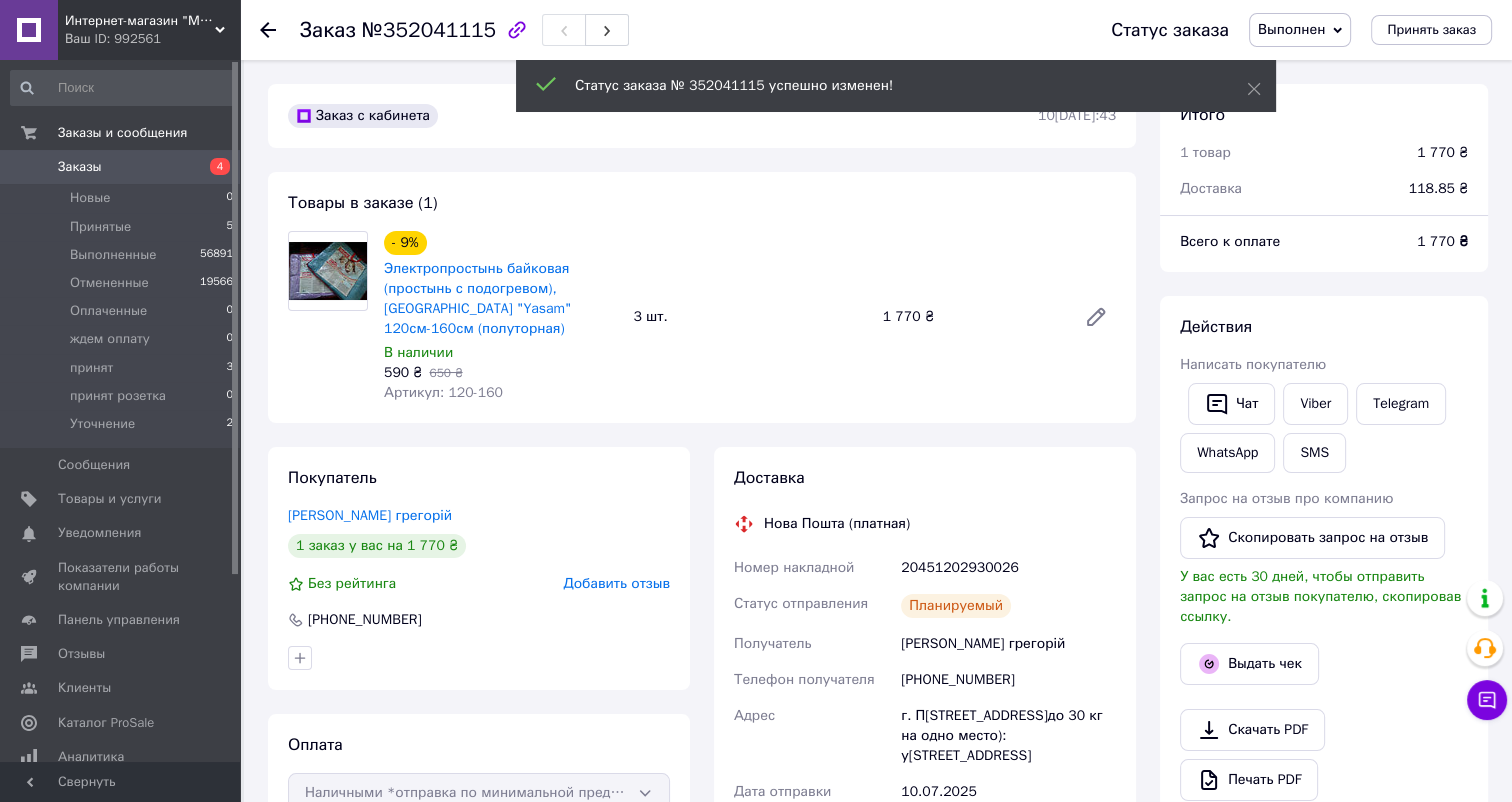 scroll, scrollTop: 310, scrollLeft: 0, axis: vertical 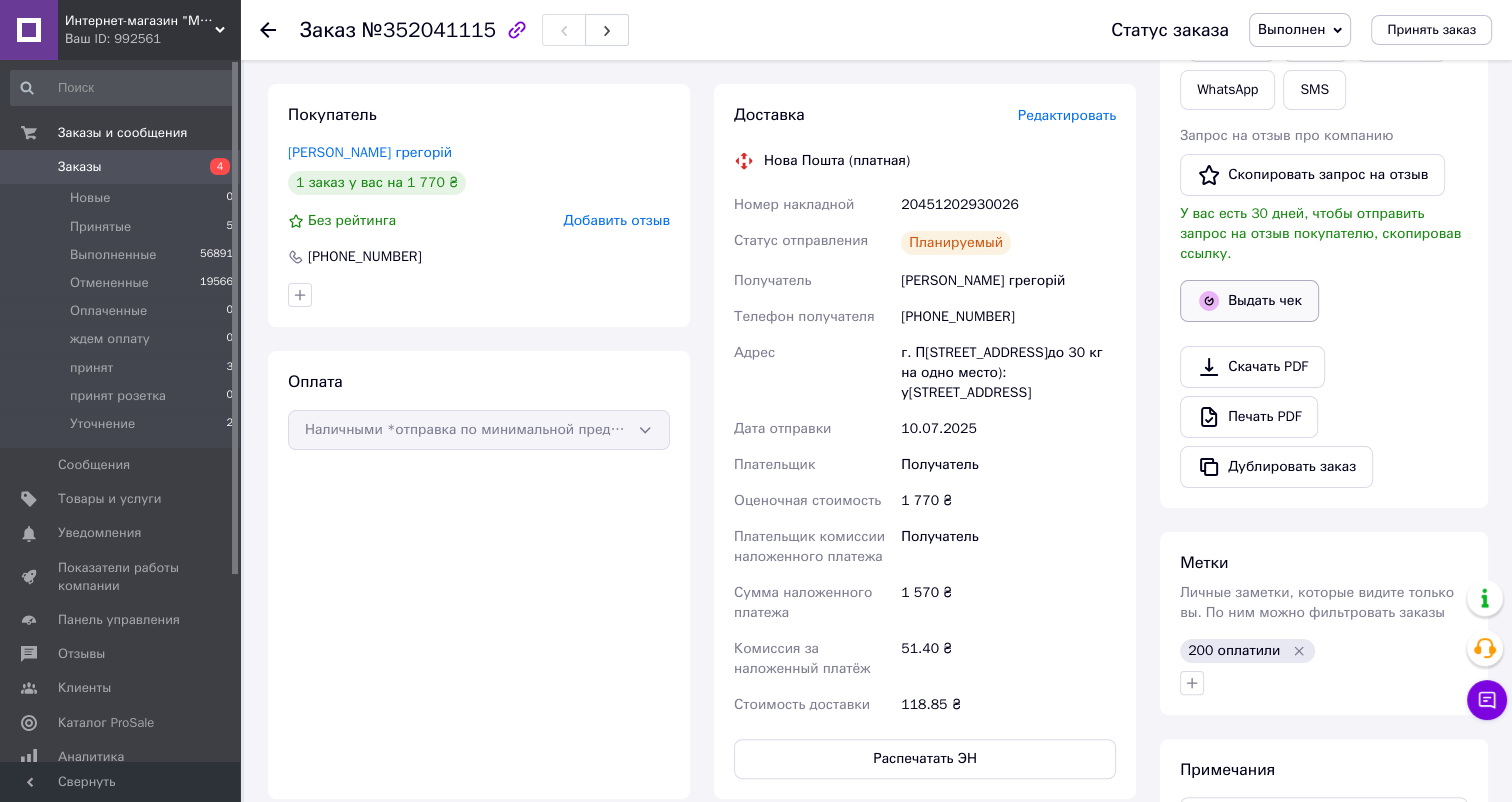 click on "Выдать чек" at bounding box center (1249, 301) 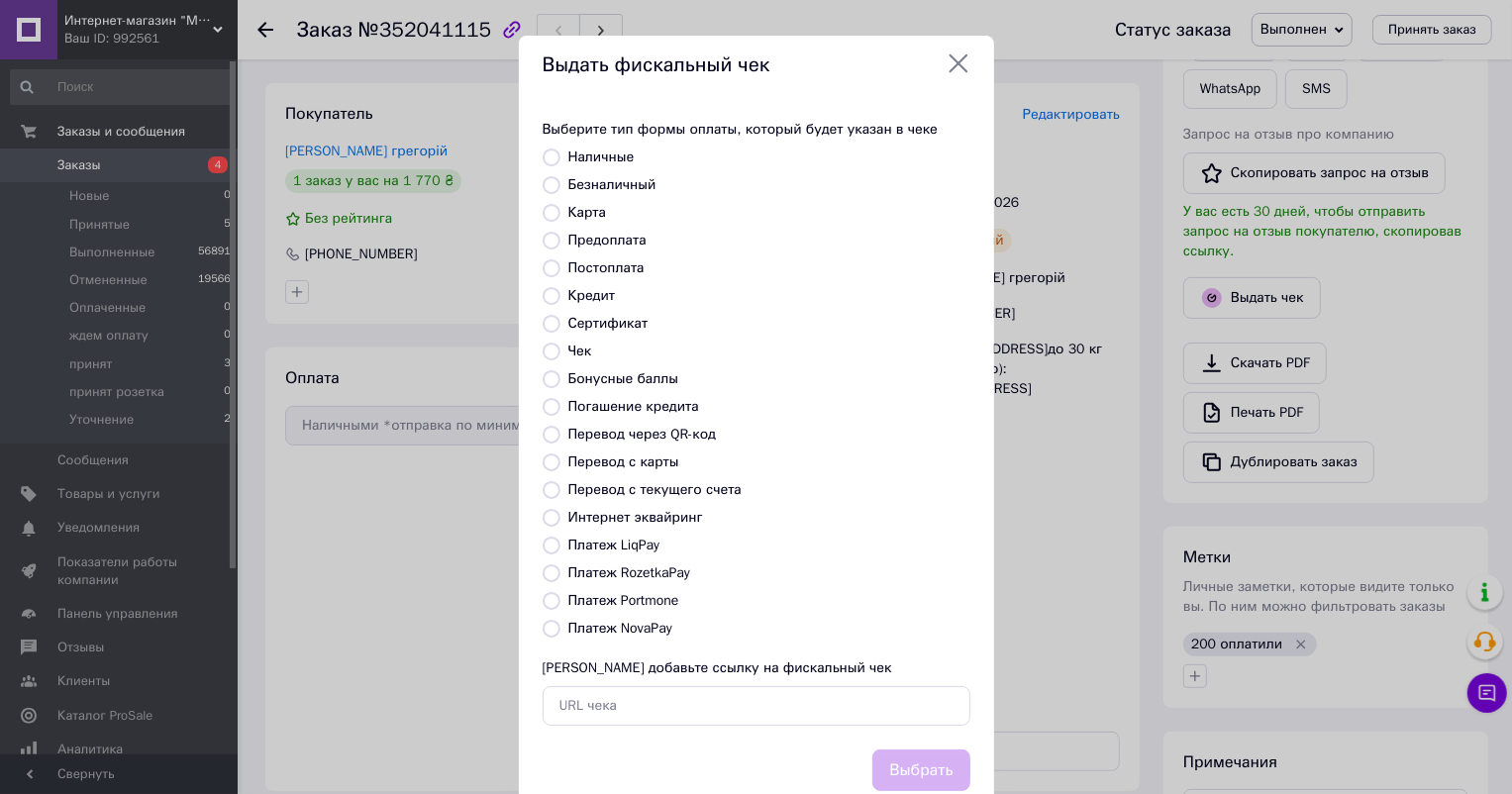 click on "Наличные" at bounding box center [769, 157] 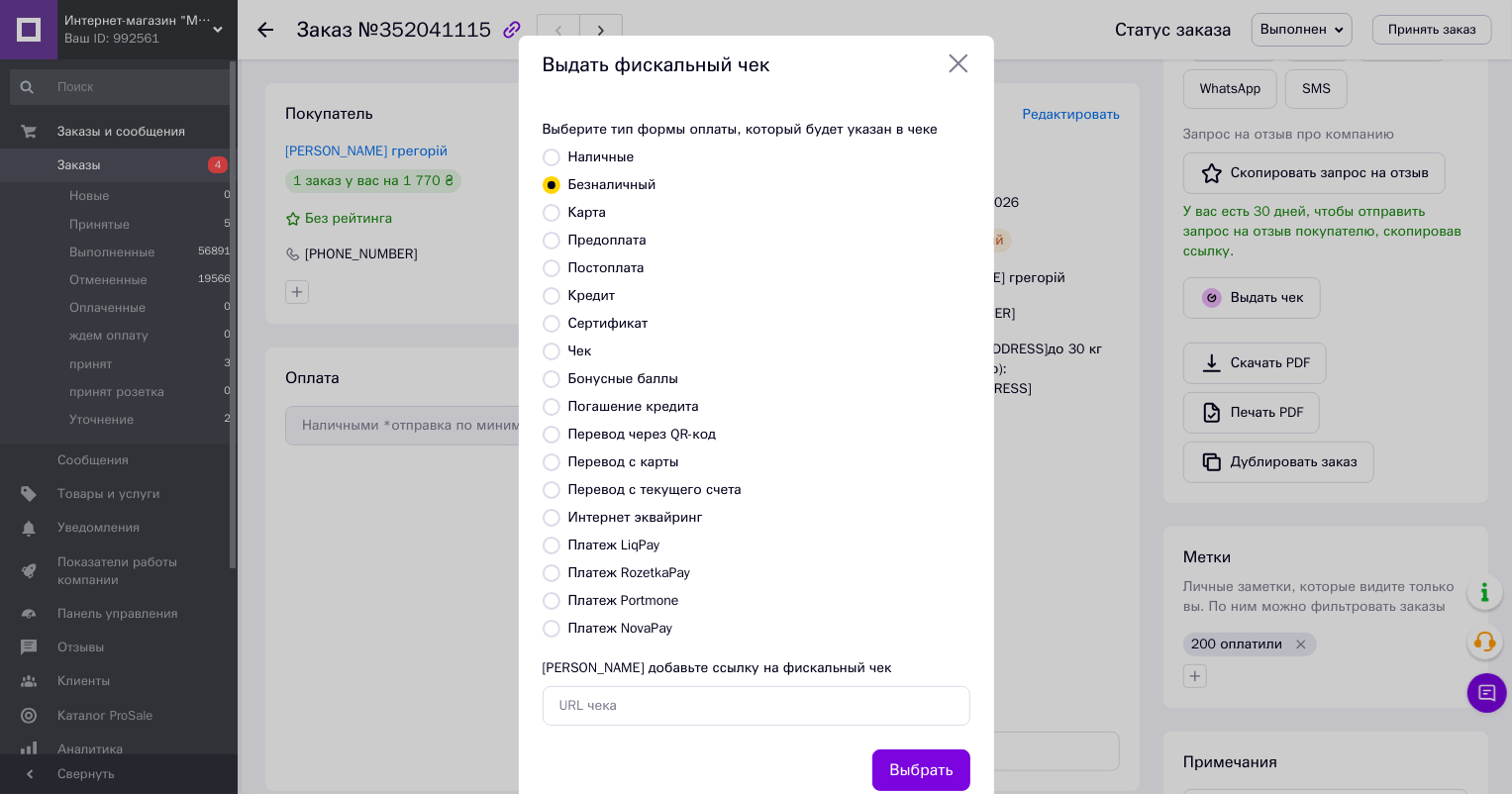 click on "Выбрать" at bounding box center [921, 770] 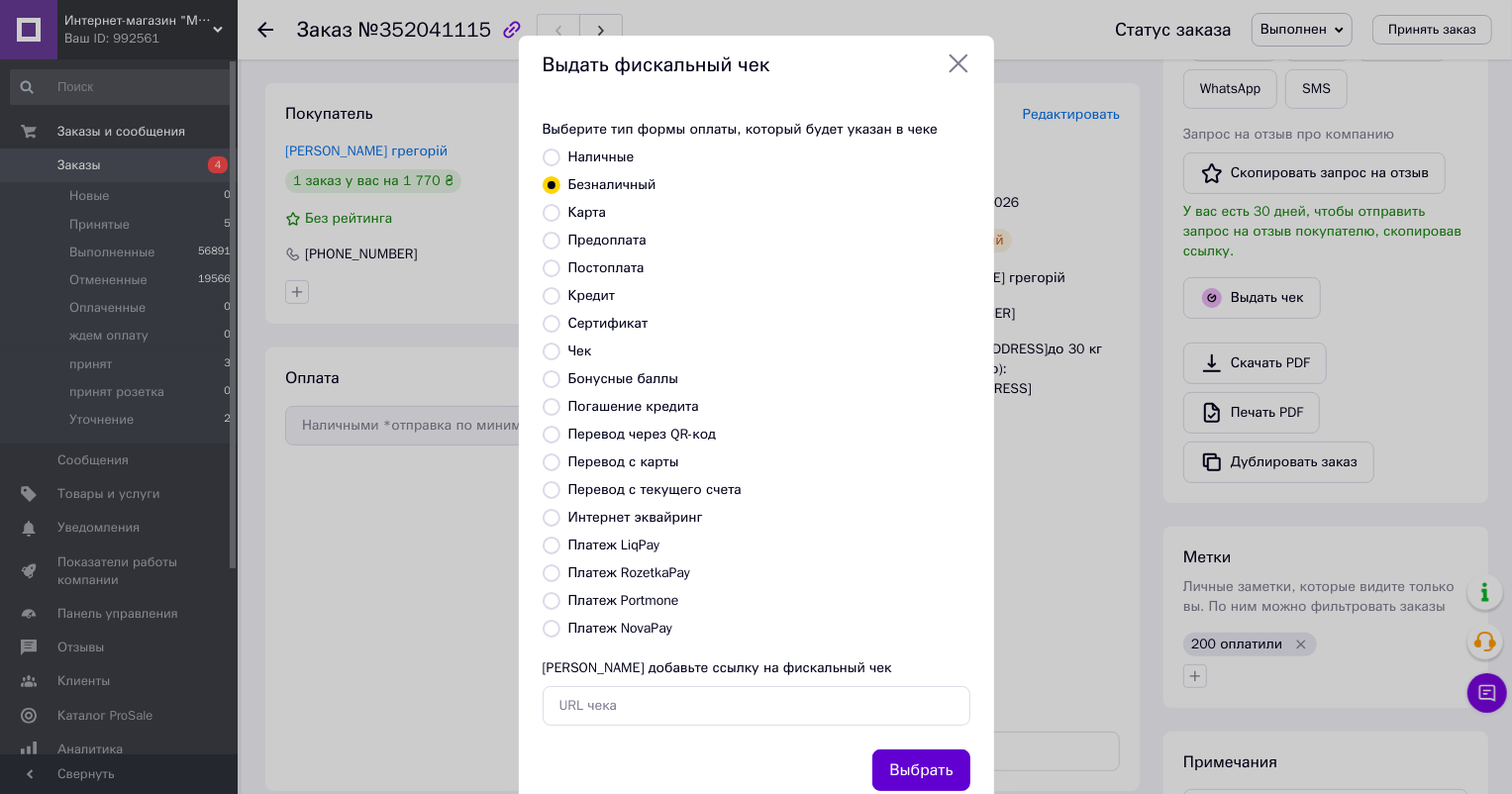 click on "Выбрать" at bounding box center (921, 770) 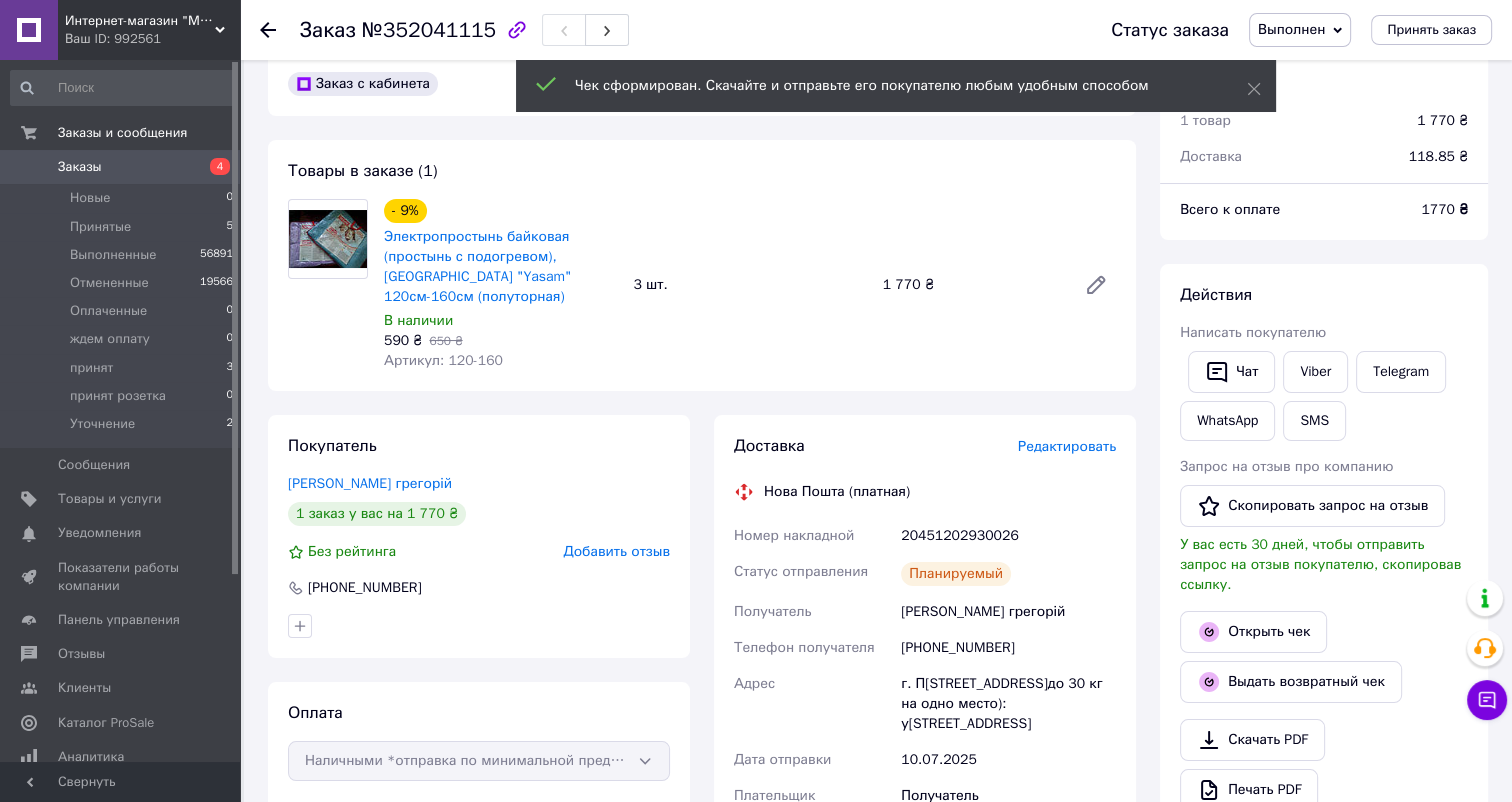 scroll, scrollTop: 0, scrollLeft: 0, axis: both 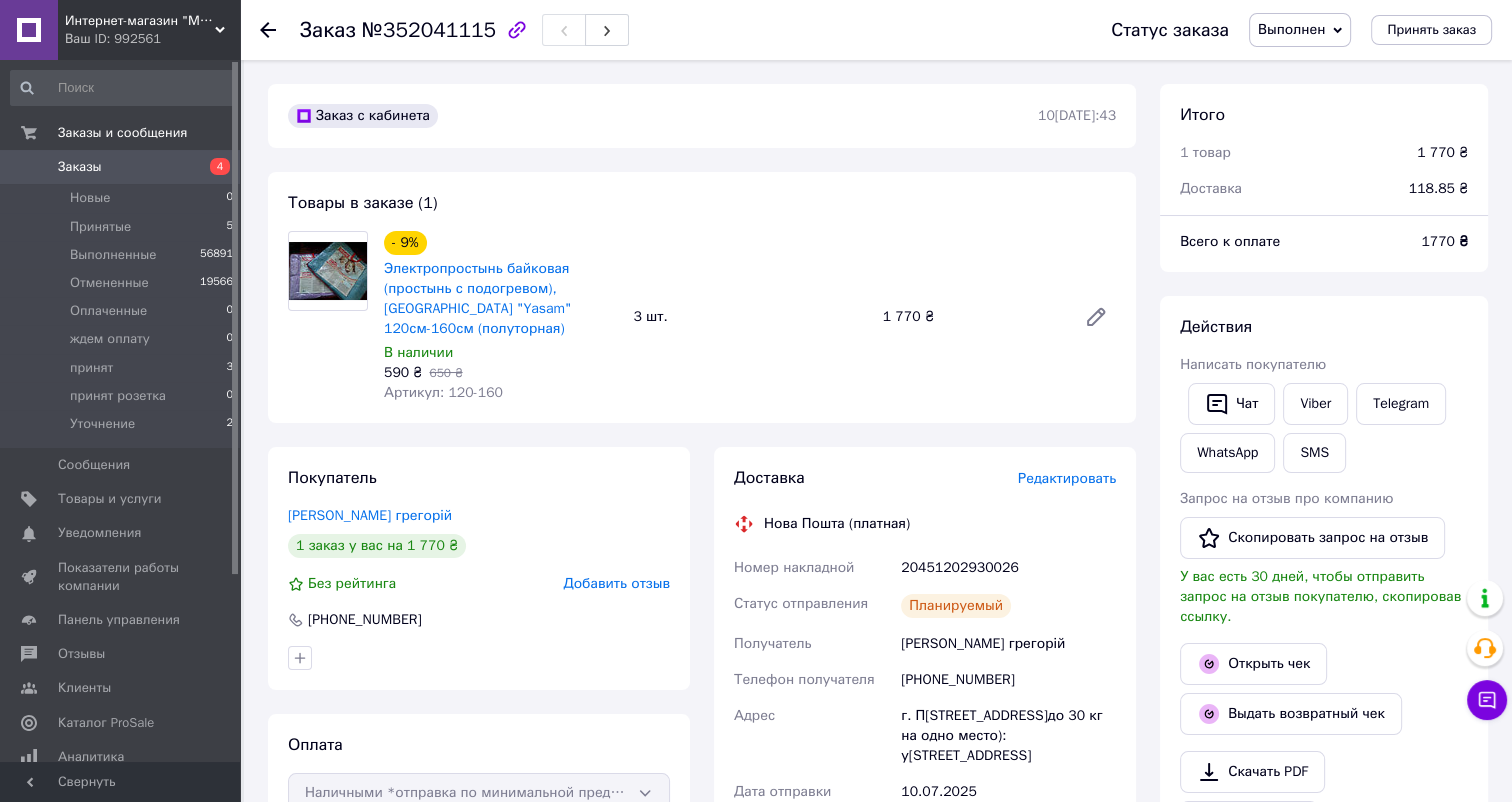 click 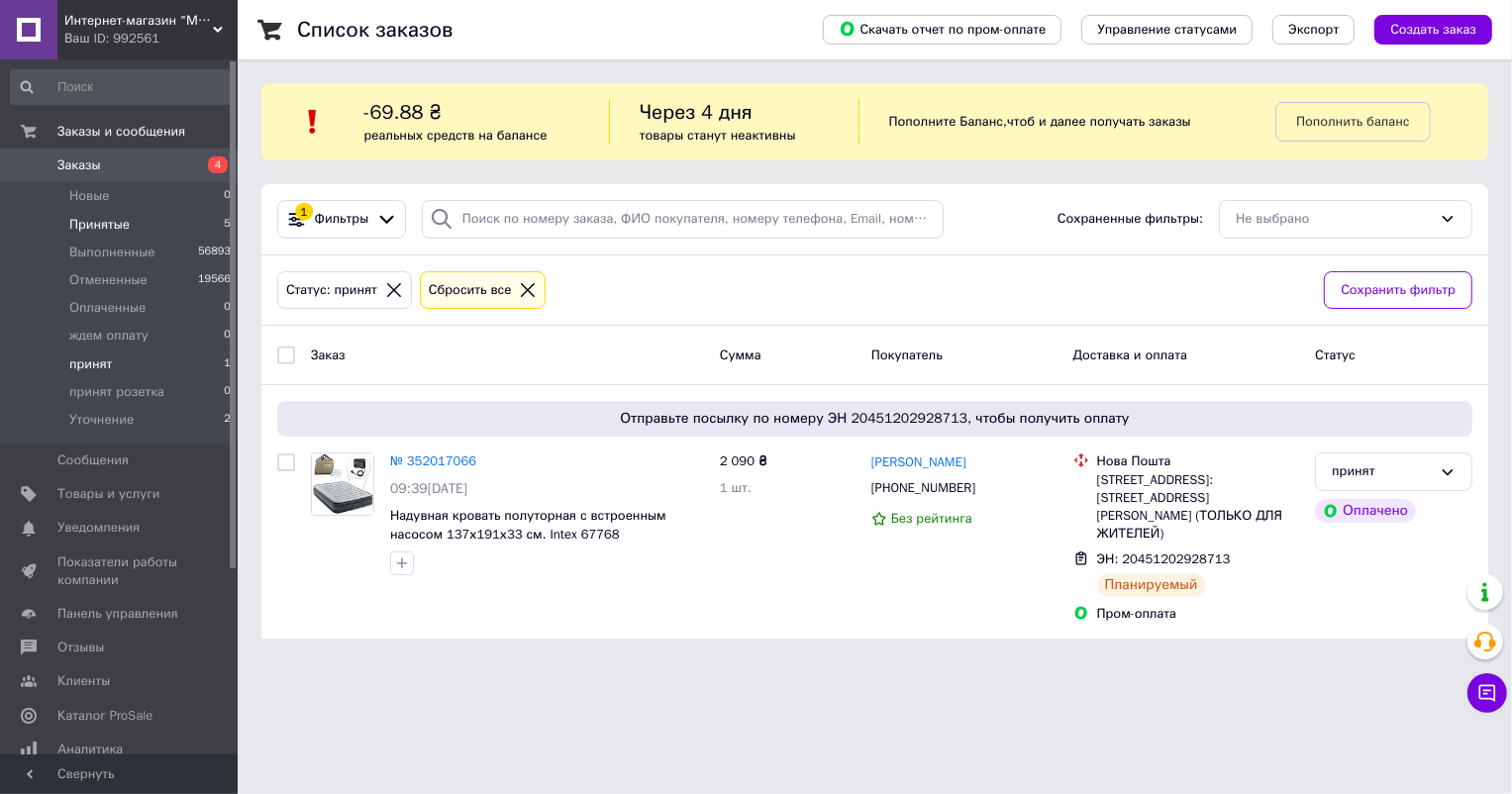 click on "Принятые" at bounding box center [99, 225] 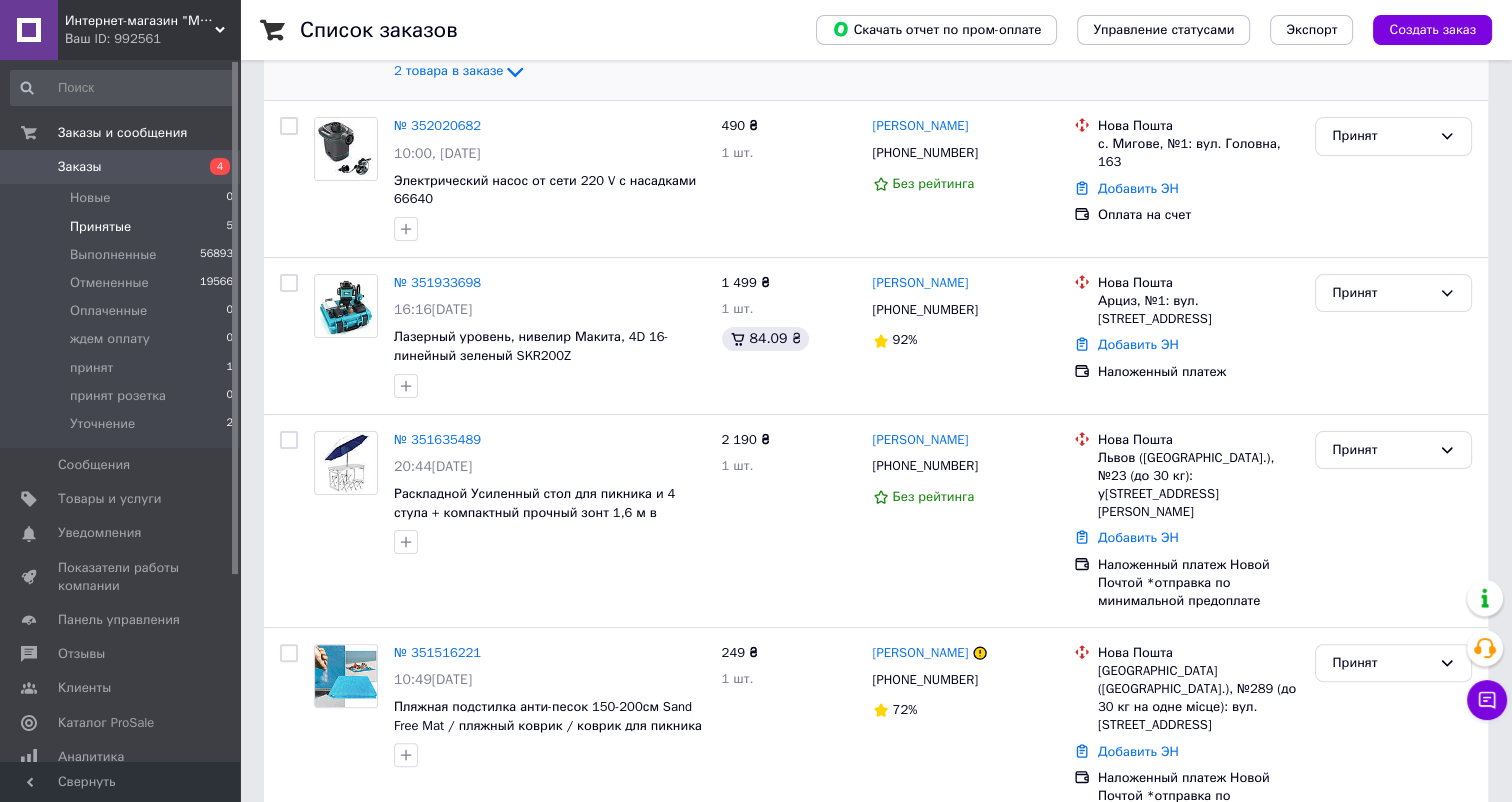 scroll, scrollTop: 482, scrollLeft: 0, axis: vertical 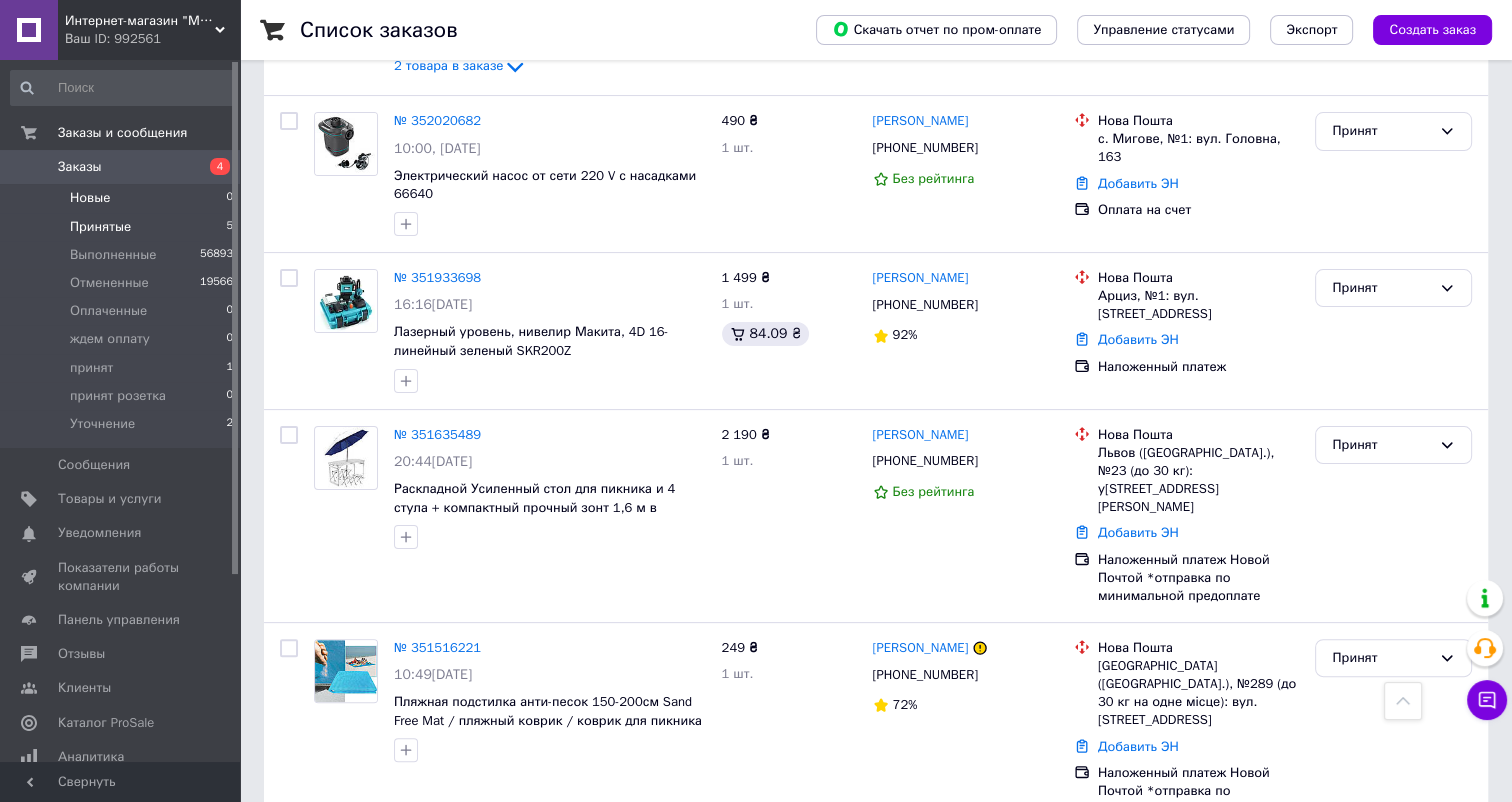 click on "Новые" at bounding box center [90, 198] 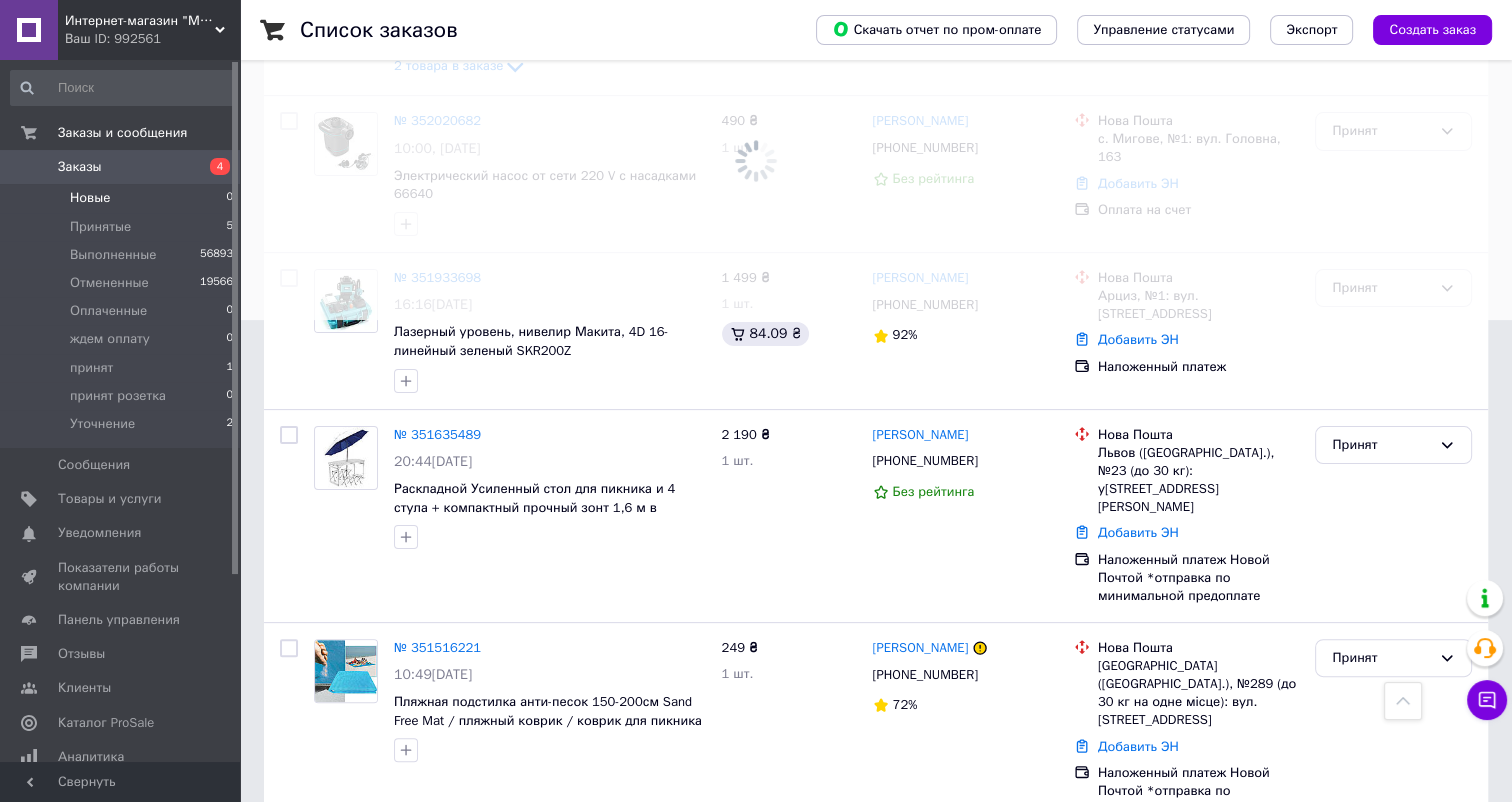 scroll, scrollTop: 0, scrollLeft: 0, axis: both 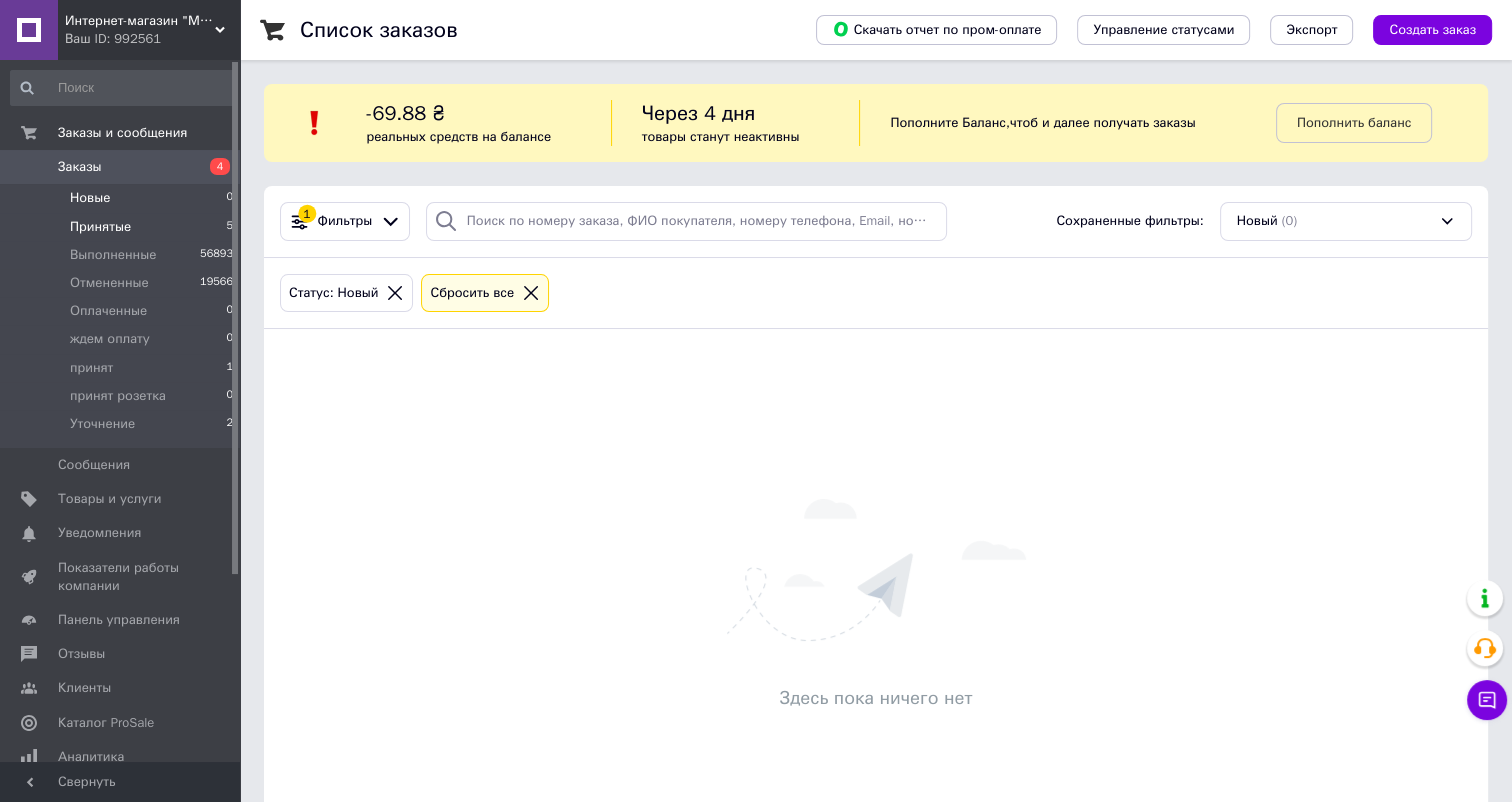 click on "Принятые" at bounding box center [100, 227] 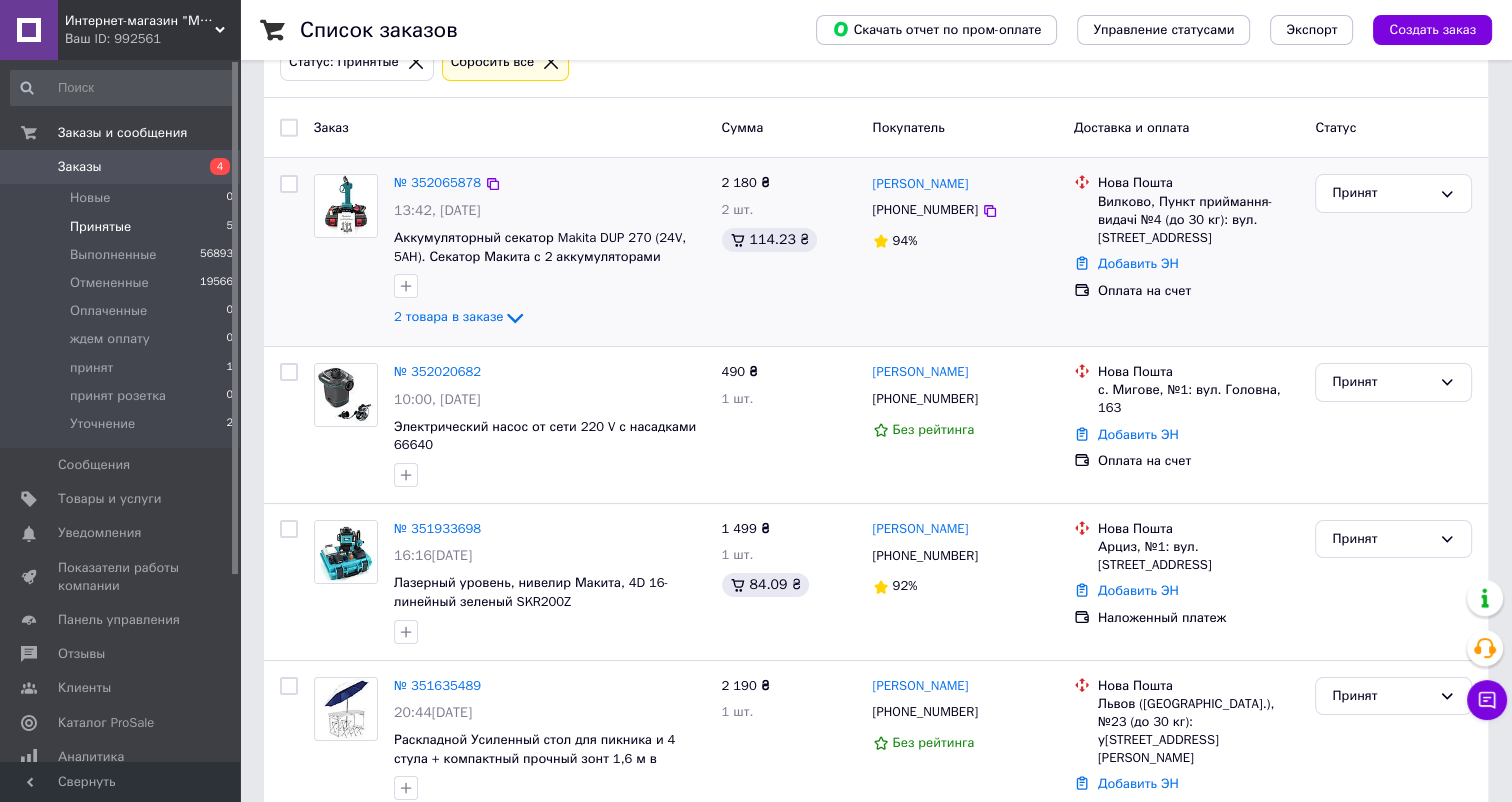 scroll, scrollTop: 0, scrollLeft: 0, axis: both 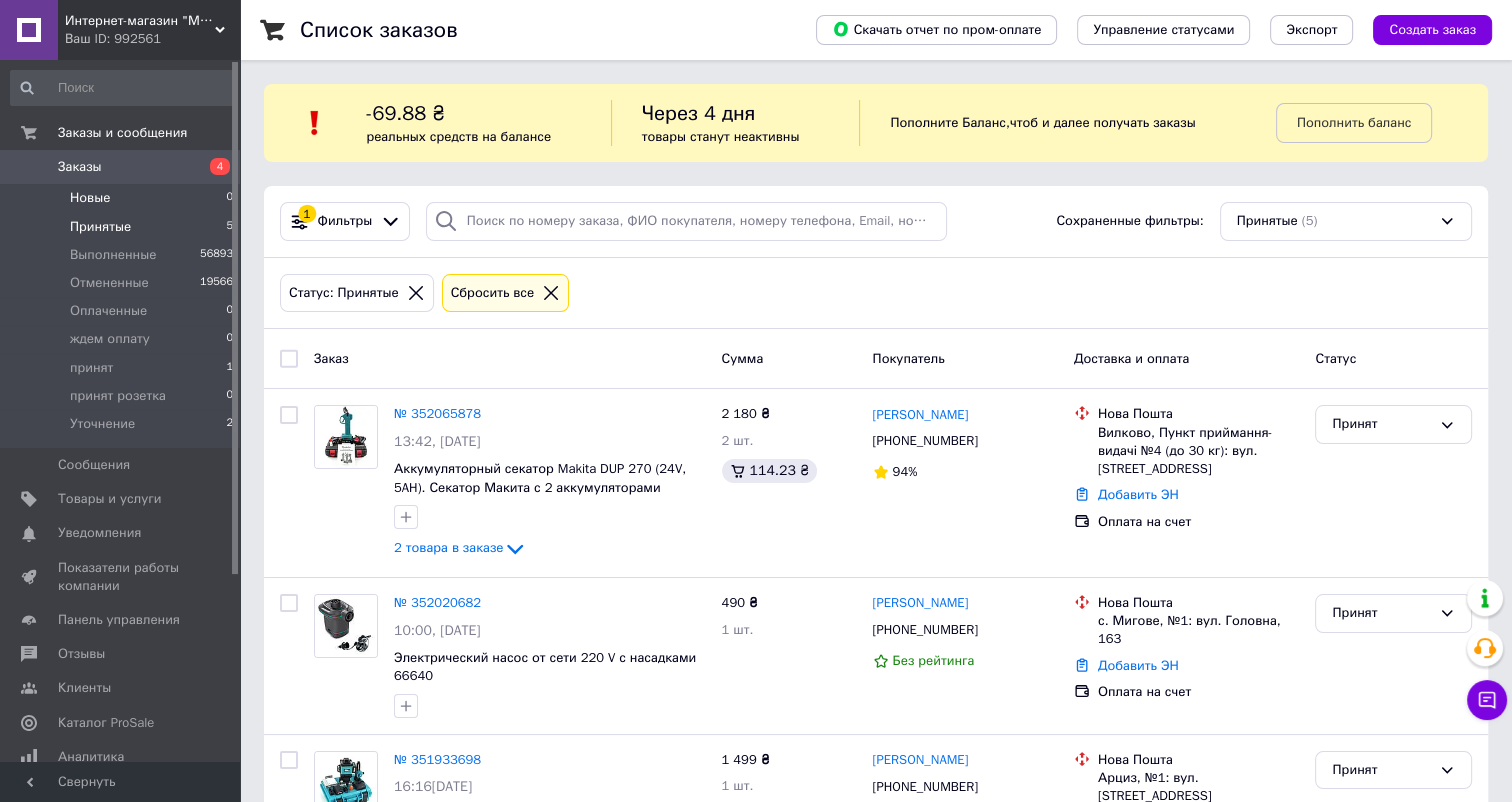 click on "Новые" at bounding box center (90, 198) 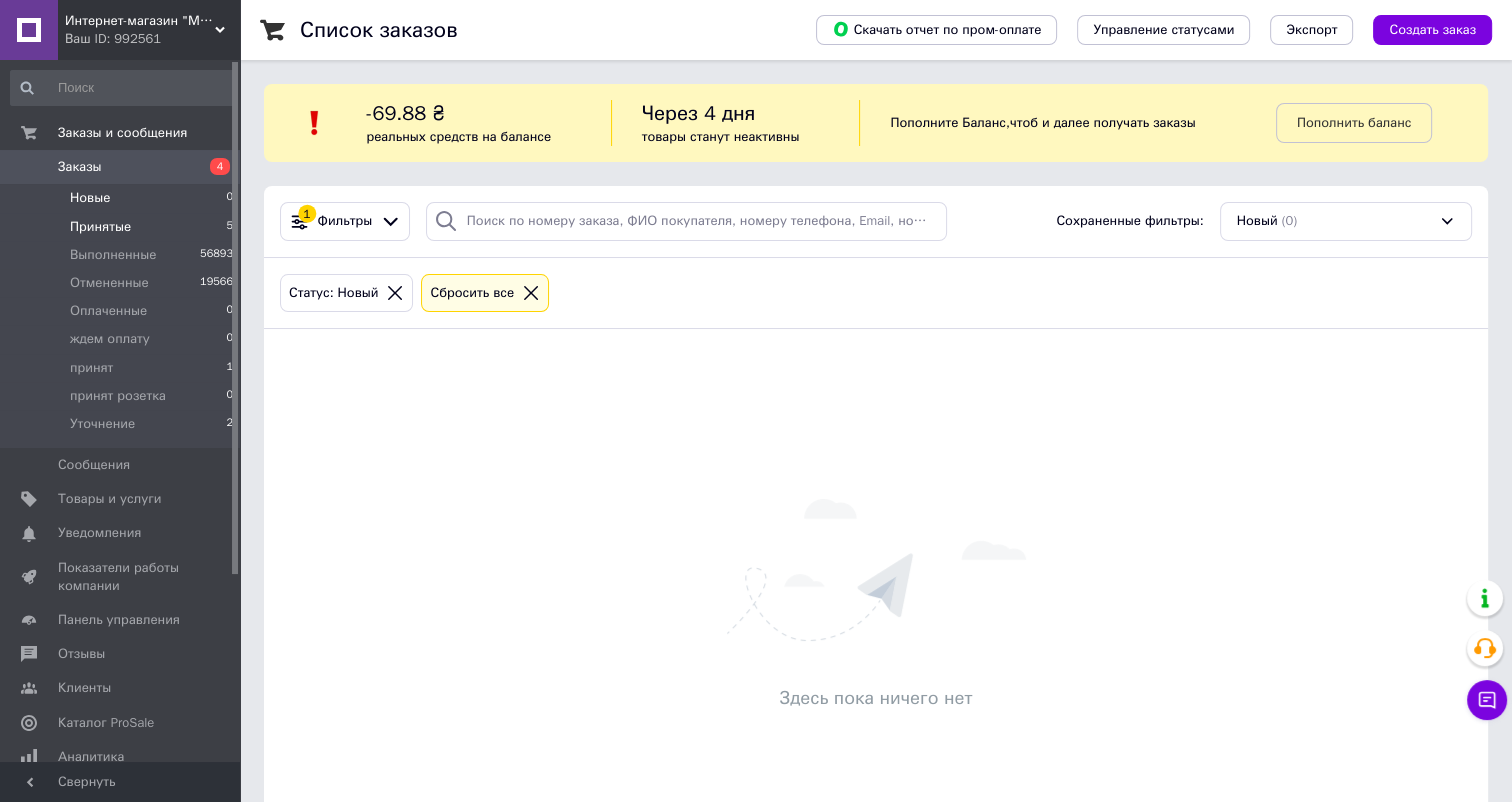 click on "Принятые 5" at bounding box center [122, 227] 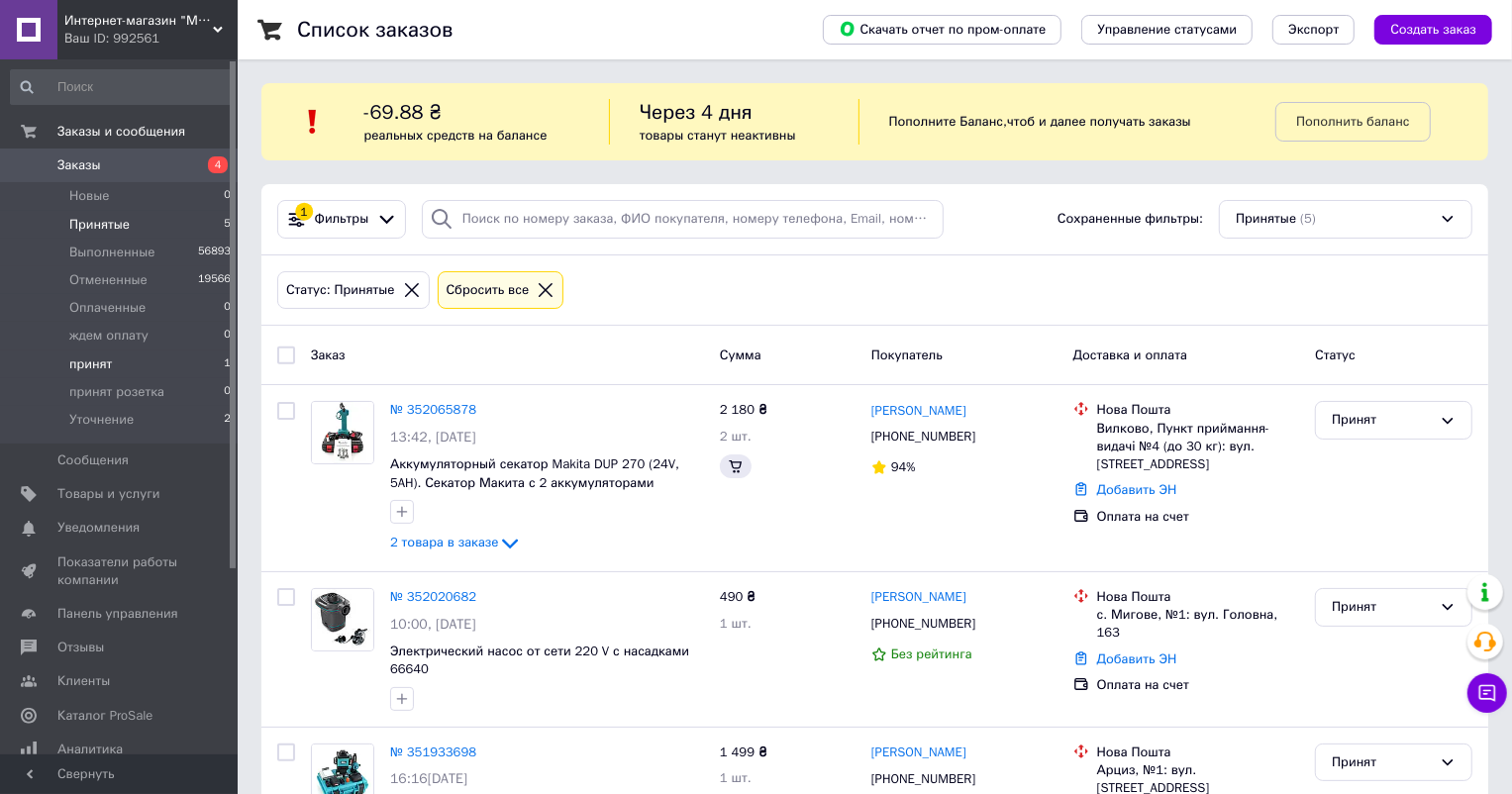 click on "принят 1" at bounding box center (121, 364) 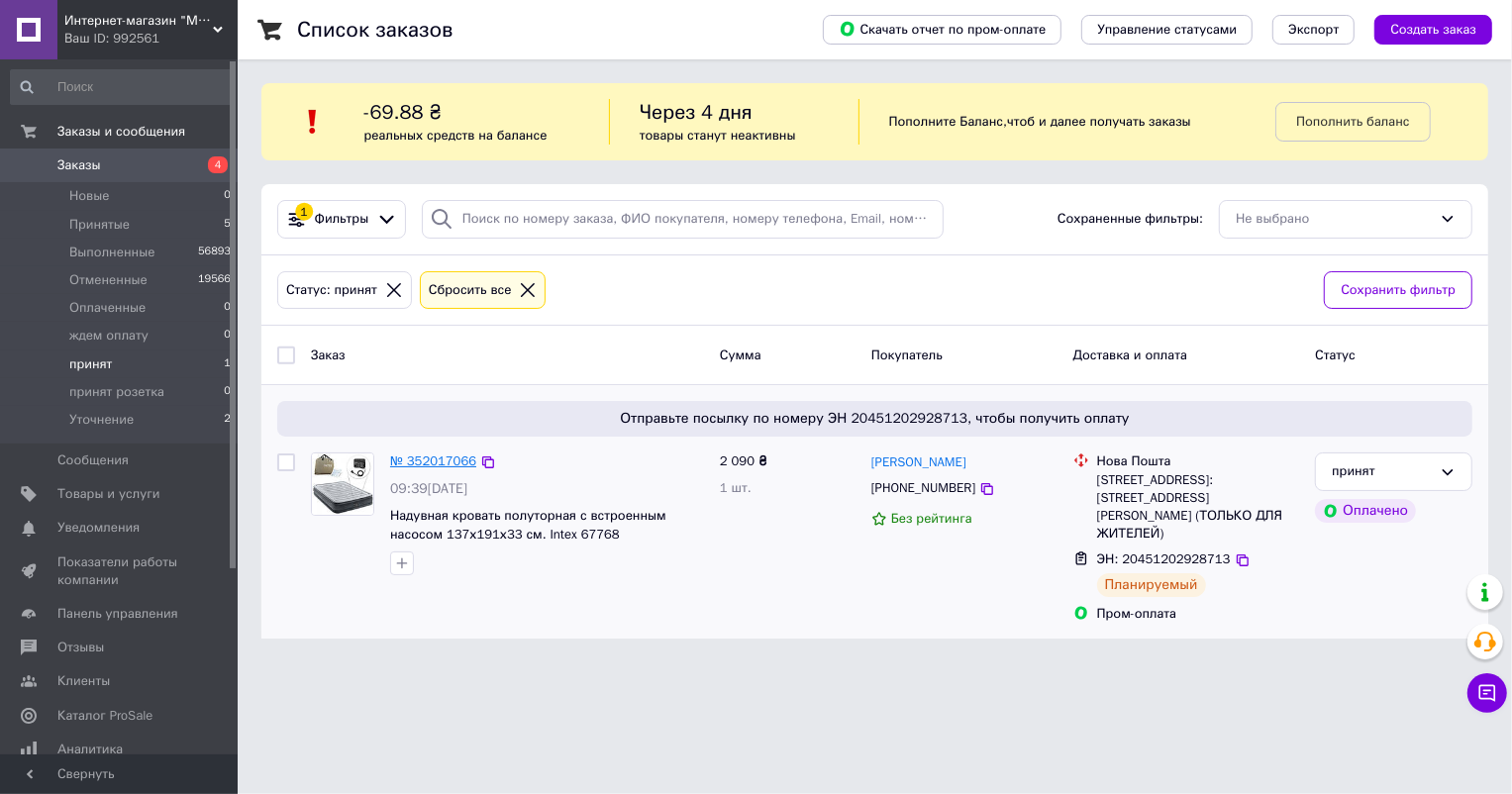 click on "№ 352017066" at bounding box center (433, 460) 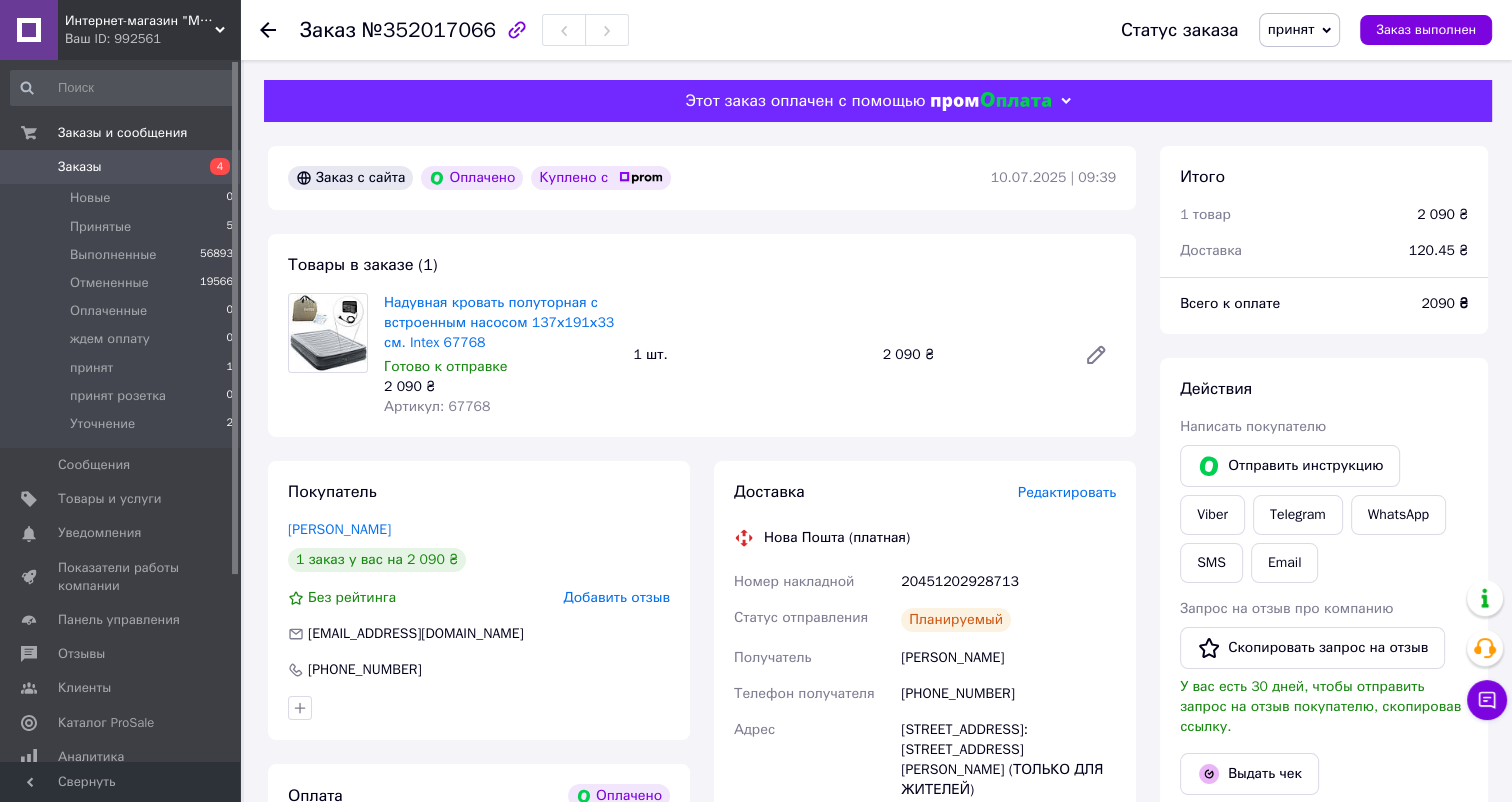 click on "20451202928713" at bounding box center [1008, 582] 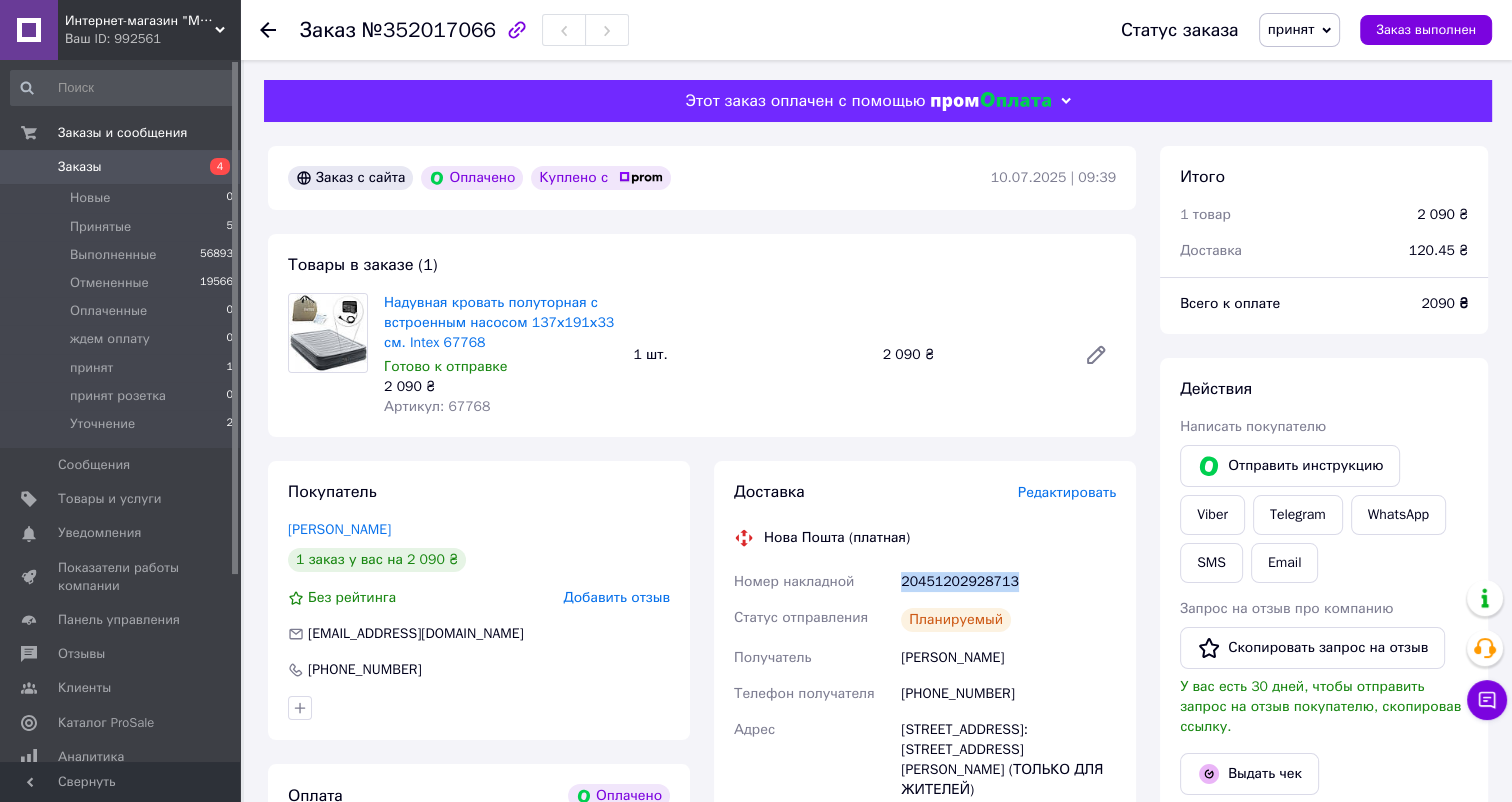 click on "20451202928713" at bounding box center [1008, 582] 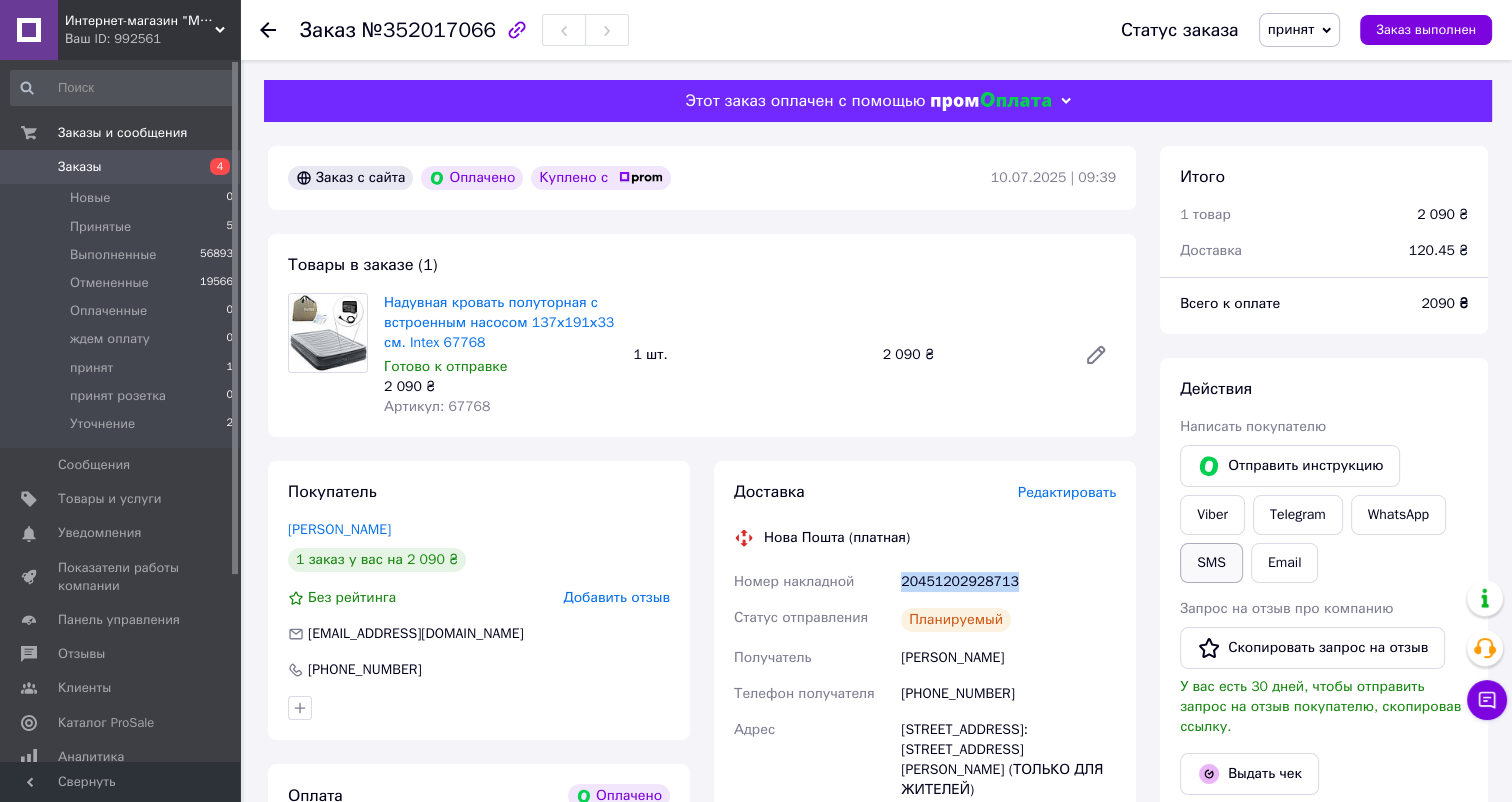 click on "SMS" at bounding box center (1211, 563) 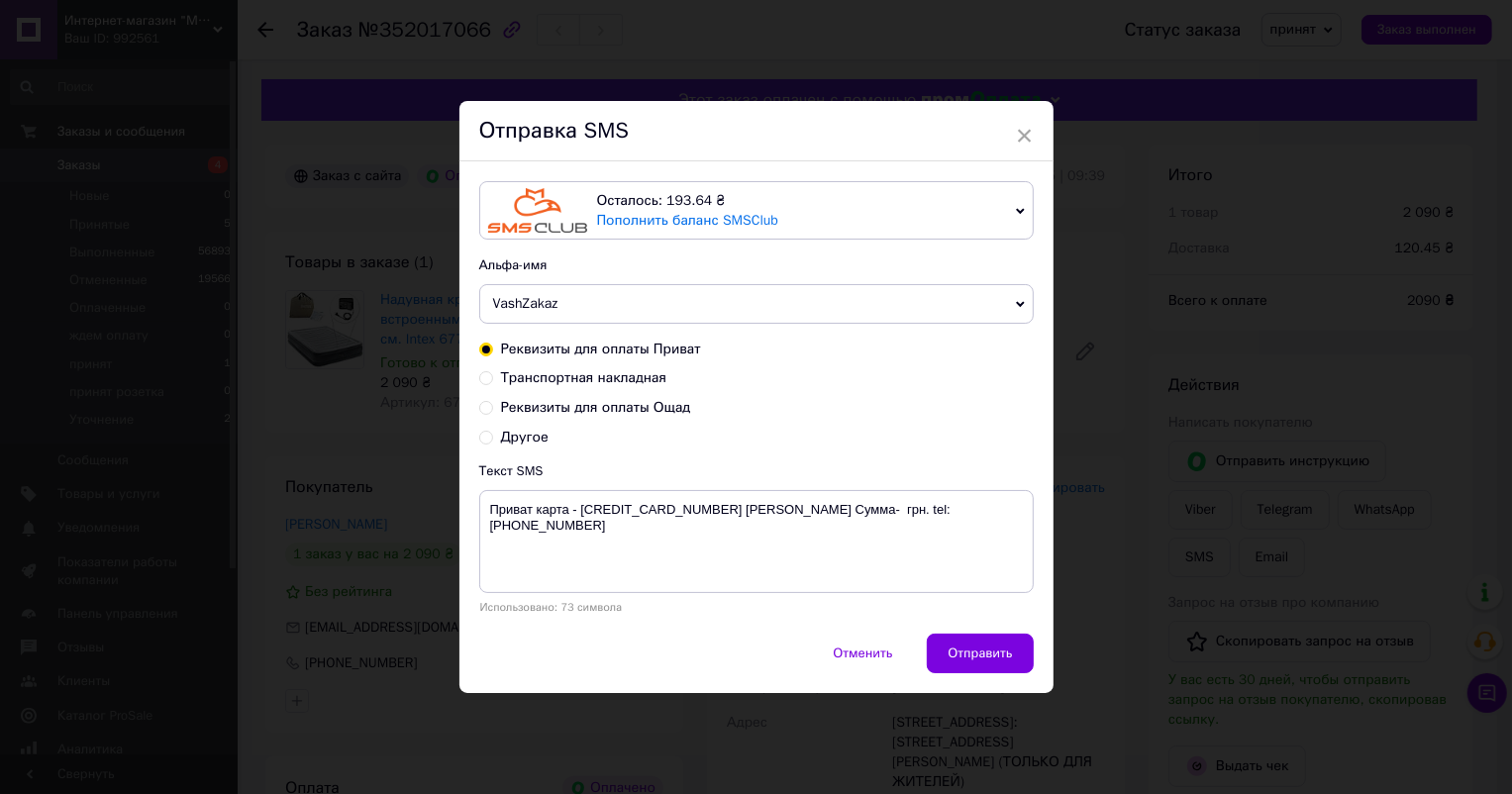 click on "Транспортная накладная" at bounding box center [584, 377] 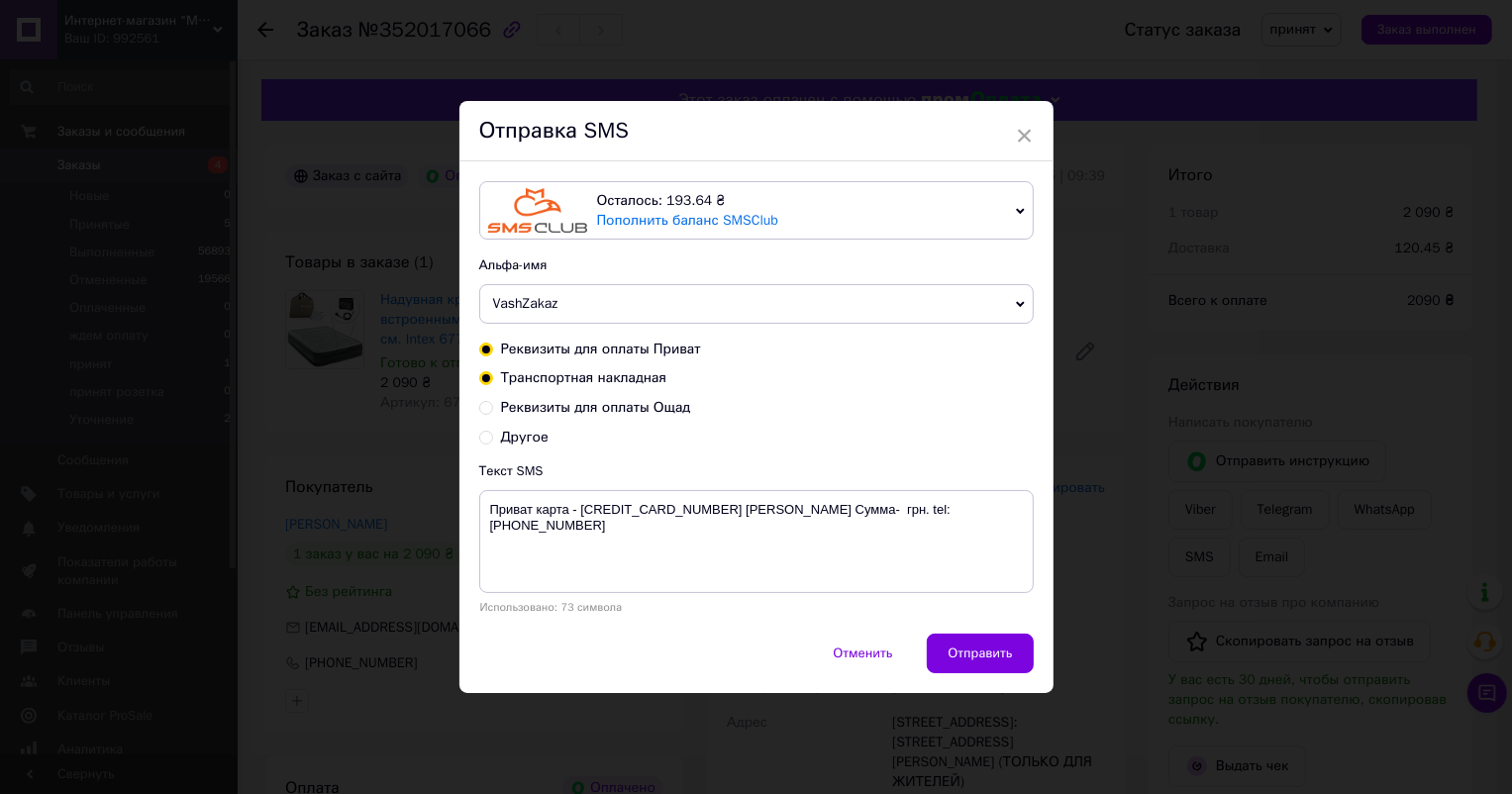 radio on "true" 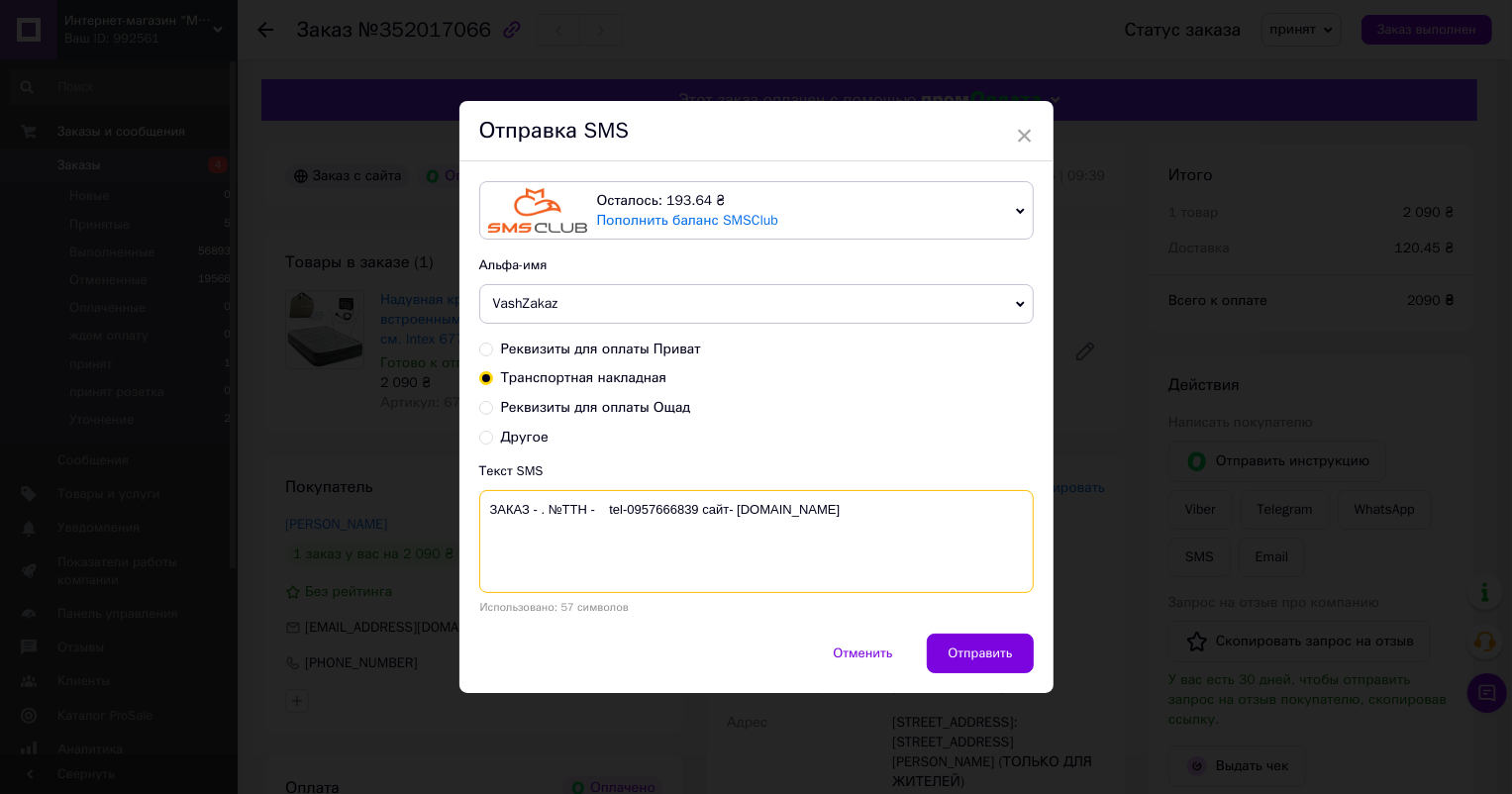 click on "ЗАКАЗ - . №ТТН -    tel-0957666839 сайт- [DOMAIN_NAME]" at bounding box center (756, 542) 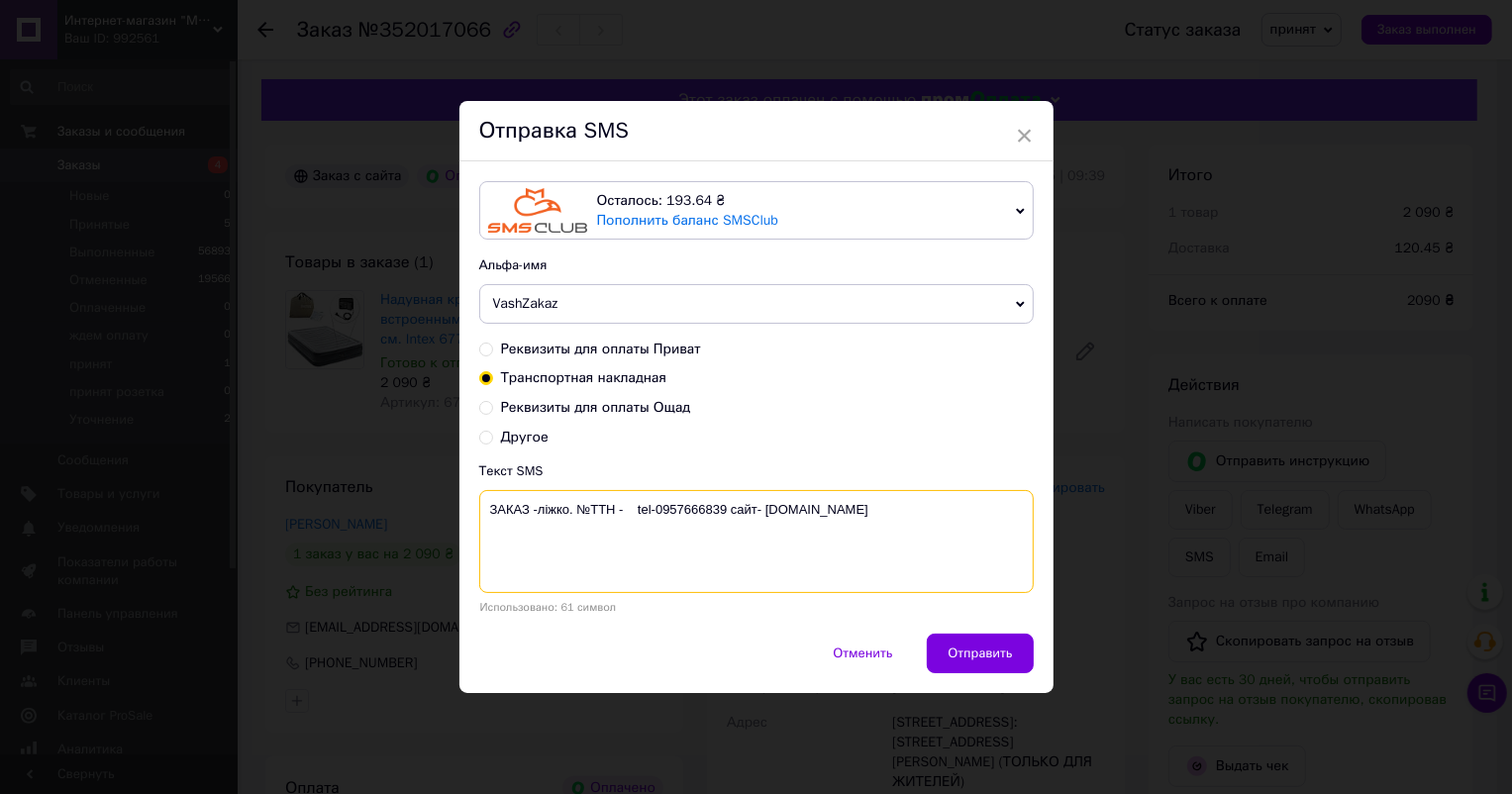 click on "ЗАКАЗ -ліжко. №ТТН -    tel-0957666839 сайт- [DOMAIN_NAME]" at bounding box center (756, 542) 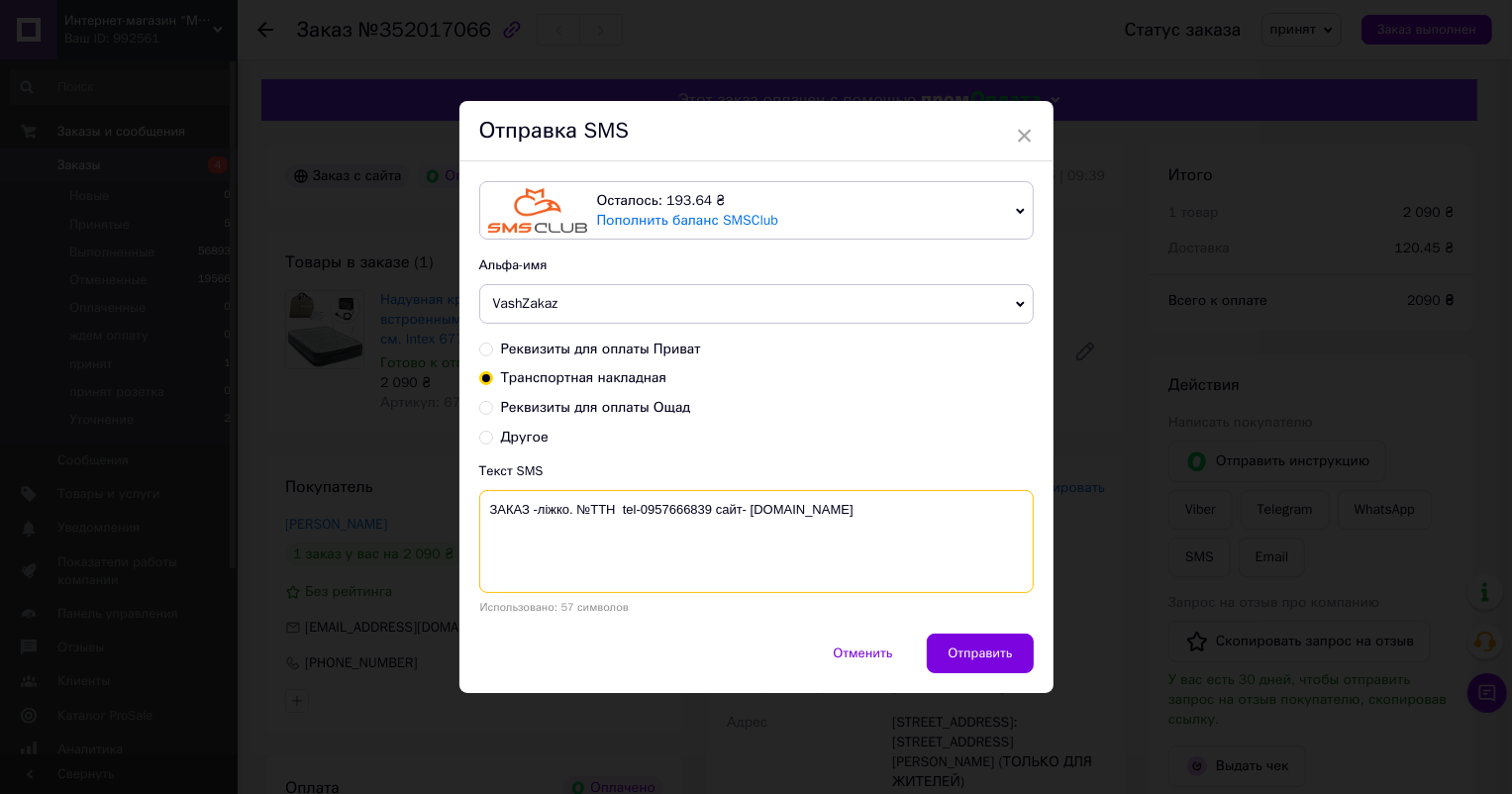 paste on "20451202928713" 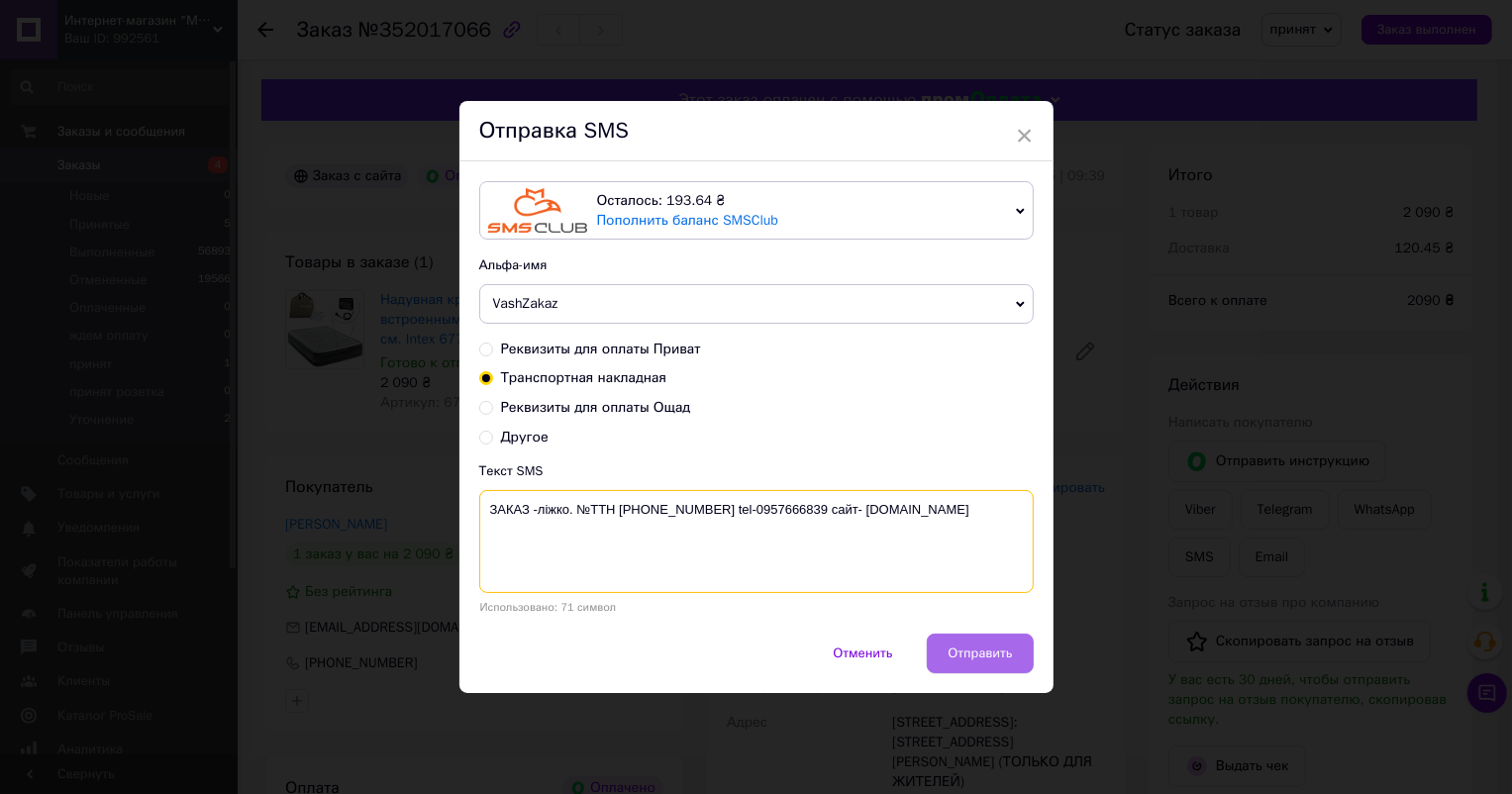 type on "ЗАКАЗ -ліжко. №ТТН [PHONE_NUMBER] tel-0957666839 сайт- [DOMAIN_NAME]" 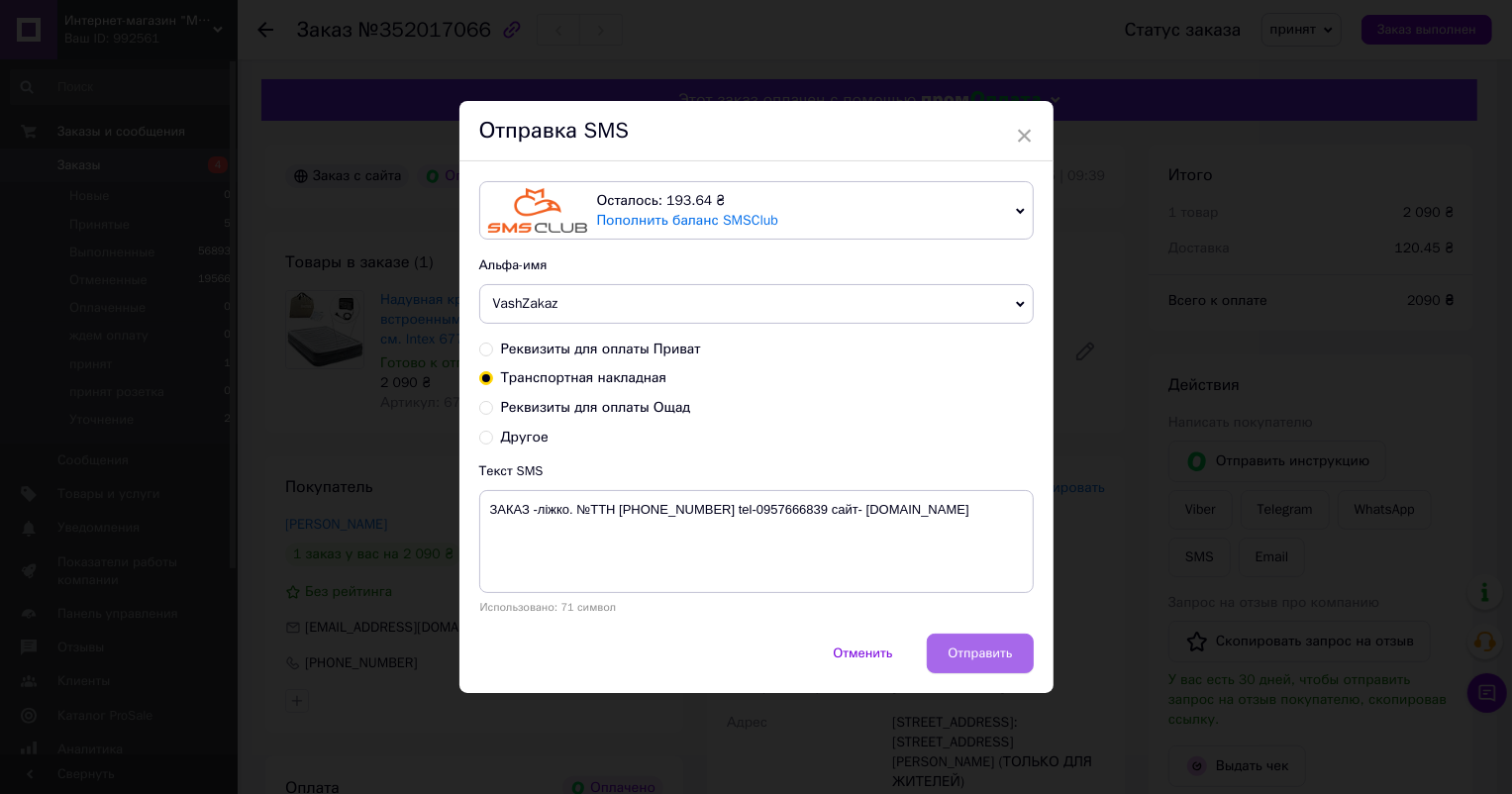 click on "Отправить" at bounding box center (979, 653) 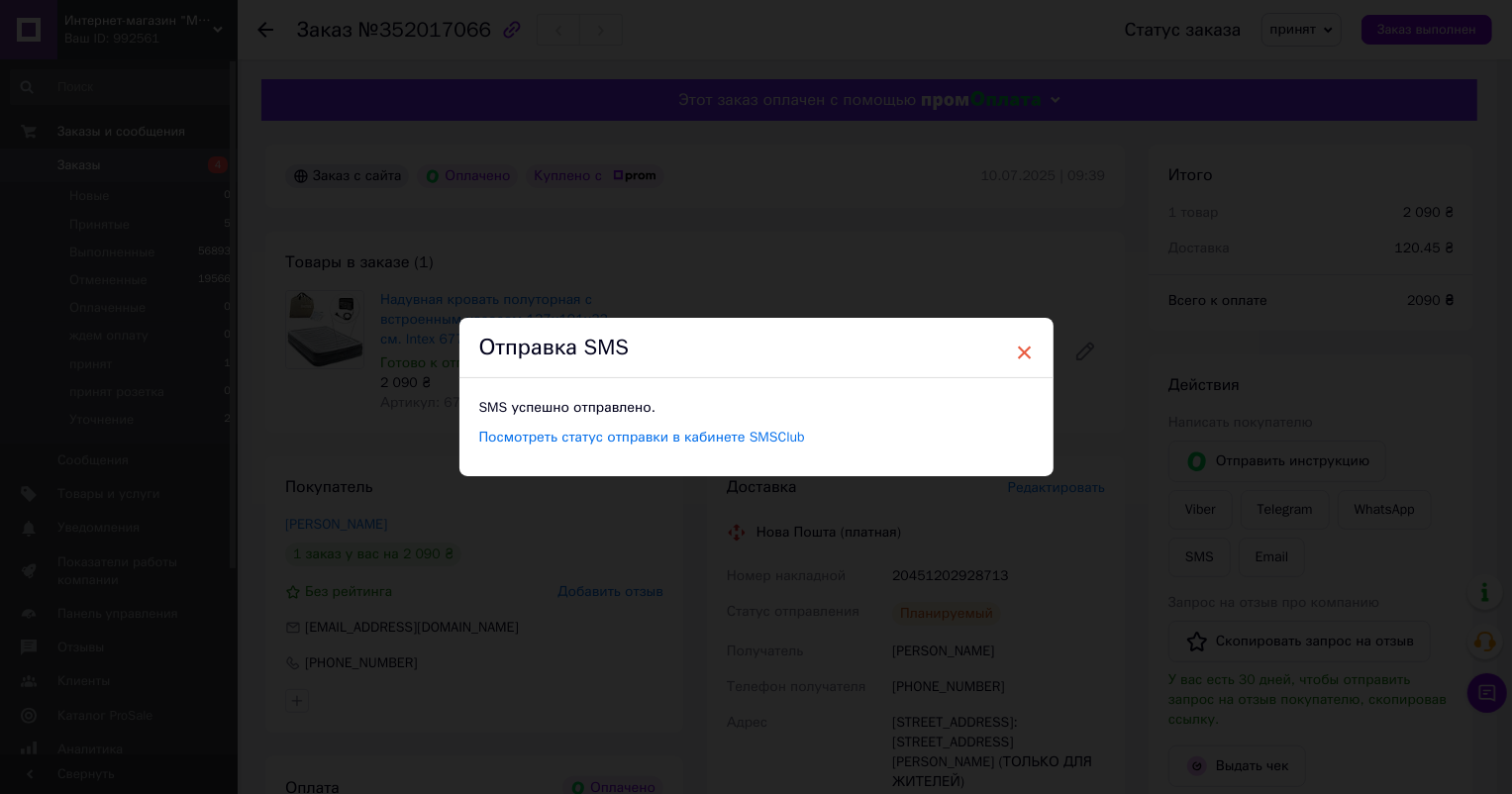 click on "×" at bounding box center [1025, 352] 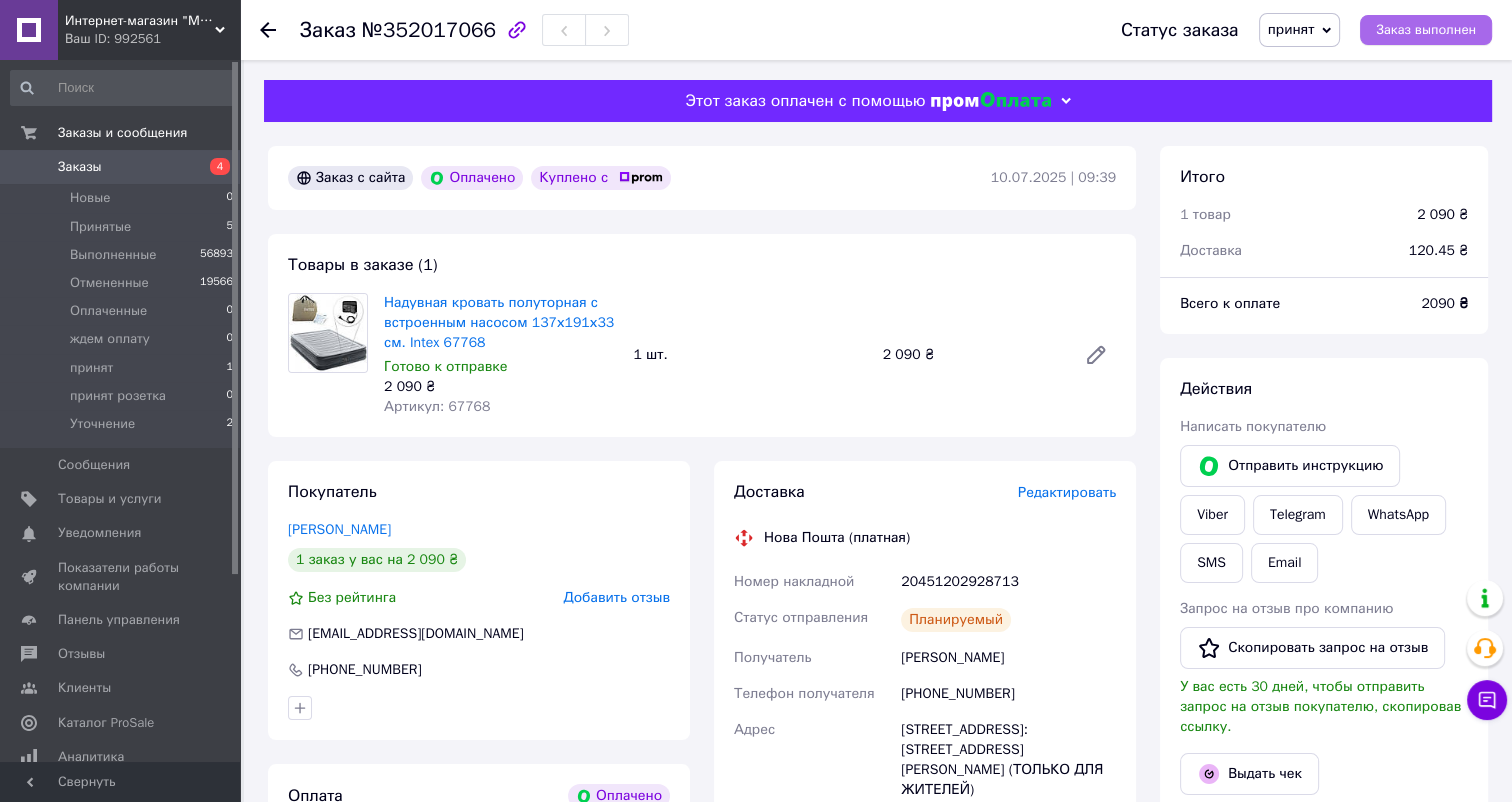 click on "Заказ выполнен" at bounding box center (1426, 30) 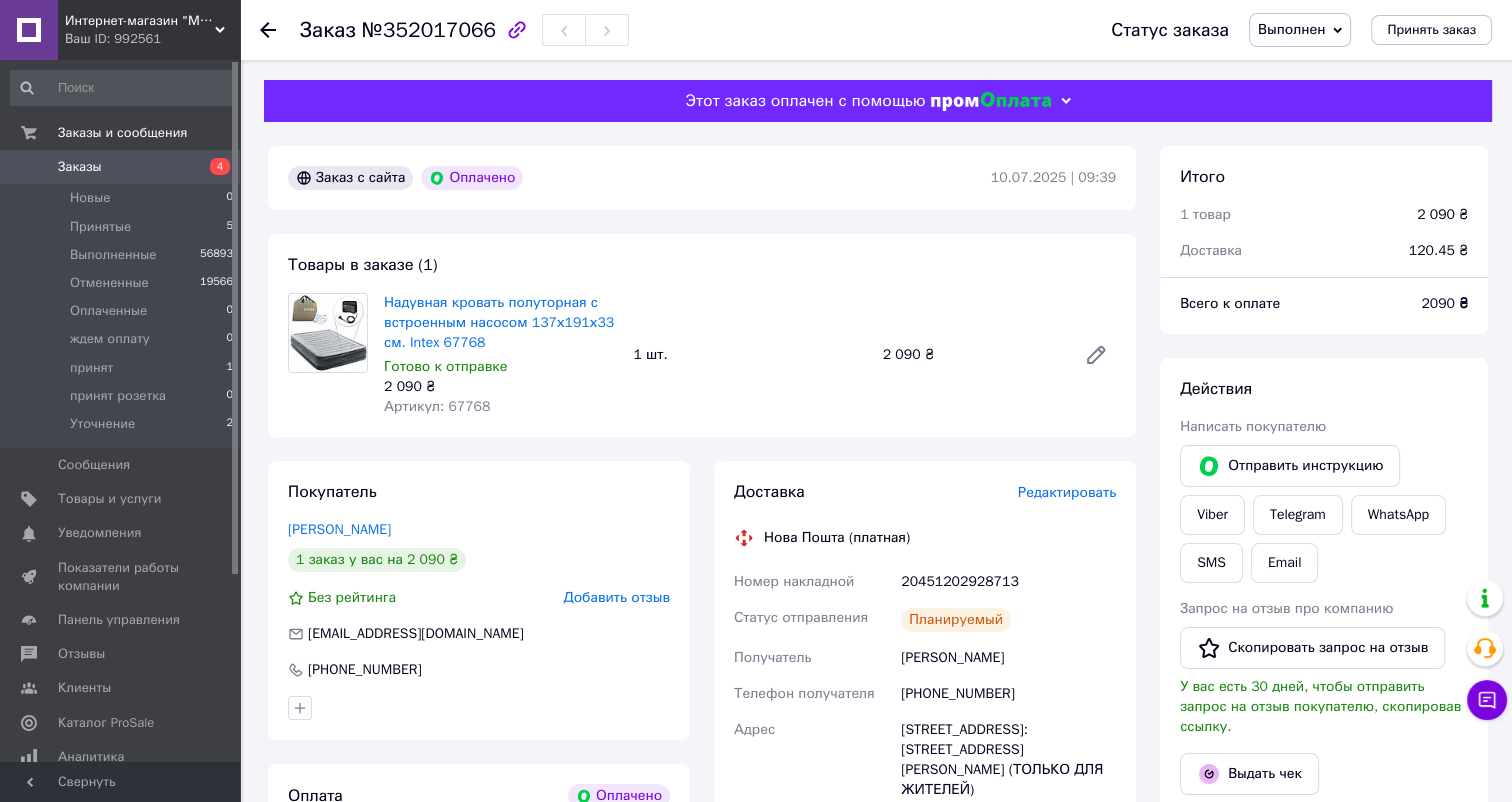 click 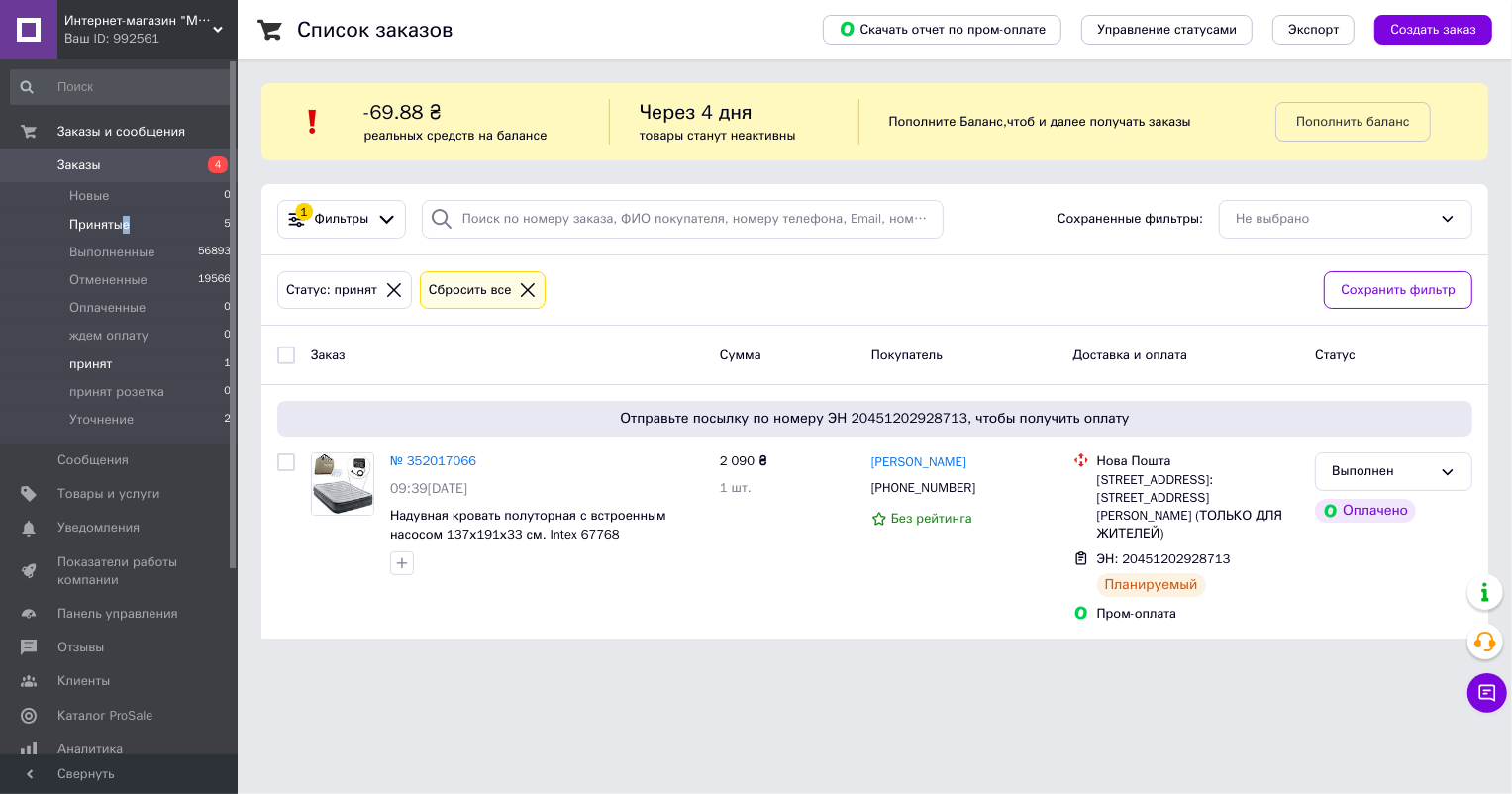 click on "Принятые" at bounding box center (99, 225) 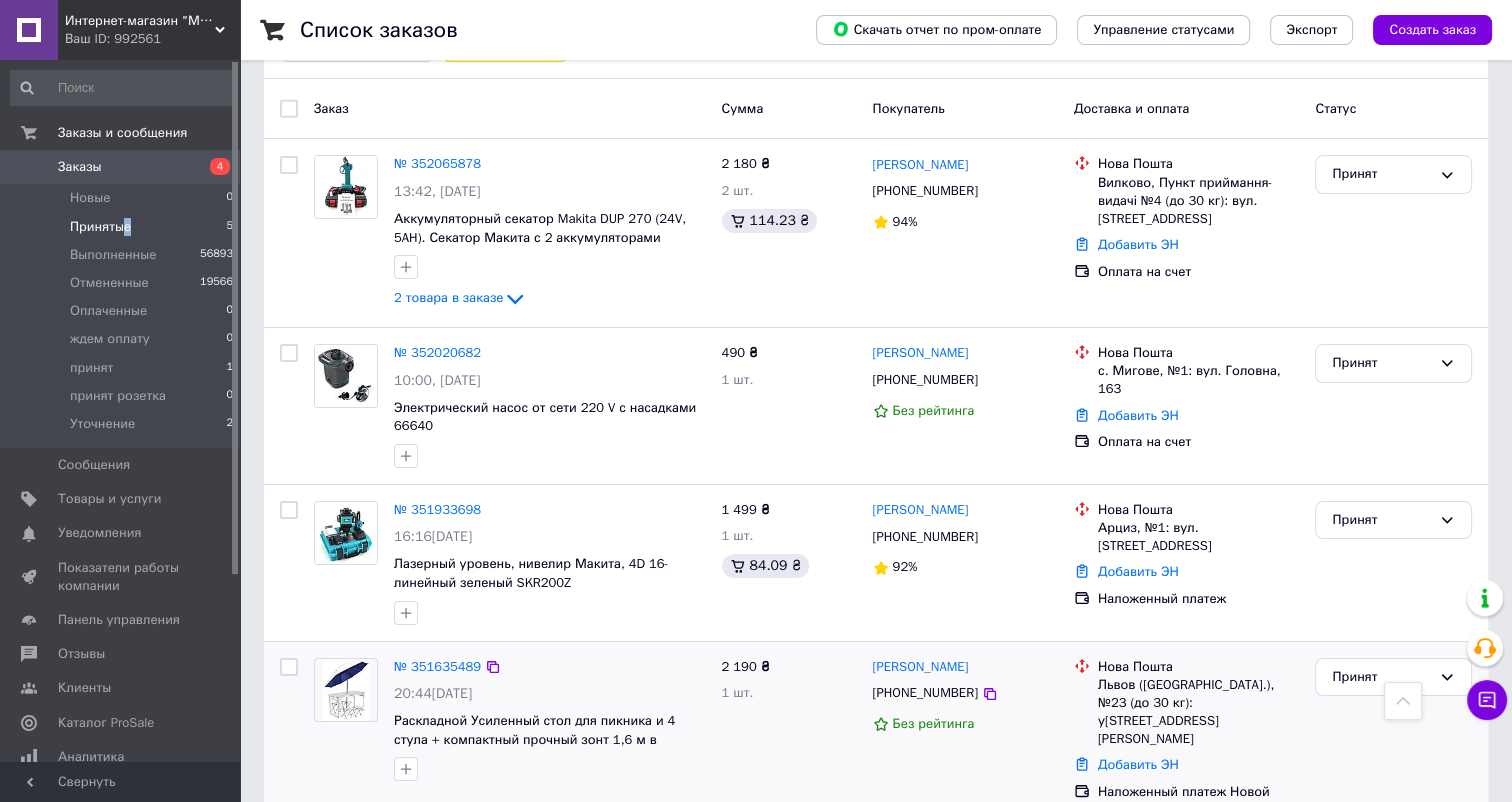 scroll, scrollTop: 28, scrollLeft: 0, axis: vertical 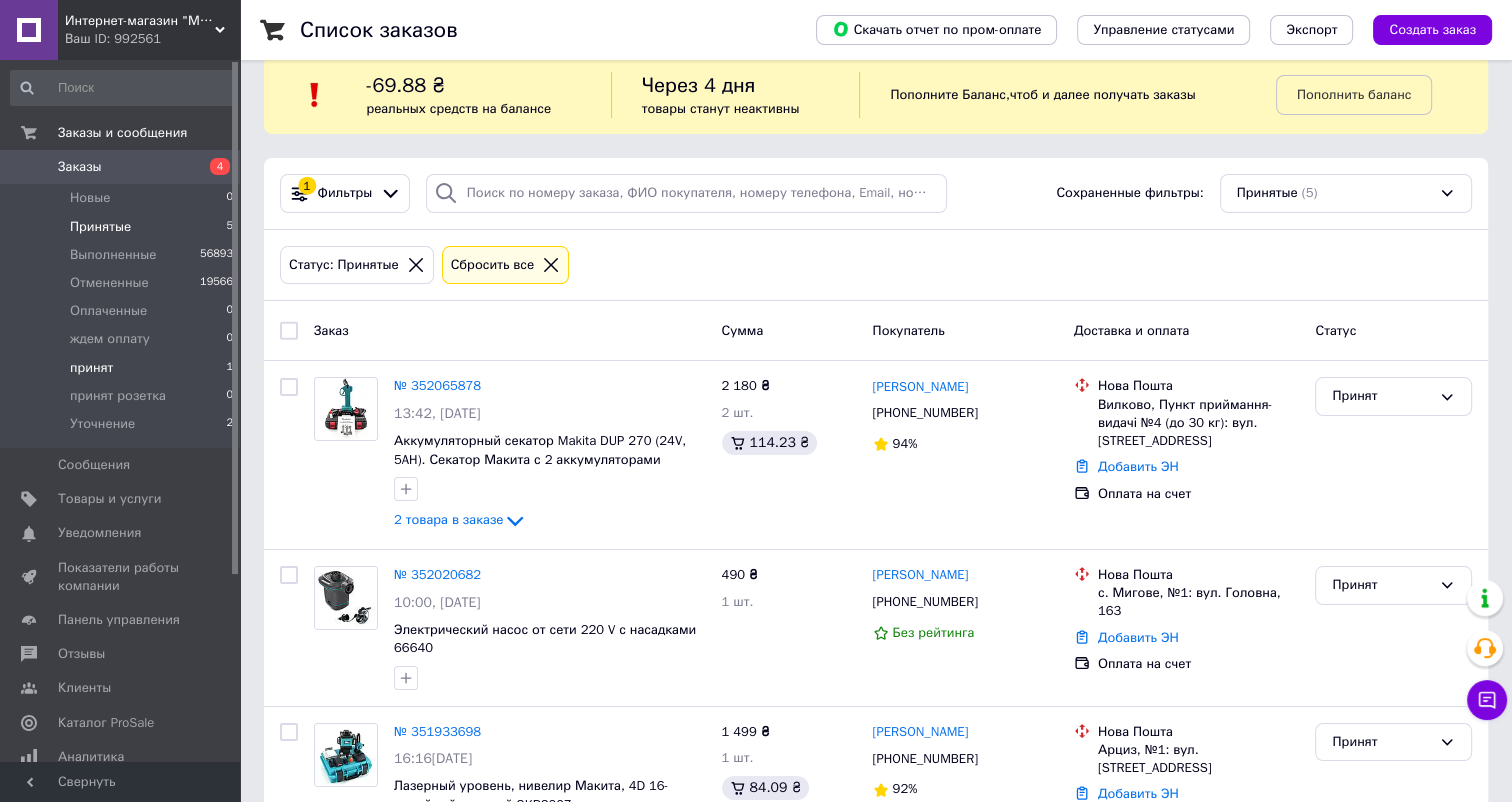 click on "принят" at bounding box center [91, 368] 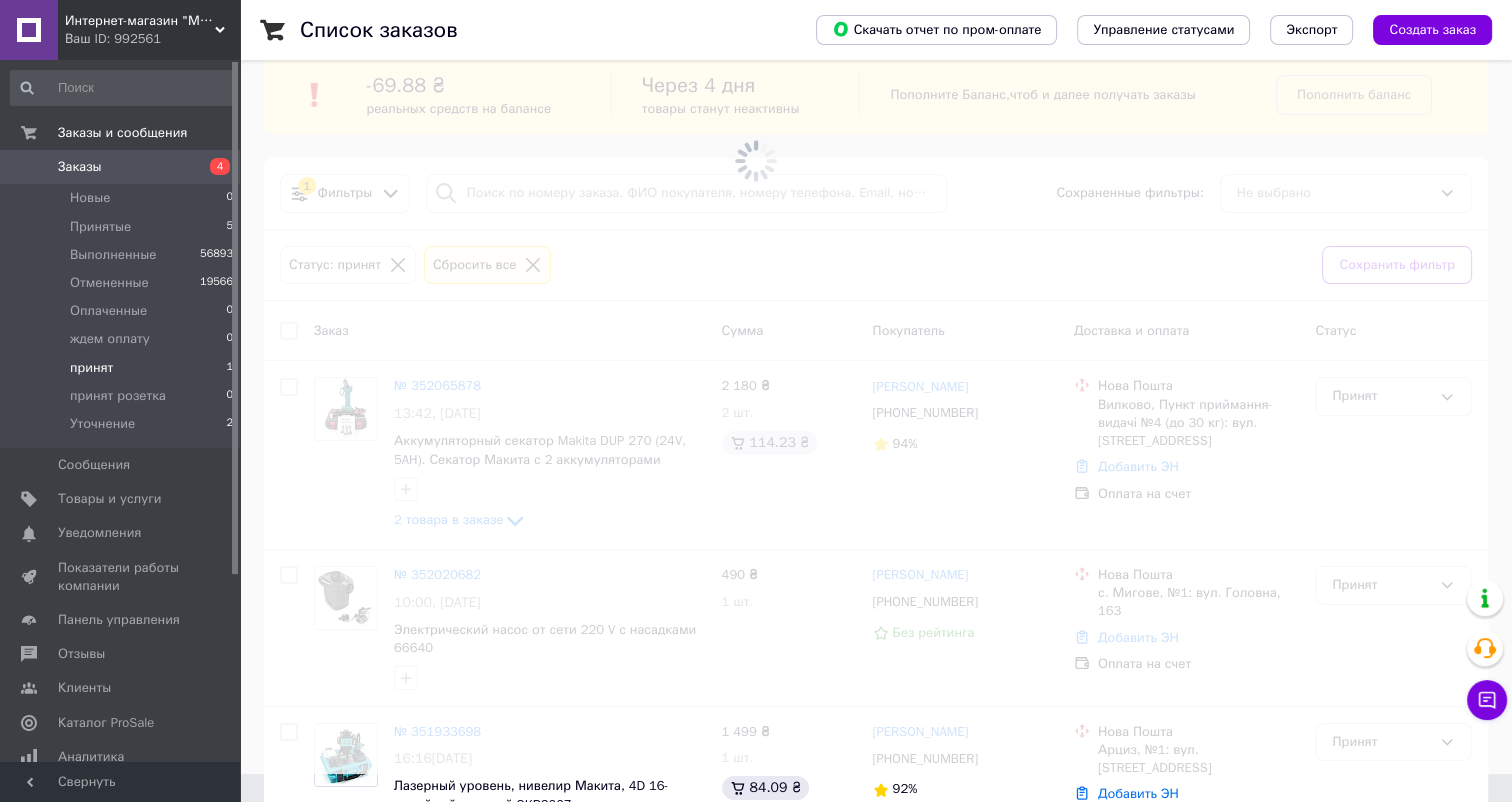 scroll, scrollTop: 0, scrollLeft: 0, axis: both 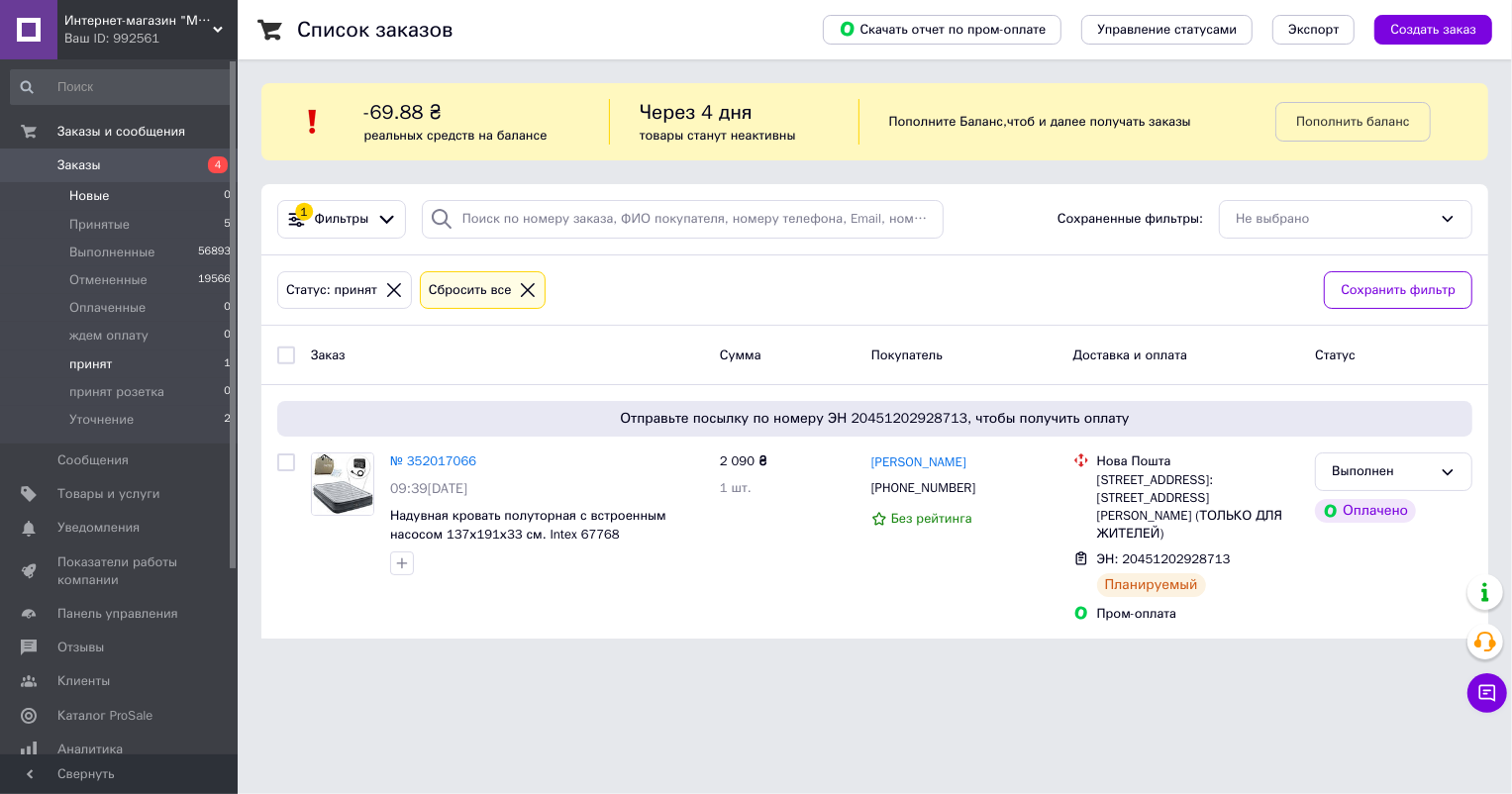 click on "Новые 0" at bounding box center [121, 196] 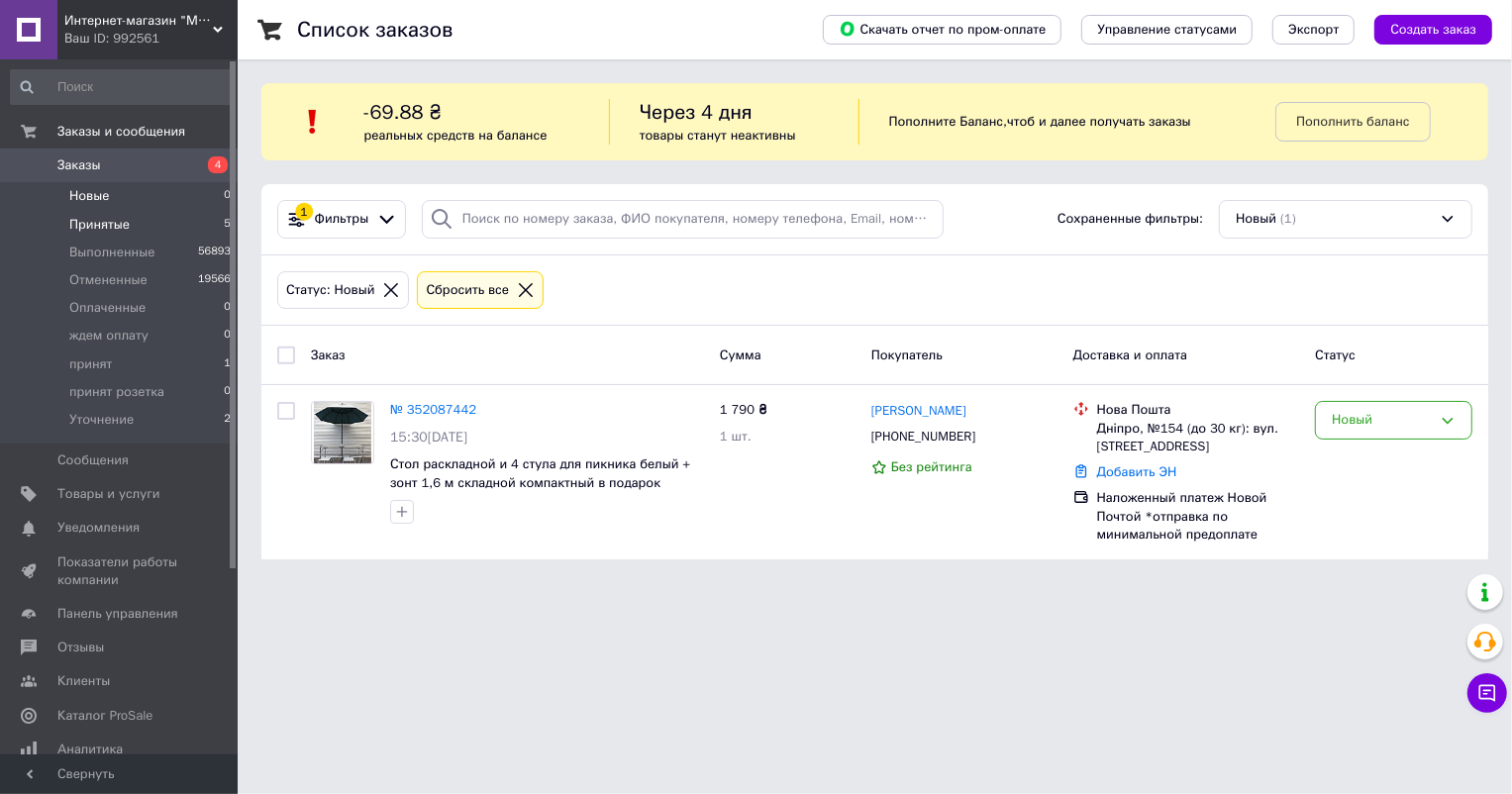click on "Принятые" at bounding box center (99, 225) 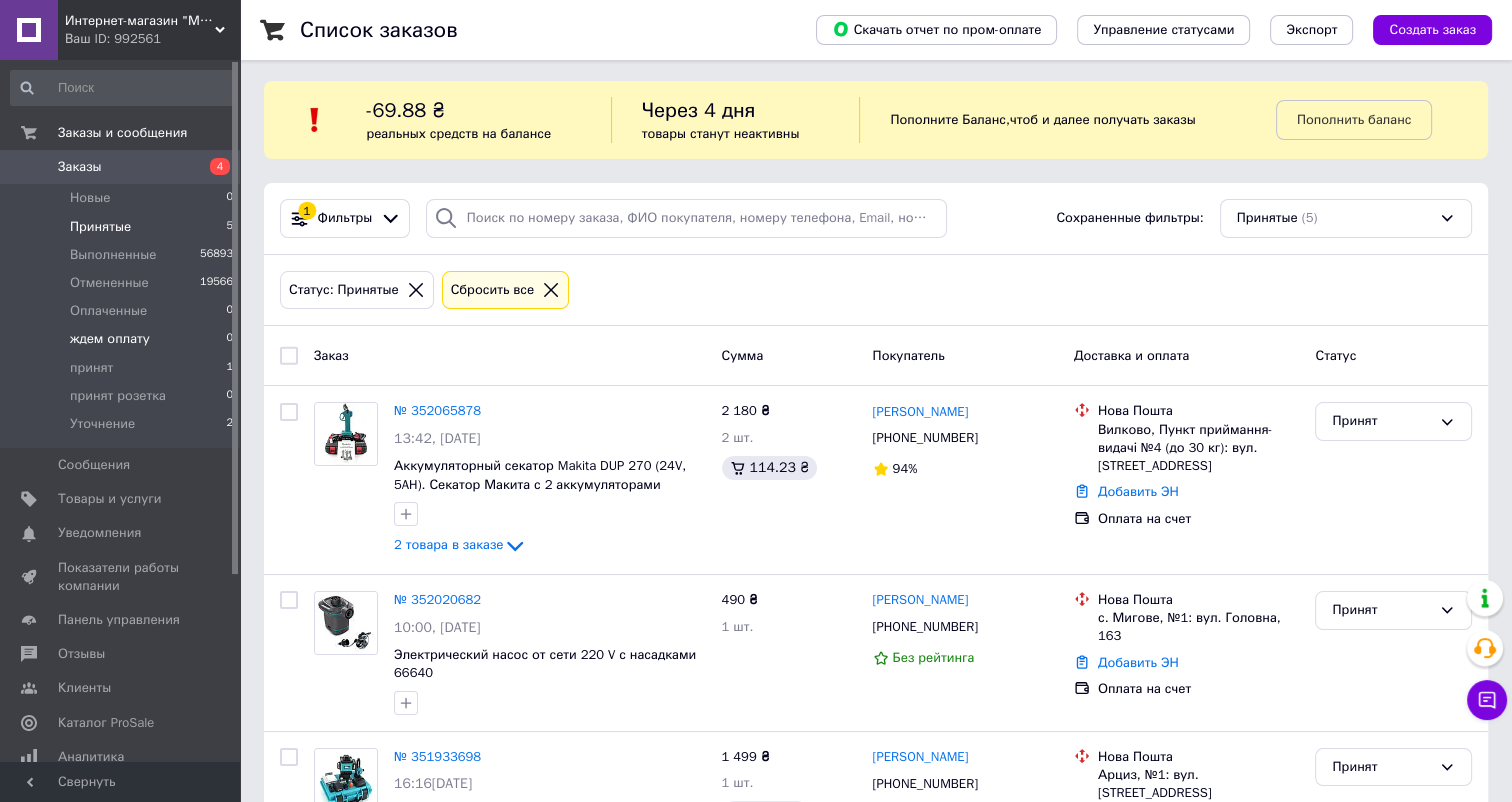 scroll, scrollTop: 0, scrollLeft: 0, axis: both 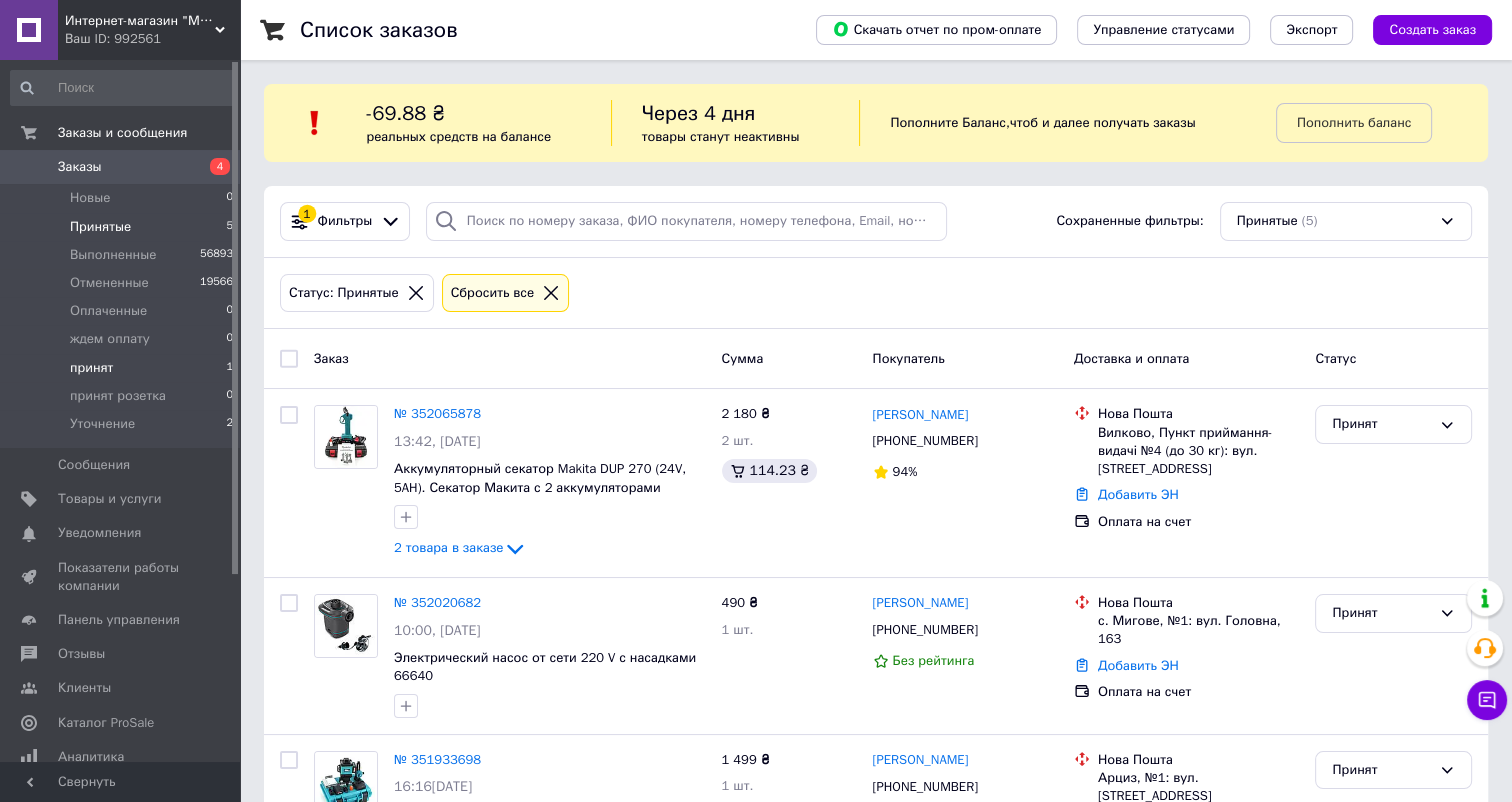 click on "принят" at bounding box center [91, 368] 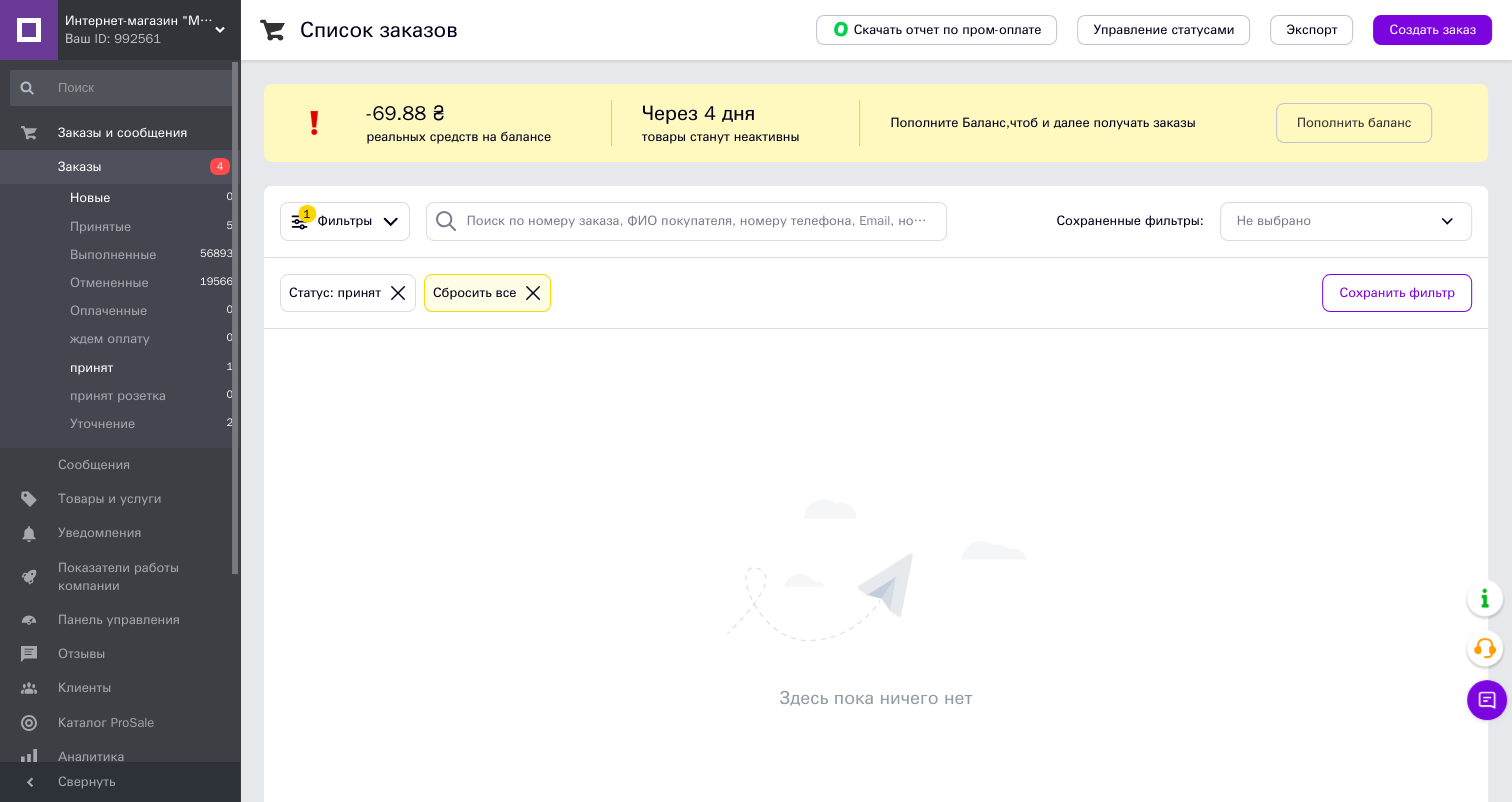 click on "Новые 0" at bounding box center [122, 198] 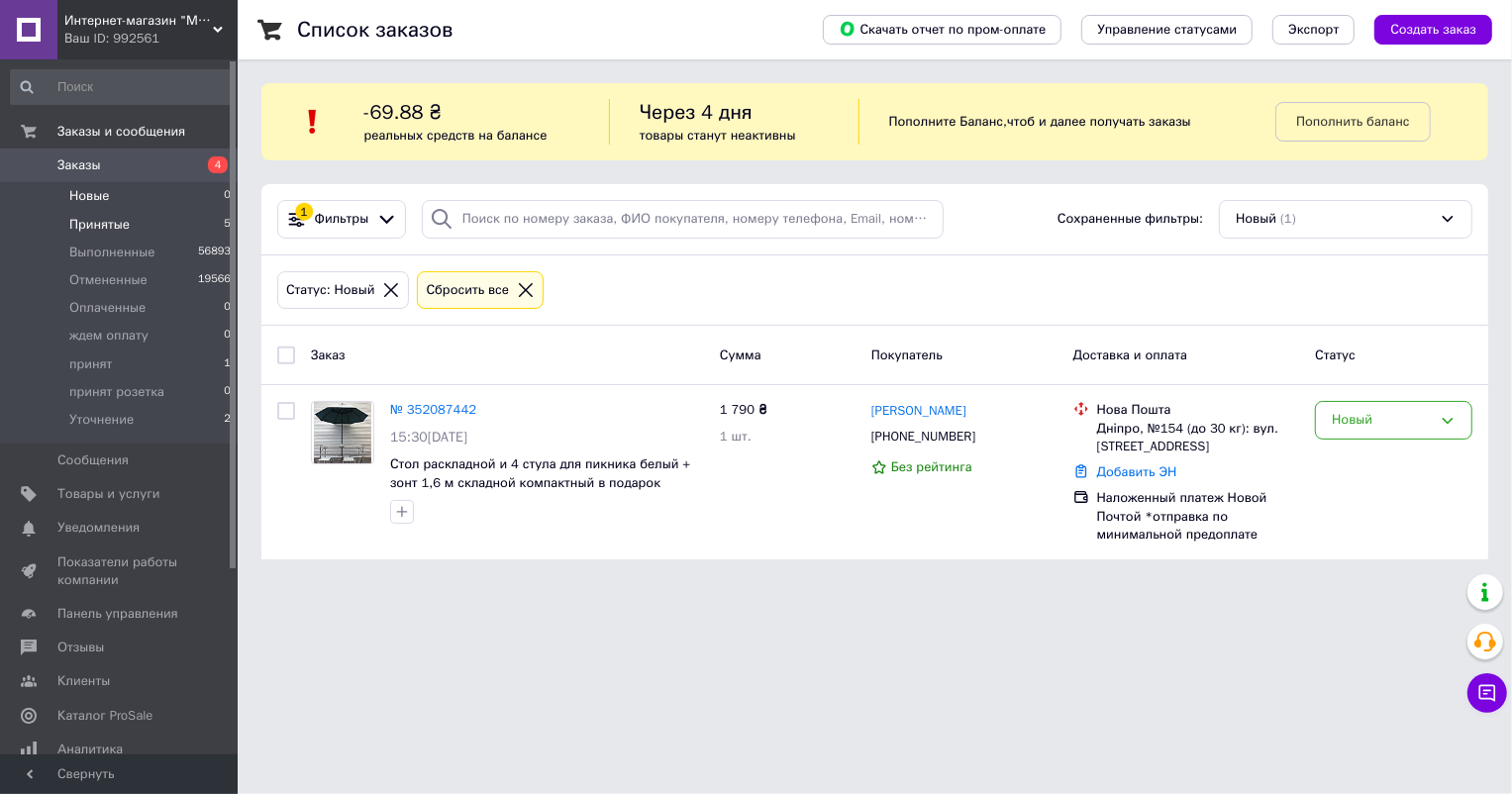 click on "Принятые" at bounding box center [99, 225] 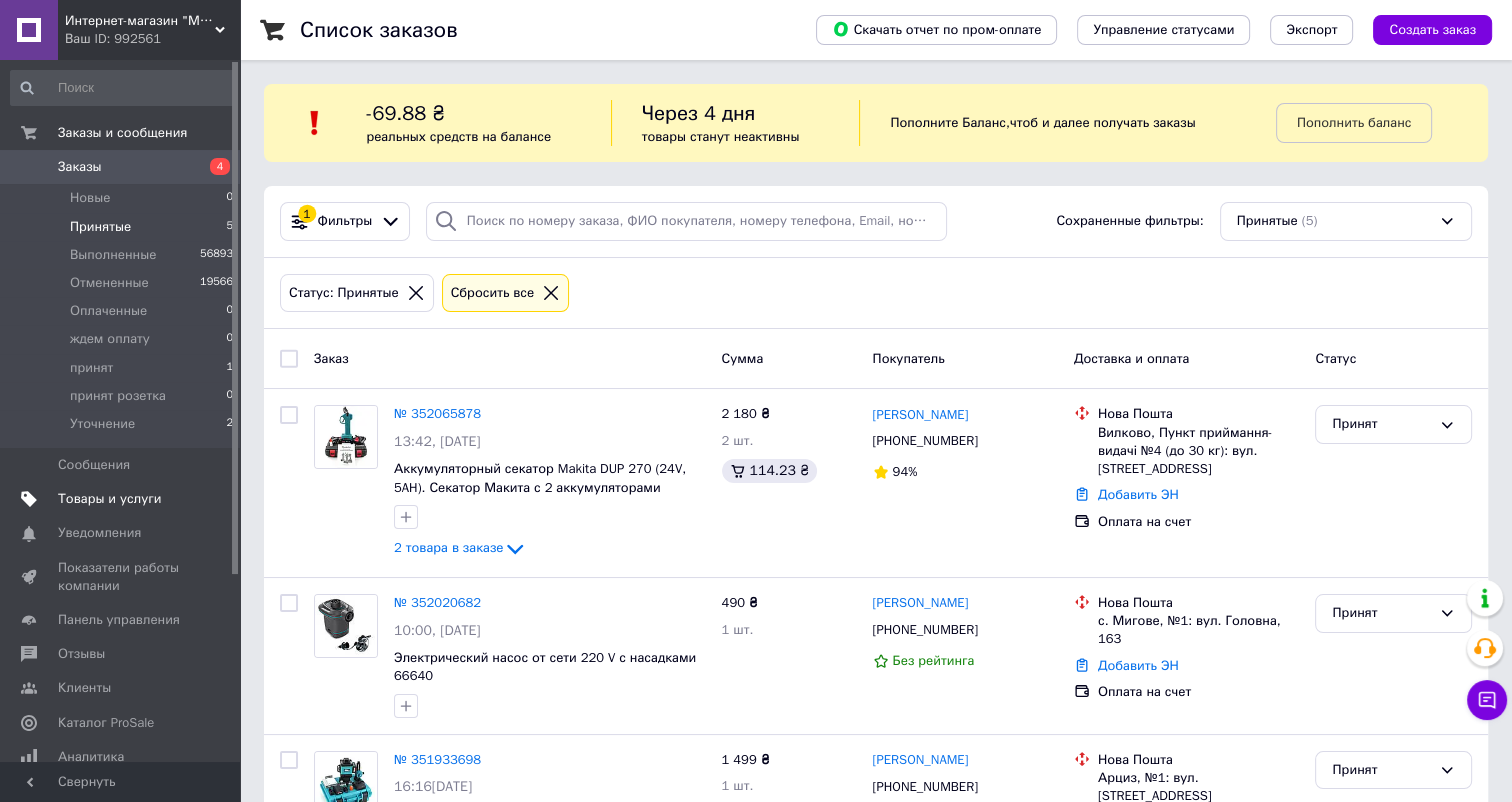 click on "Товары и услуги" at bounding box center [110, 499] 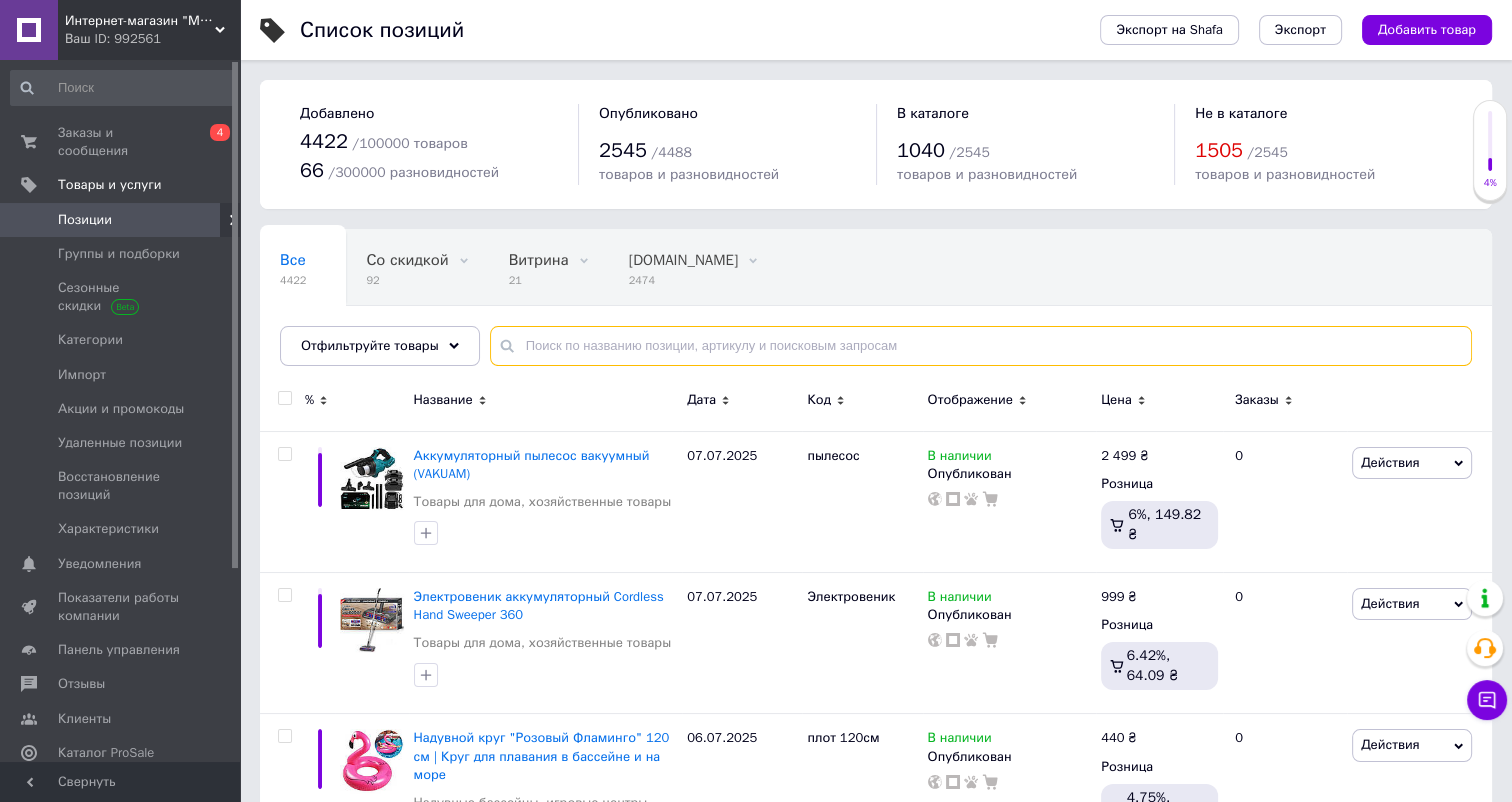 click at bounding box center [981, 346] 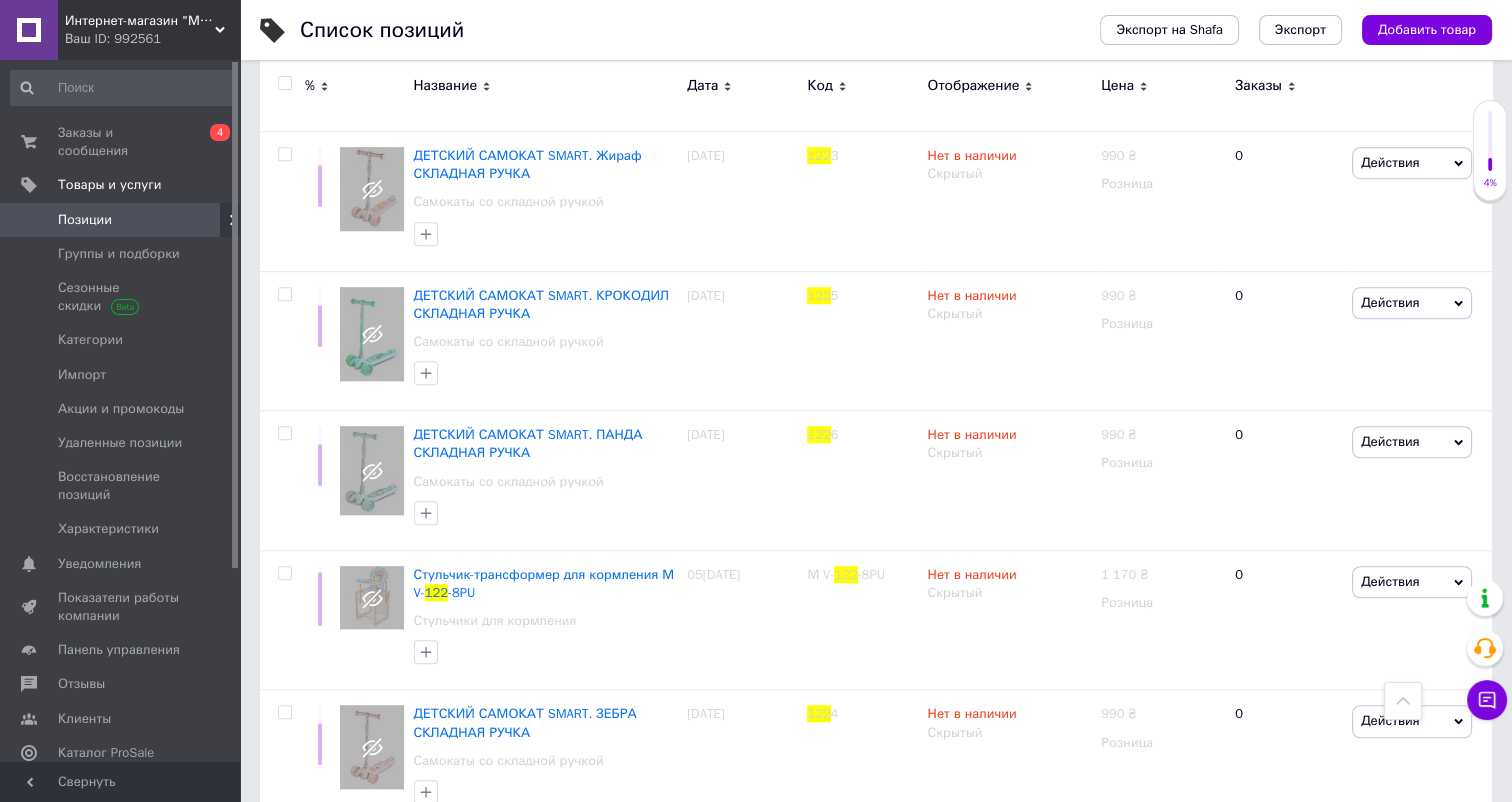 scroll, scrollTop: 2181, scrollLeft: 0, axis: vertical 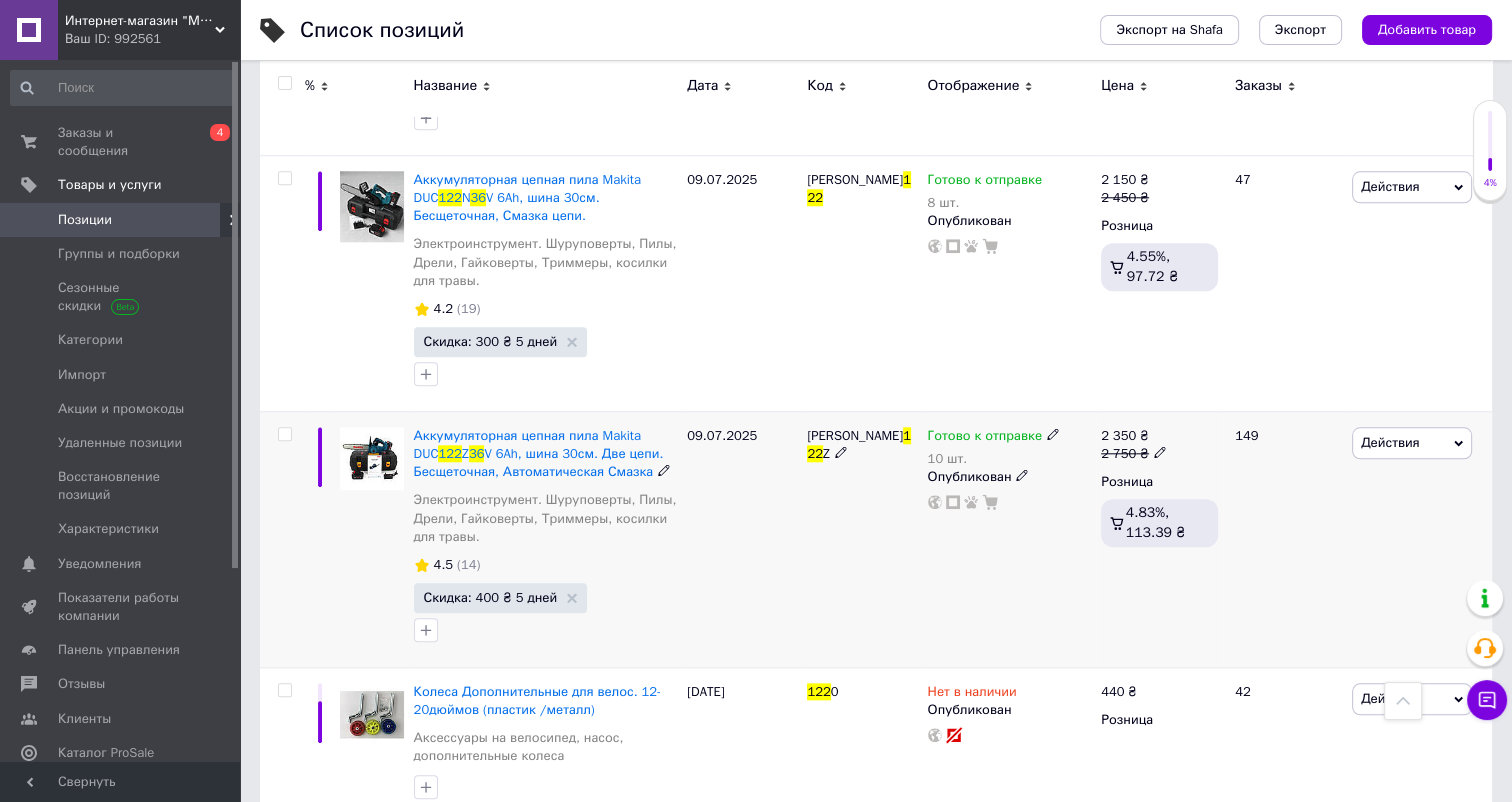 type on "122 36" 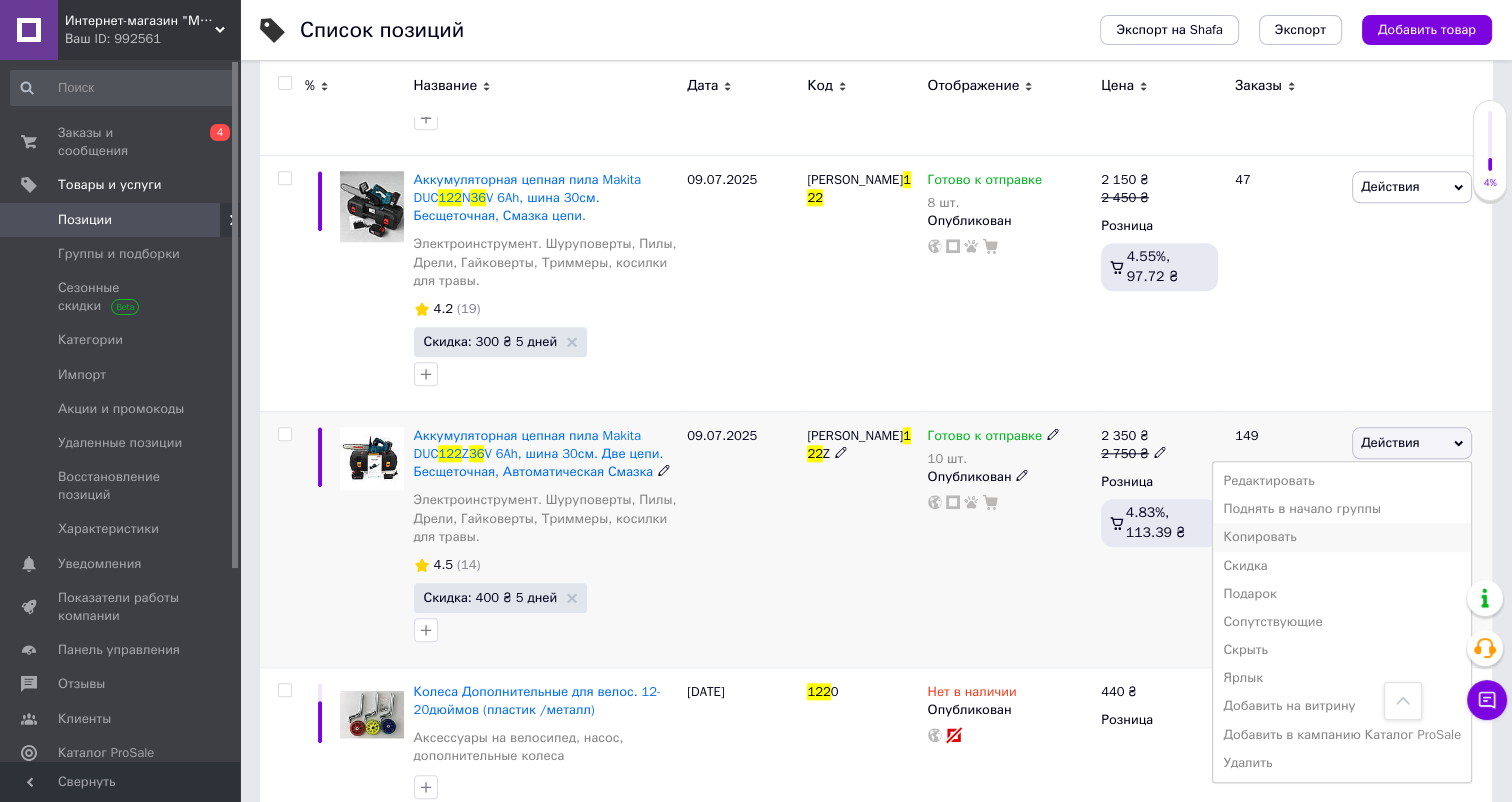 click on "Копировать" at bounding box center (1342, 537) 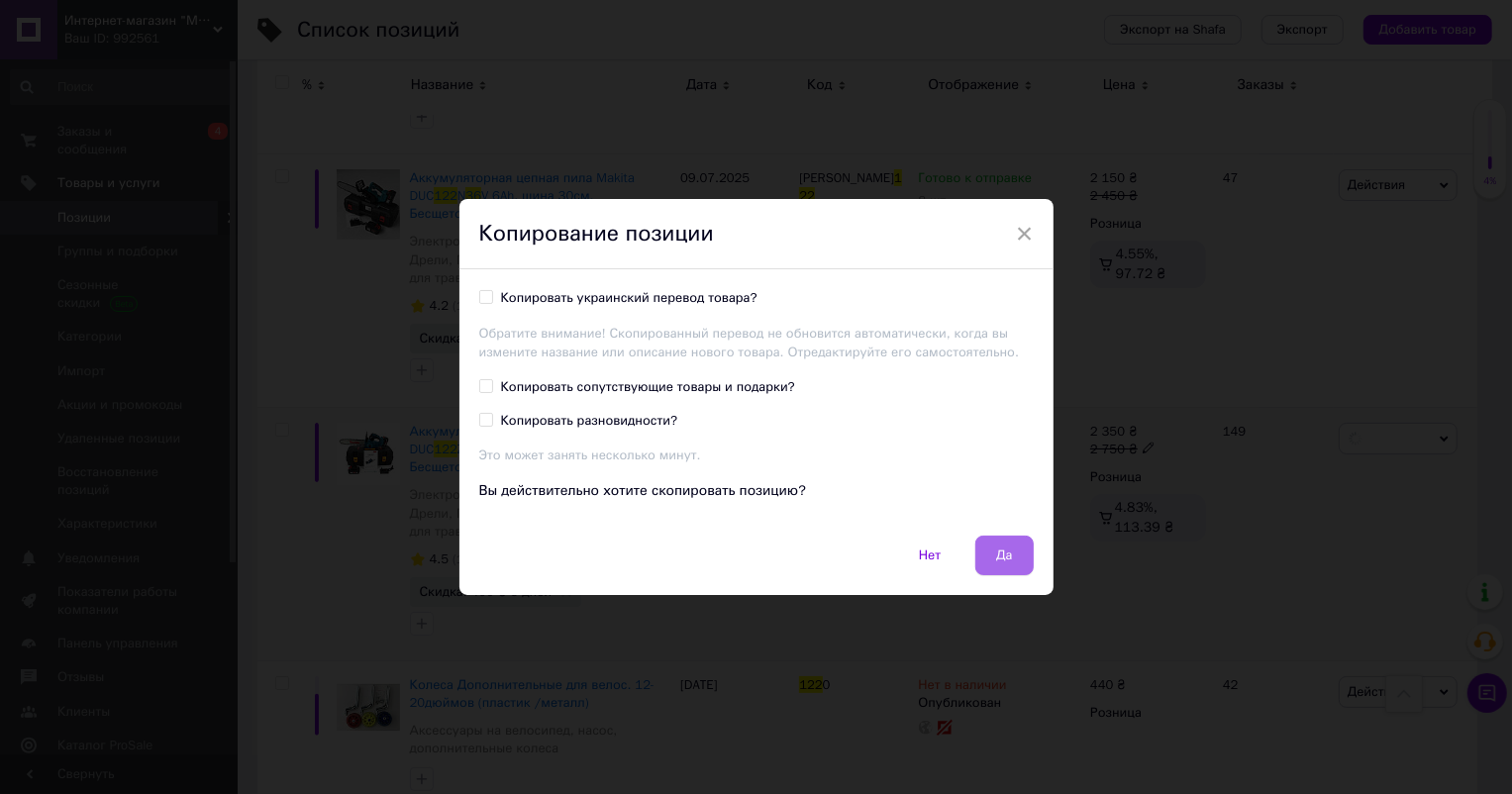 click on "Да" at bounding box center (1004, 555) 